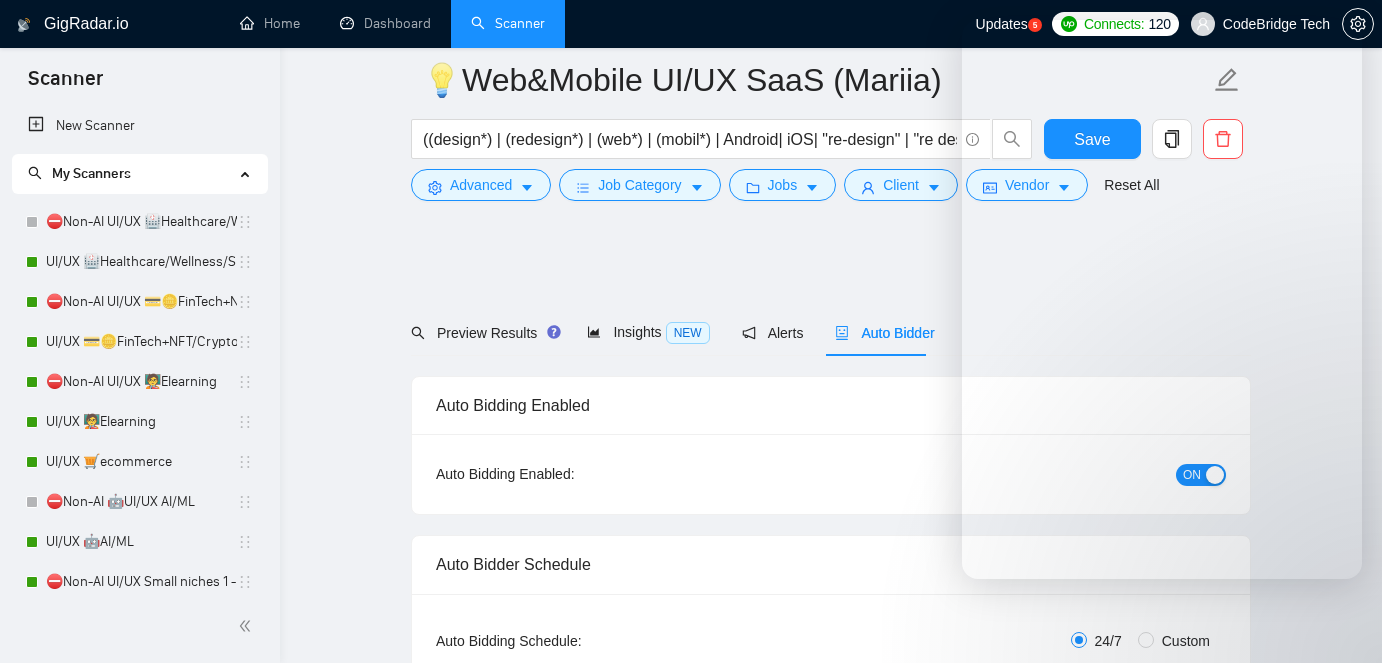 scroll, scrollTop: 909, scrollLeft: 0, axis: vertical 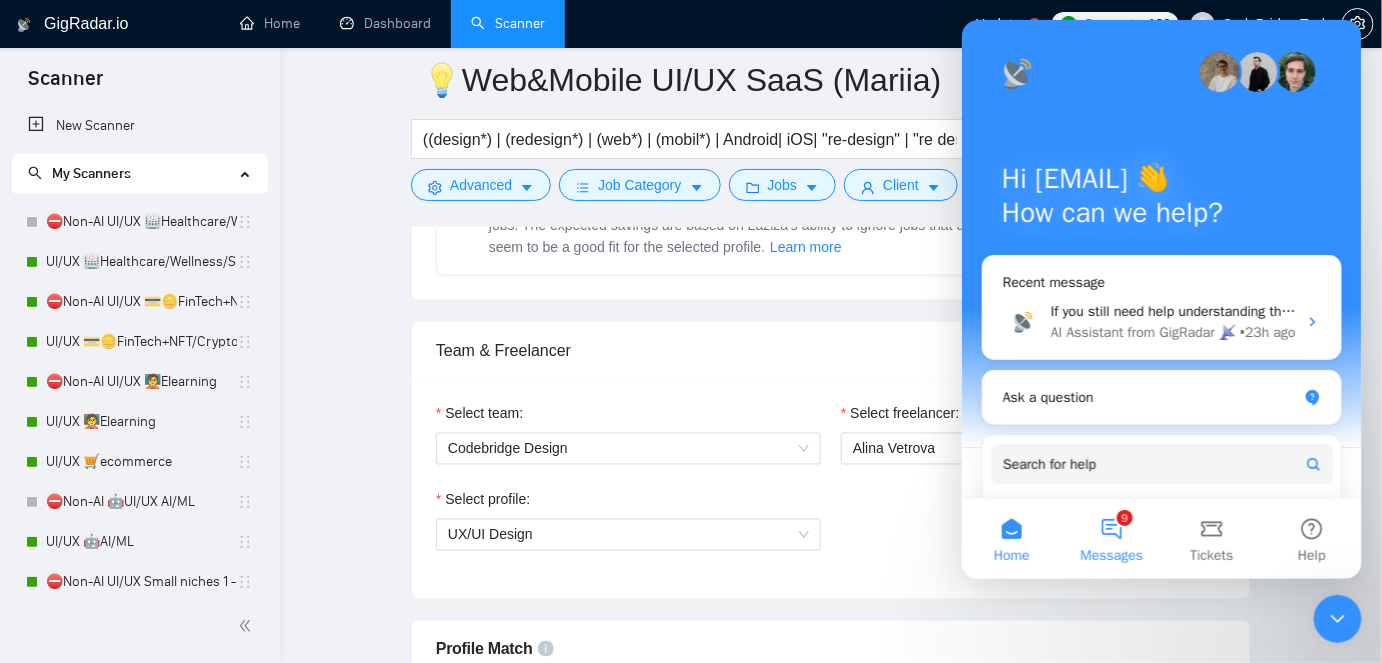 click on "9 Messages" at bounding box center (1111, 538) 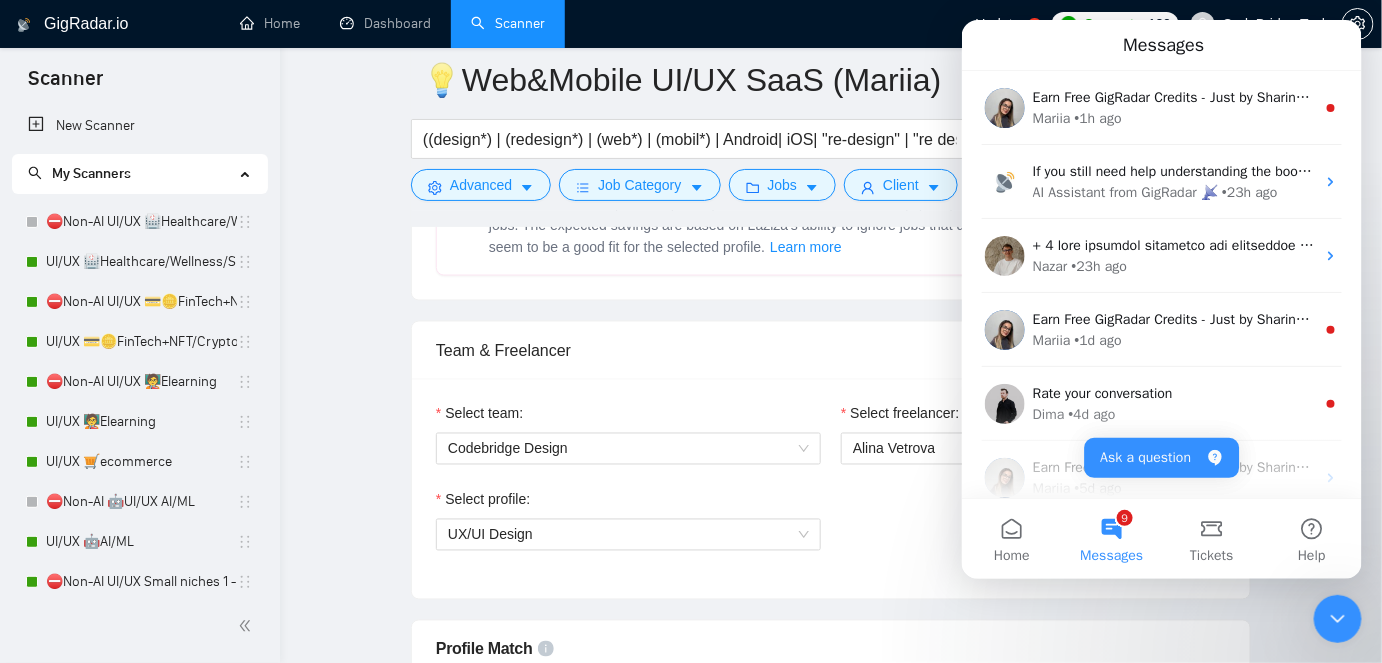 click 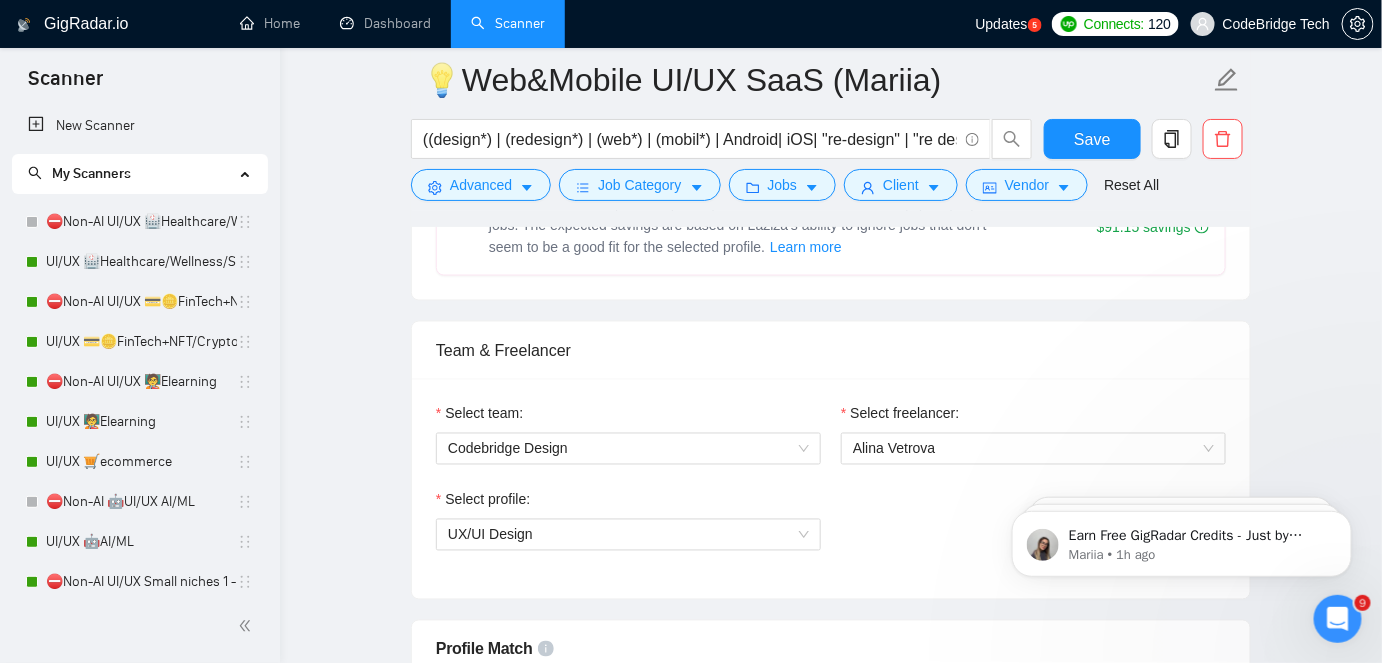 scroll, scrollTop: 0, scrollLeft: 0, axis: both 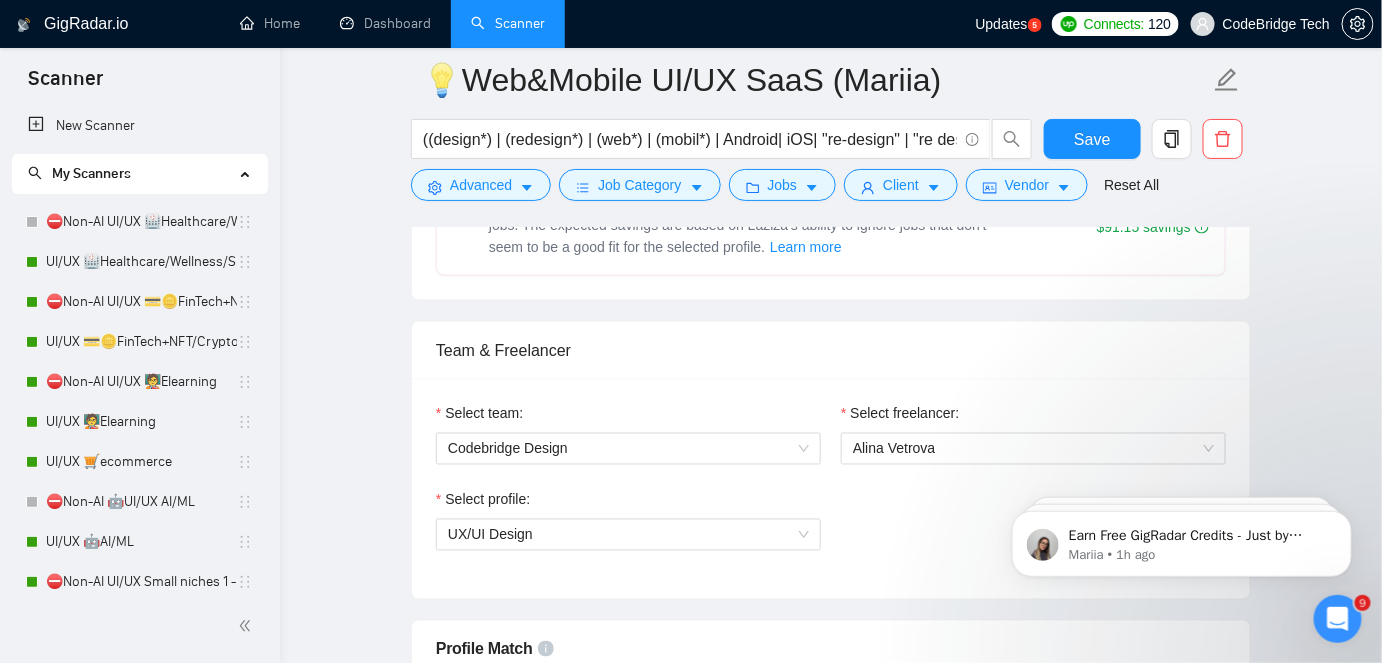 click 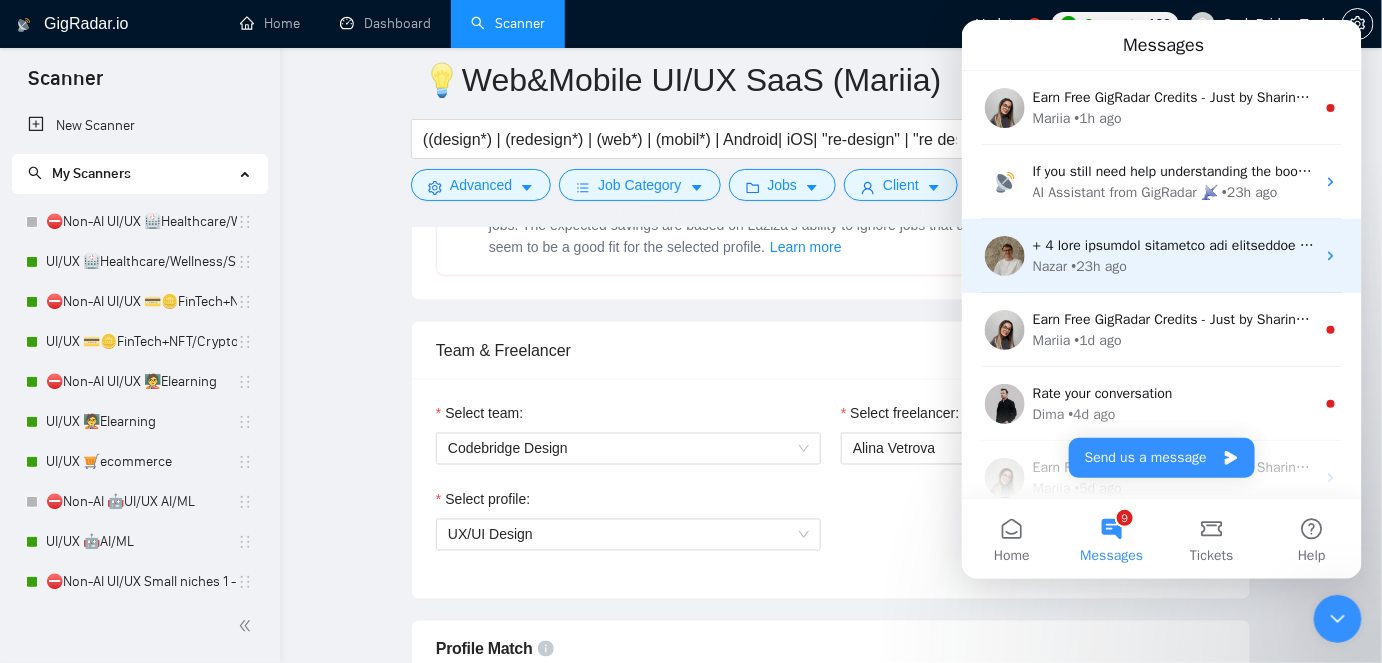 click at bounding box center [4459, 244] 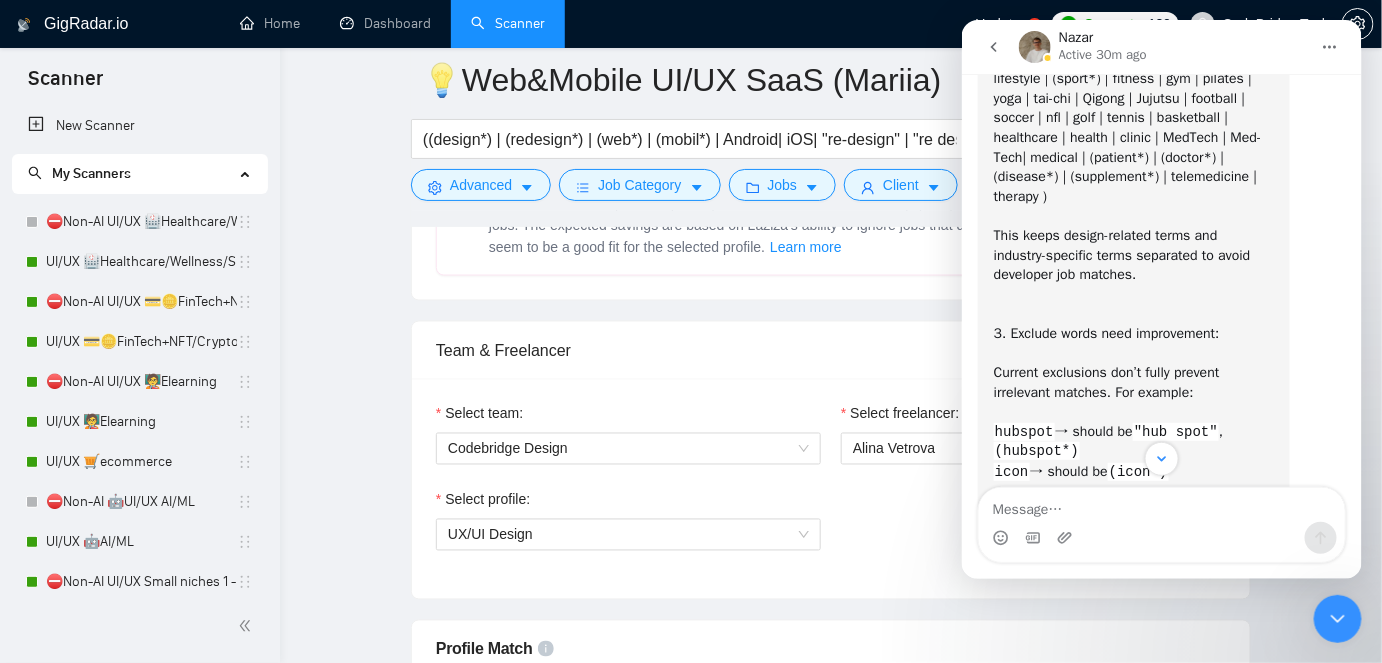 scroll, scrollTop: 4651, scrollLeft: 0, axis: vertical 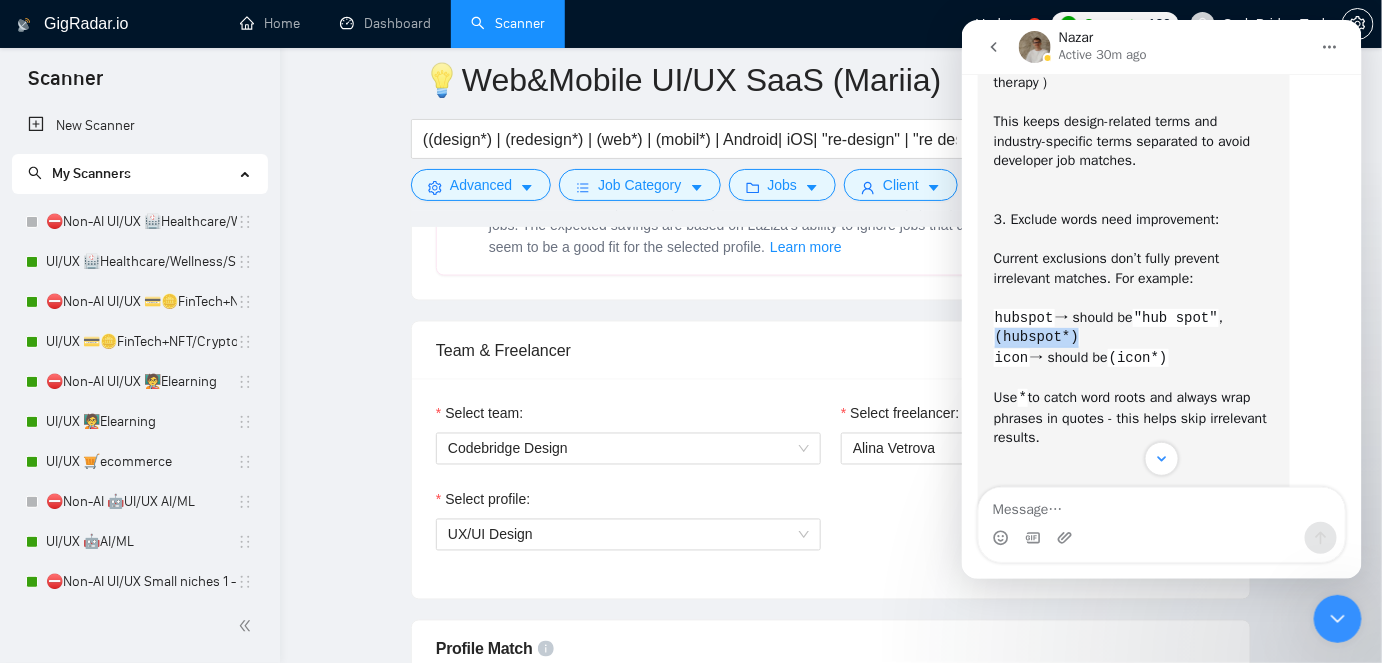 drag, startPoint x: 1082, startPoint y: 354, endPoint x: 997, endPoint y: 357, distance: 85.052925 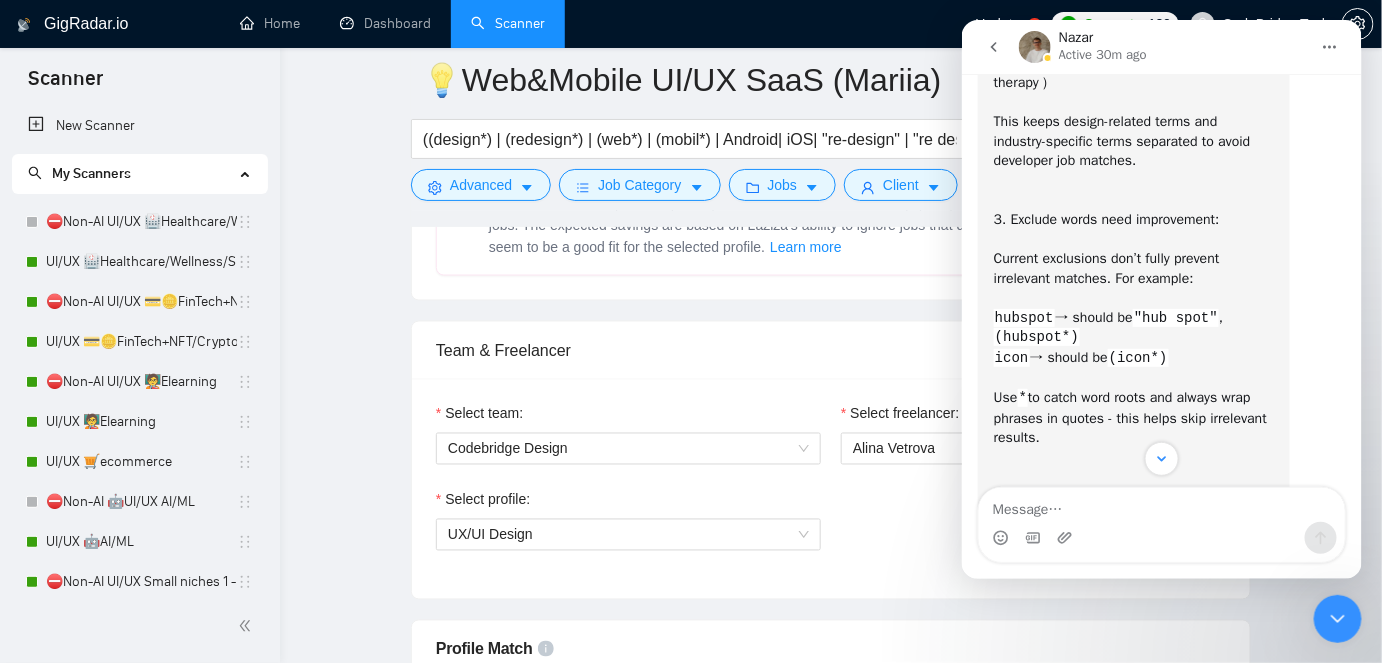 click on "2. Recommended scanner query: ((design*) | (redesign*) | (re-design*)| Figma | "Adobe xd" | Adobexd | "over-haul" | (revamp*) | (re-vamp* | (prototype*) | (UI*) | (UX*) | "user experience" | "user interface" | (wirefram*) | mockup) (wellness | mindfulness | meditation | "mental health" | "Cancer Treatment"| wellbeing | well-being| lifestyle | (sport*) | fitness | gym | pilates | yoga | tai-chi | Qigong | Jujutsu | football | soccer | nfl | golf | tennis | basketball | healthcare | health | clinic | MedTech | Med-Tech| medical | (patient*) | (doctor*) | (disease*) | (supplement*) | telemedicine | therapy ) This keeps design-related terms and industry-specific terms separated to avoid developer job matches. 3. Exclude words need improvement: Current exclusions don’t fully prevent irrelevant matches. For example: hubspot  → should be  "hub spot" ,  (hubspot*) icon  → should be  (icon*) Use  *  to catch word roots and always wrap phrases in quotes - this helps skip irrelevant results. ​" at bounding box center (1133, 190) 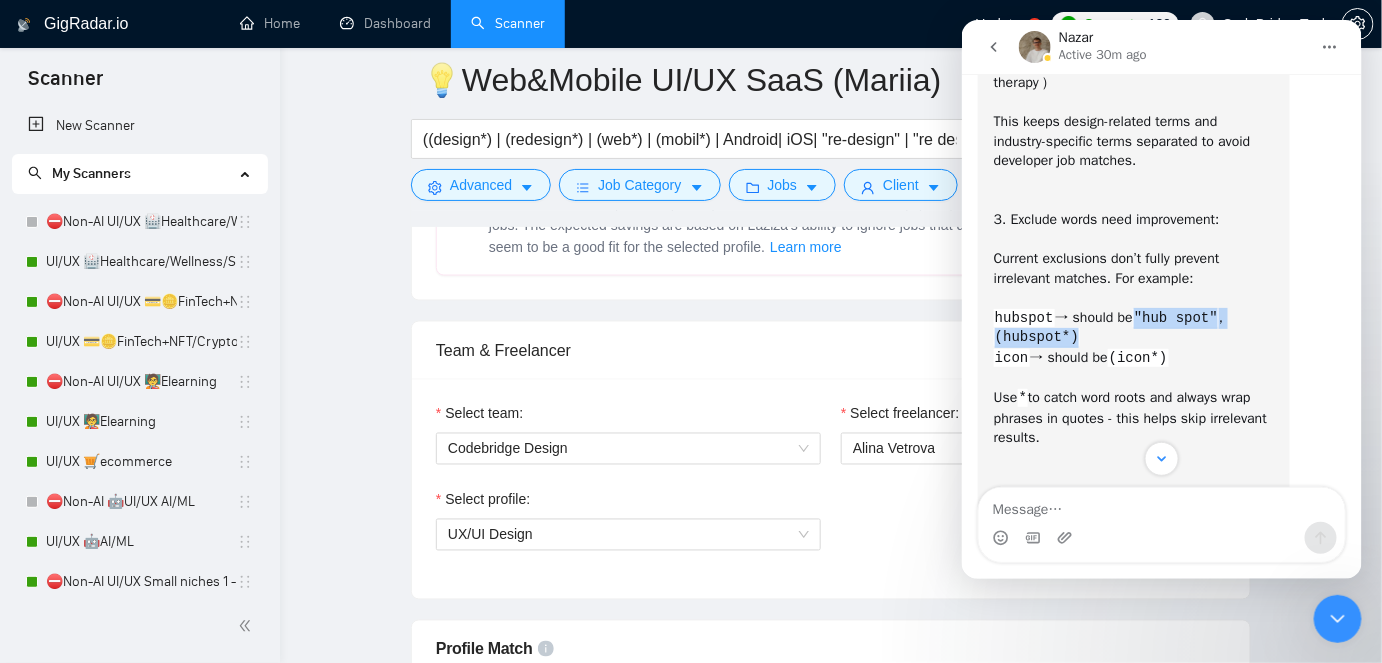 drag, startPoint x: 1138, startPoint y: 334, endPoint x: 1172, endPoint y: 348, distance: 36.769554 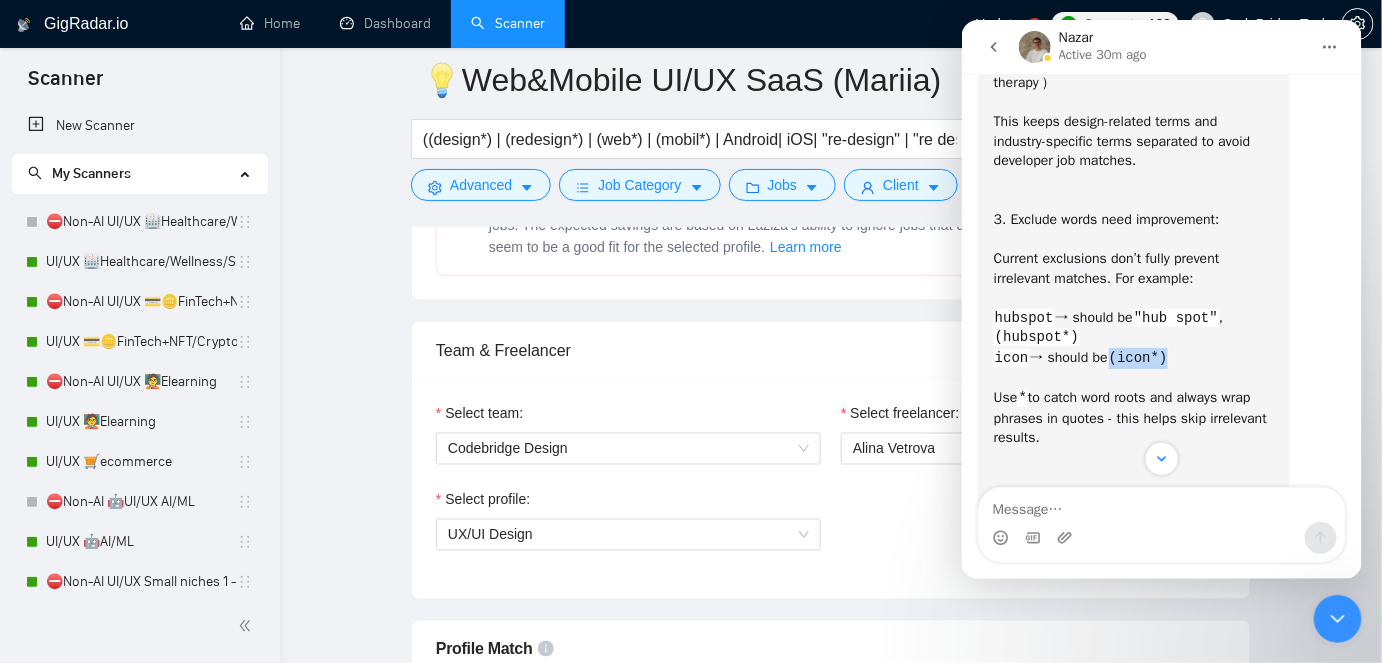 drag, startPoint x: 1118, startPoint y: 375, endPoint x: 1199, endPoint y: 375, distance: 81 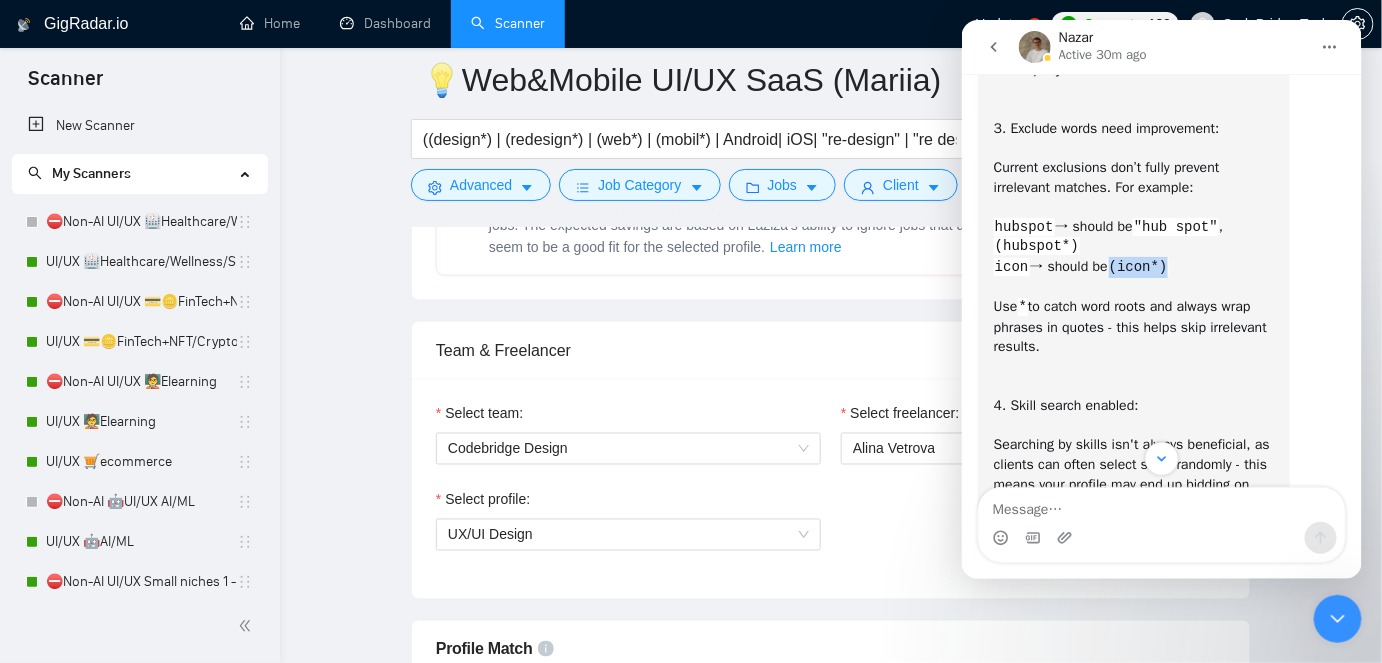 scroll, scrollTop: 4833, scrollLeft: 0, axis: vertical 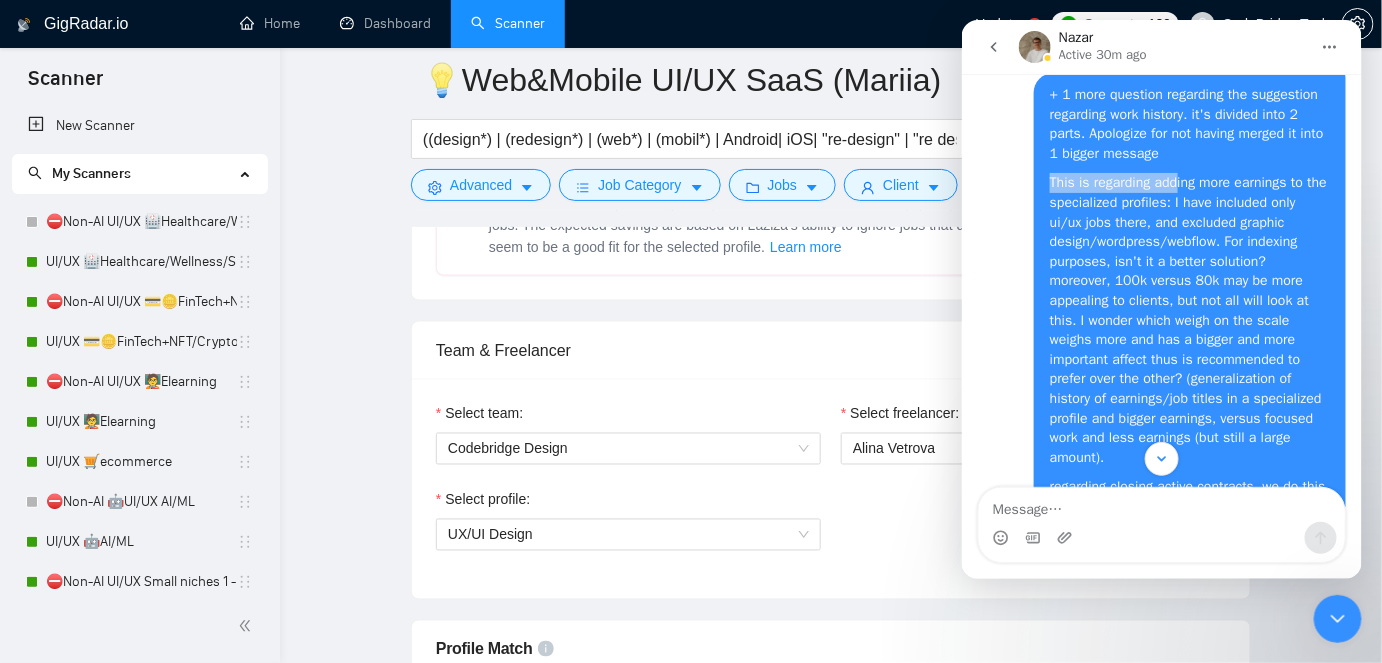 drag, startPoint x: 1041, startPoint y: 201, endPoint x: 1167, endPoint y: 205, distance: 126.06348 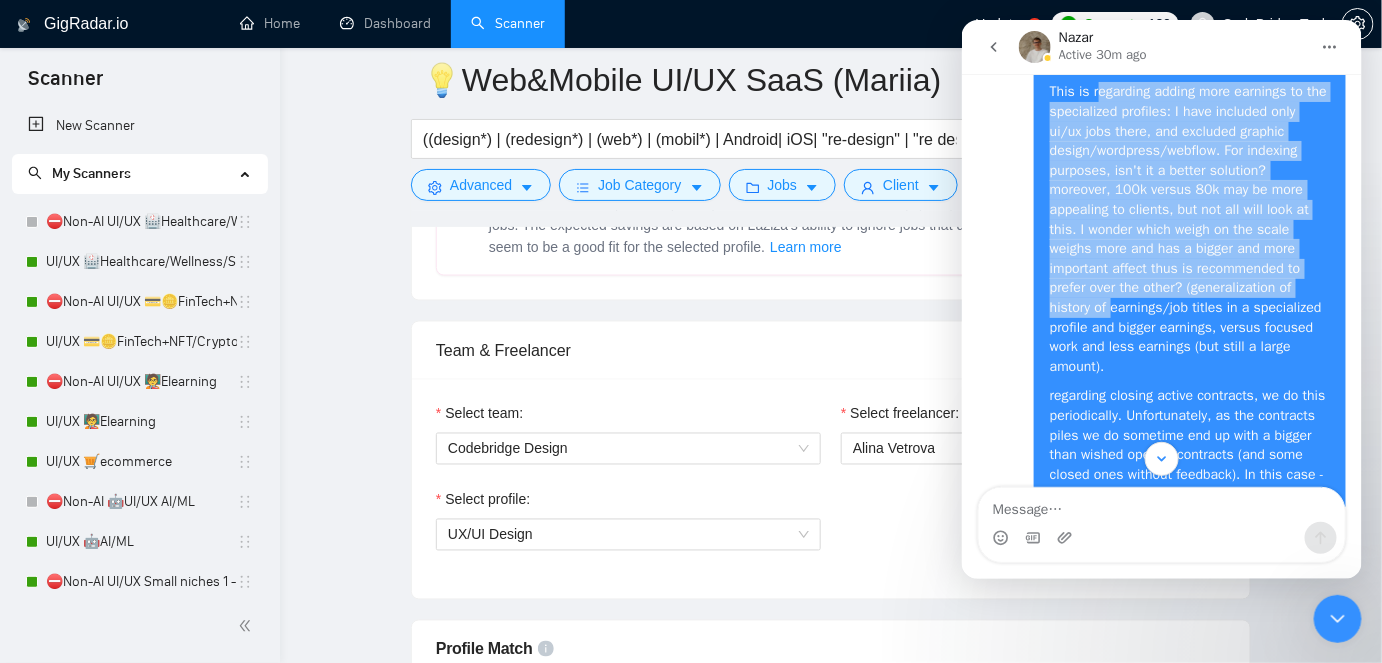 drag, startPoint x: 1085, startPoint y: 202, endPoint x: 1215, endPoint y: 317, distance: 173.56555 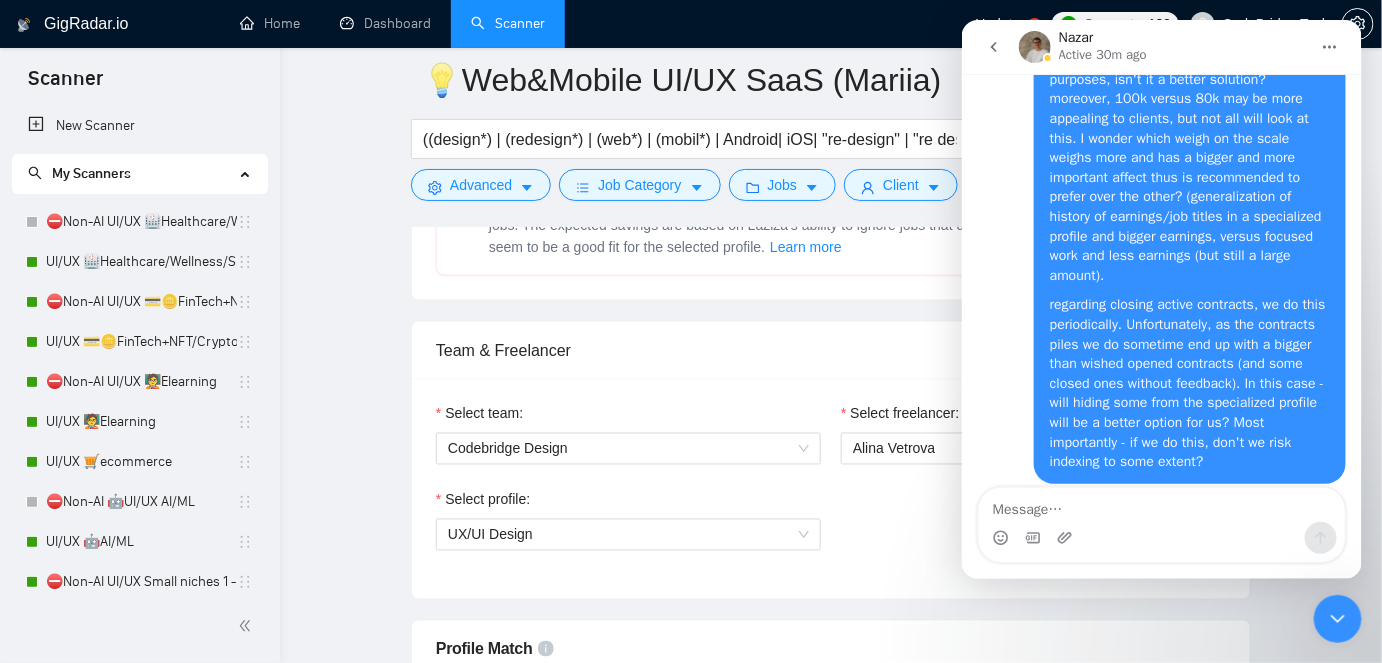scroll, scrollTop: 9288, scrollLeft: 0, axis: vertical 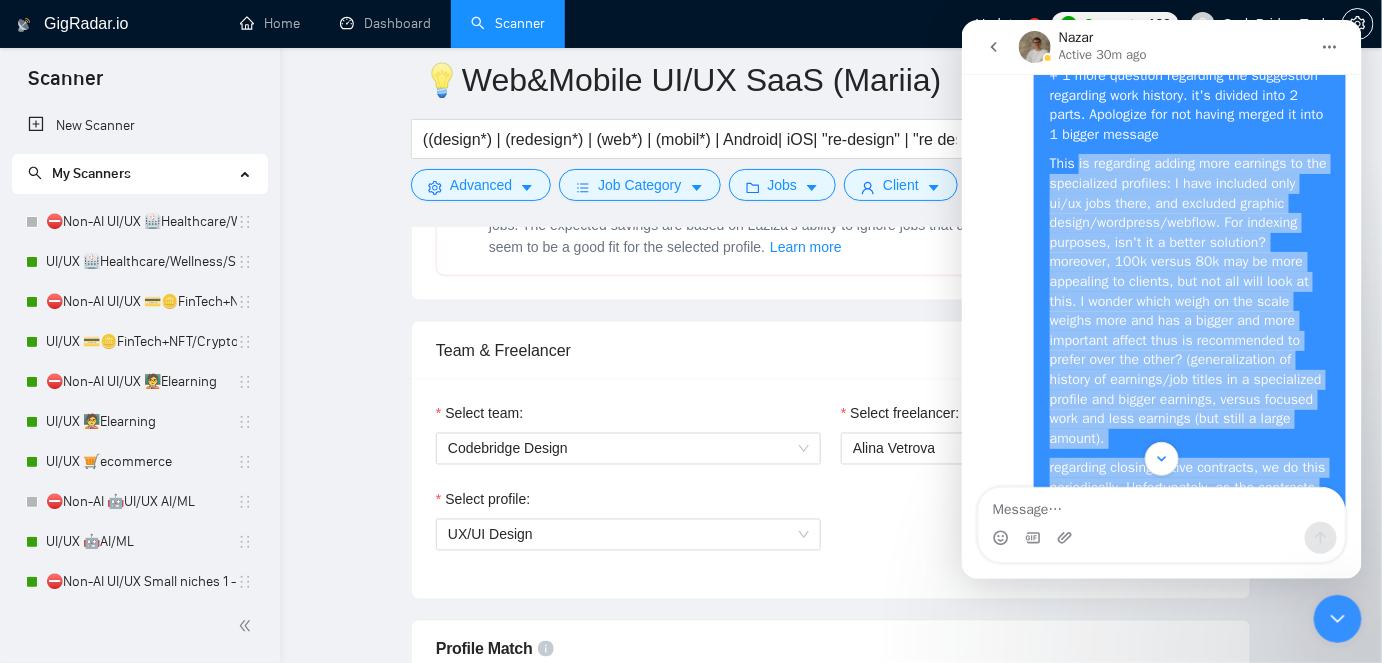 drag, startPoint x: 1225, startPoint y: 442, endPoint x: 1067, endPoint y: 189, distance: 298.28342 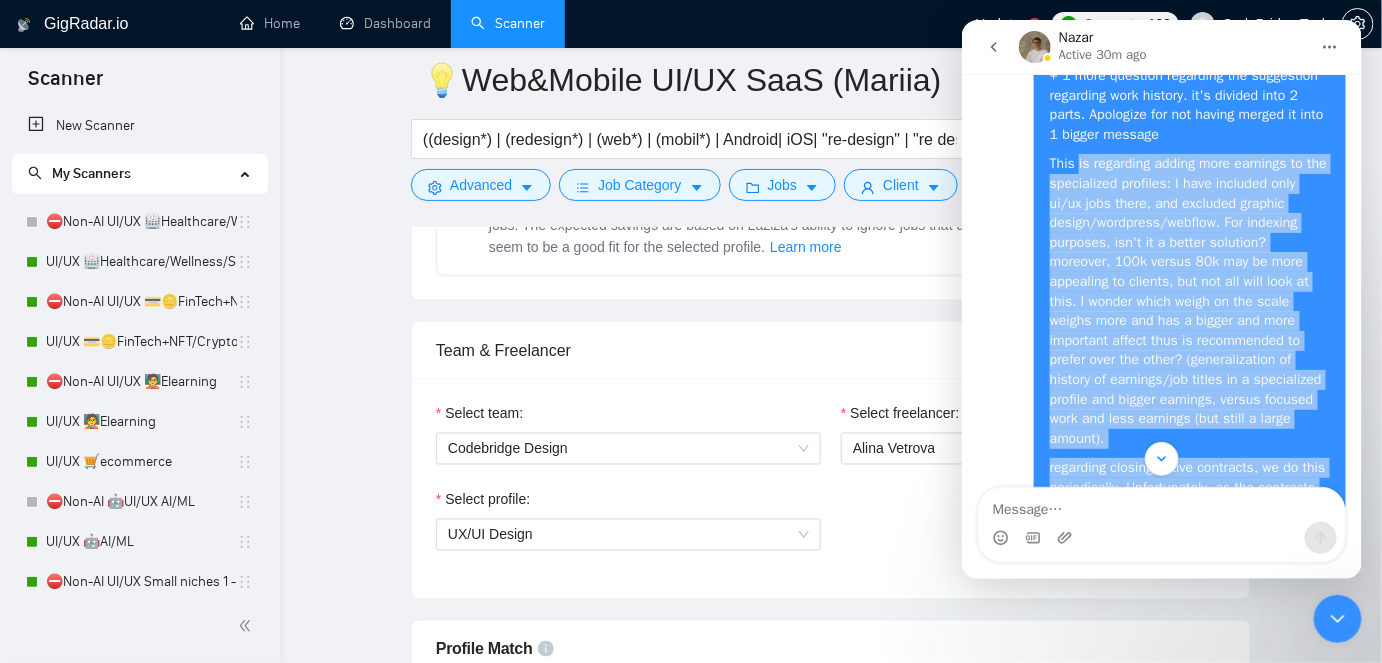 click on "This is regarding adding more earnings to the specialized profiles: I have included only ui/ux jobs there, and excluded graphic design/wordpress/webflow. For indexing purposes, isn't it a better solution? moreover, [NUMBER]k versus [NUMBER]k may be more appealing to clients, but not all will look at this. I wonder which weigh on the scale weighs more and has a bigger and more important affect thus is recommended to prefer over the other? (generalization of history of earnings/job titles in a specialized profile and bigger earnings, versus focused work and less earnings (but still a large amount)." at bounding box center [1189, 300] 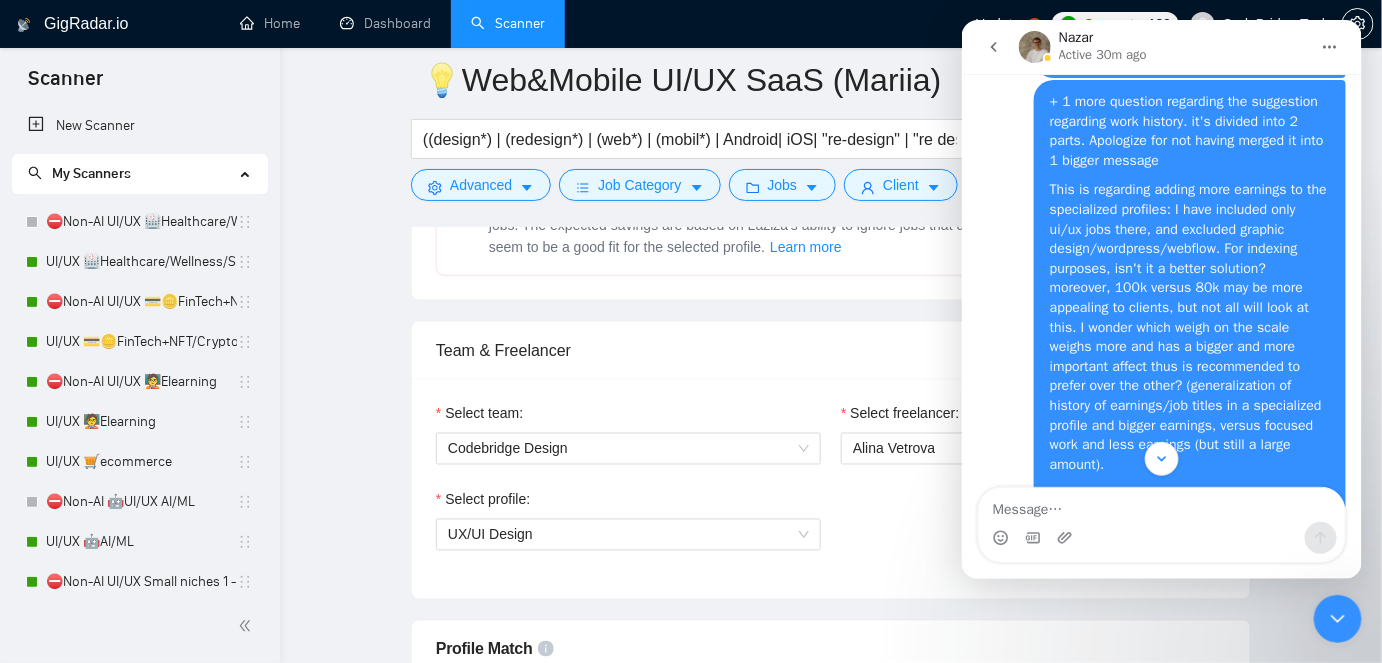 scroll, scrollTop: 9106, scrollLeft: 0, axis: vertical 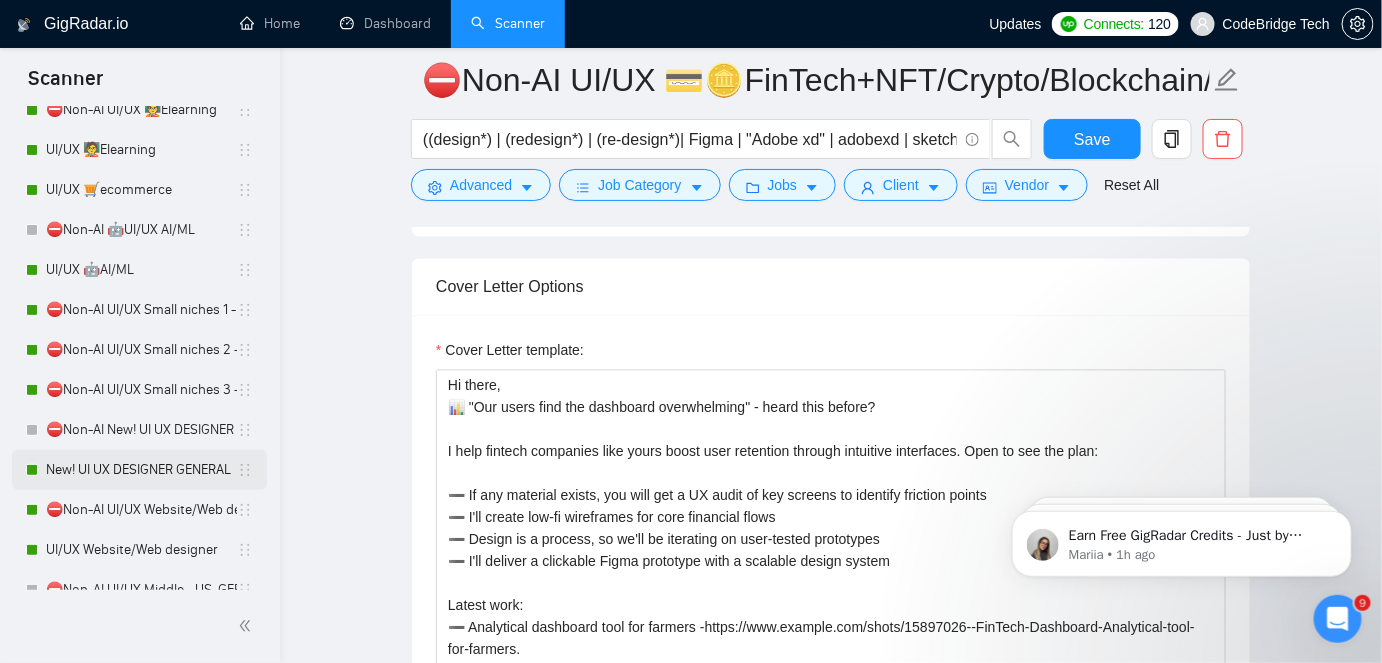 click on "New! UI UX DESIGNER GENERAL" at bounding box center (141, 470) 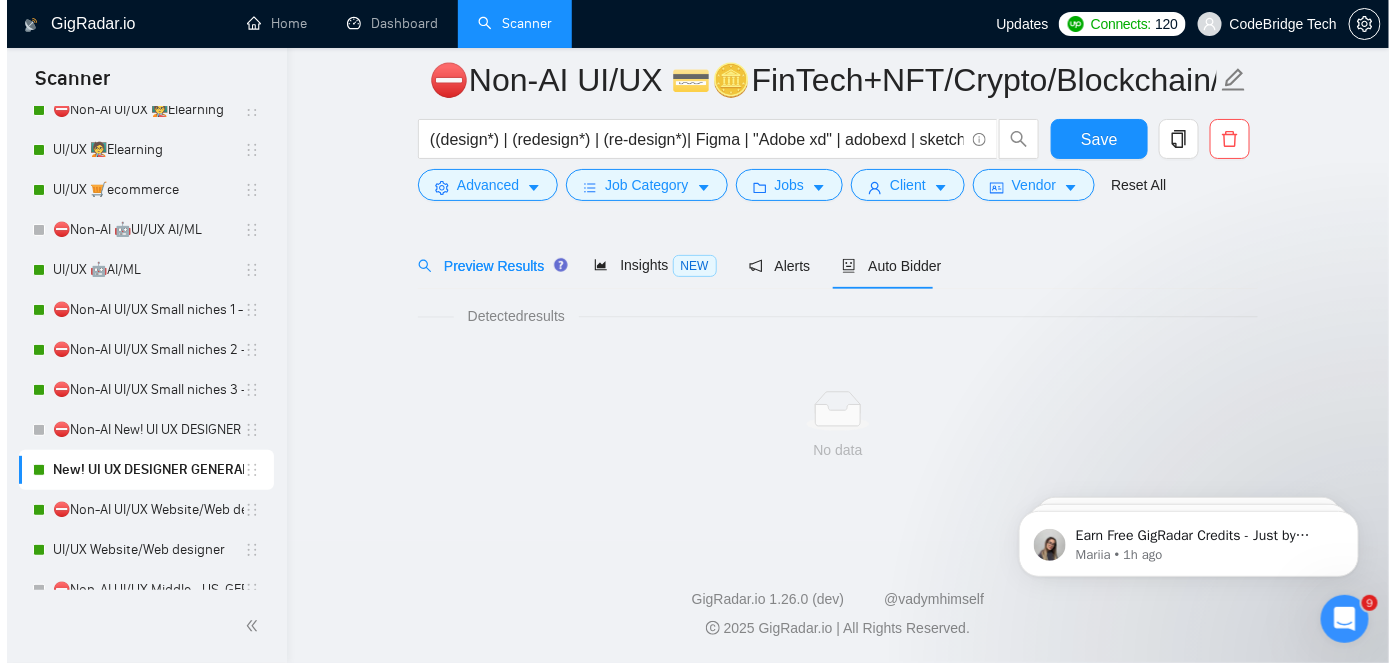 scroll, scrollTop: 66, scrollLeft: 0, axis: vertical 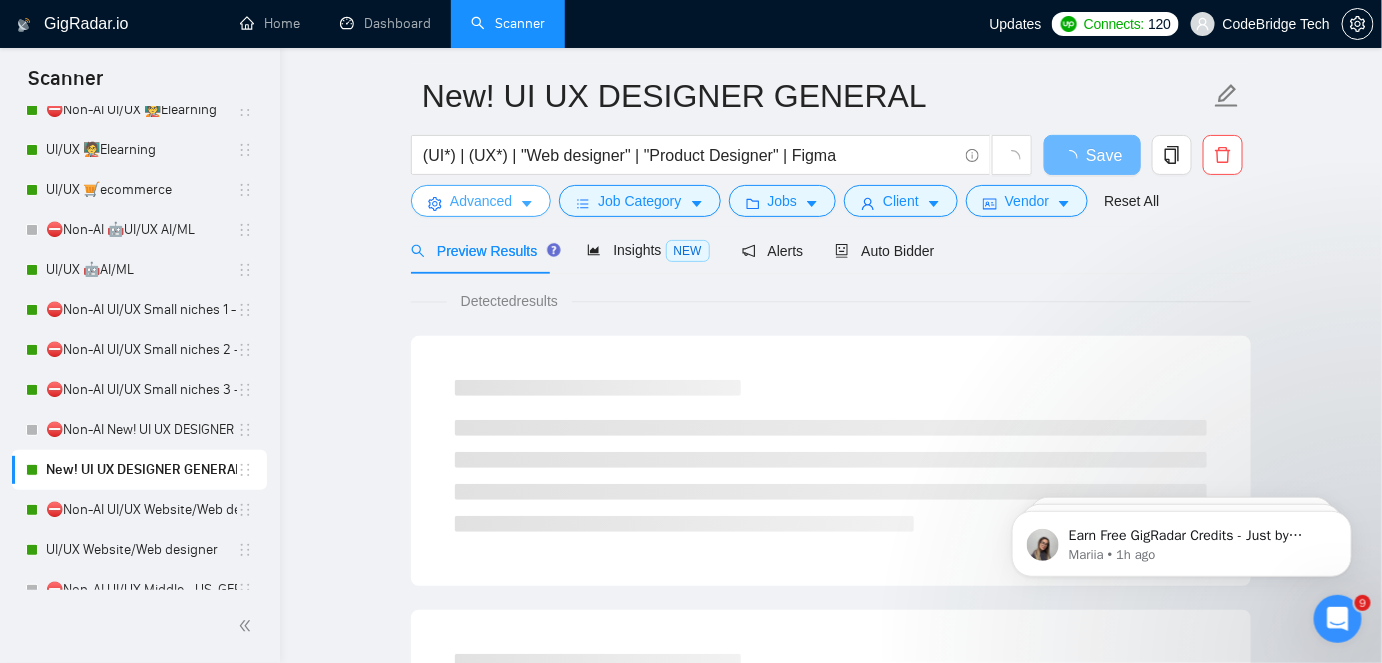 click on "Advanced" at bounding box center (481, 201) 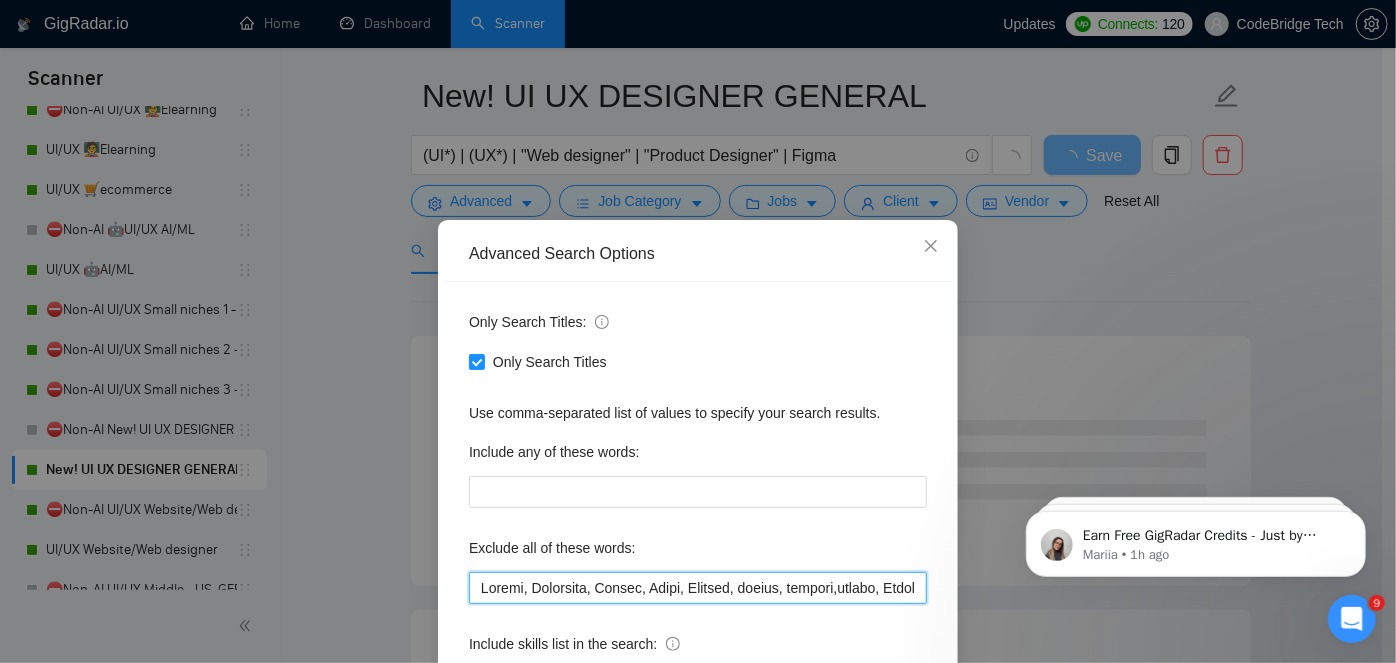 click at bounding box center [698, 588] 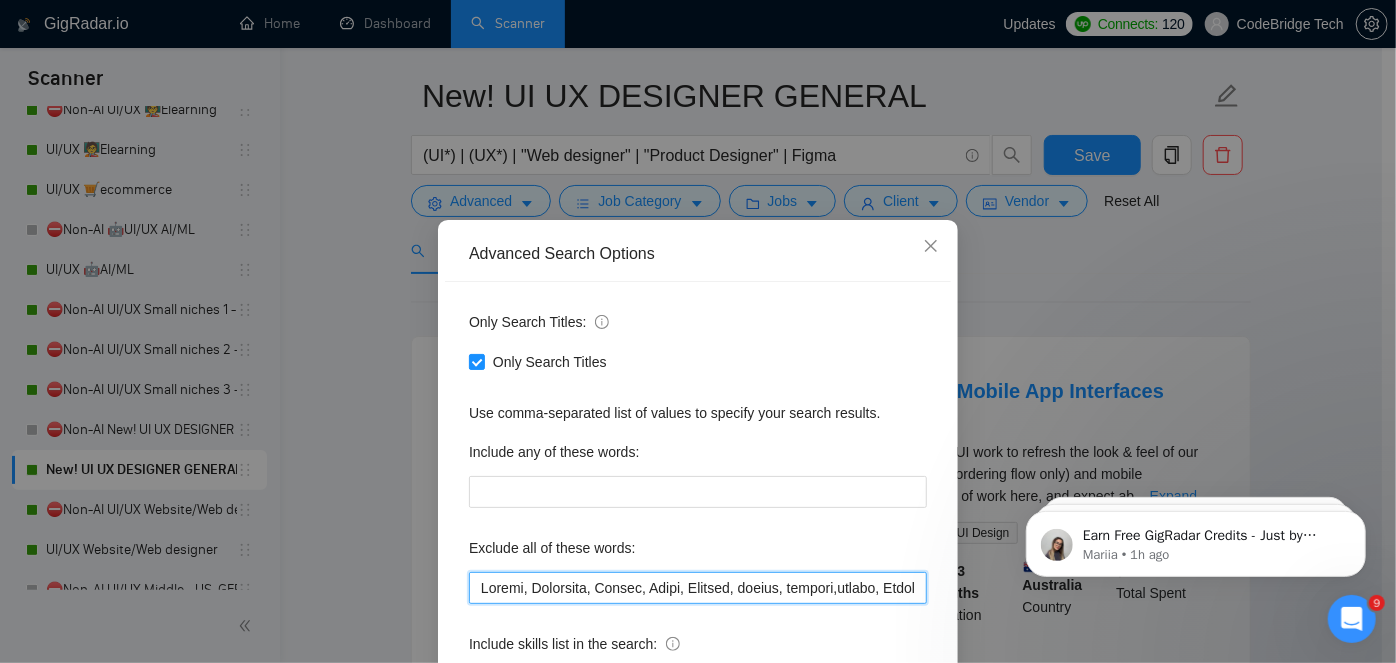 click at bounding box center [698, 588] 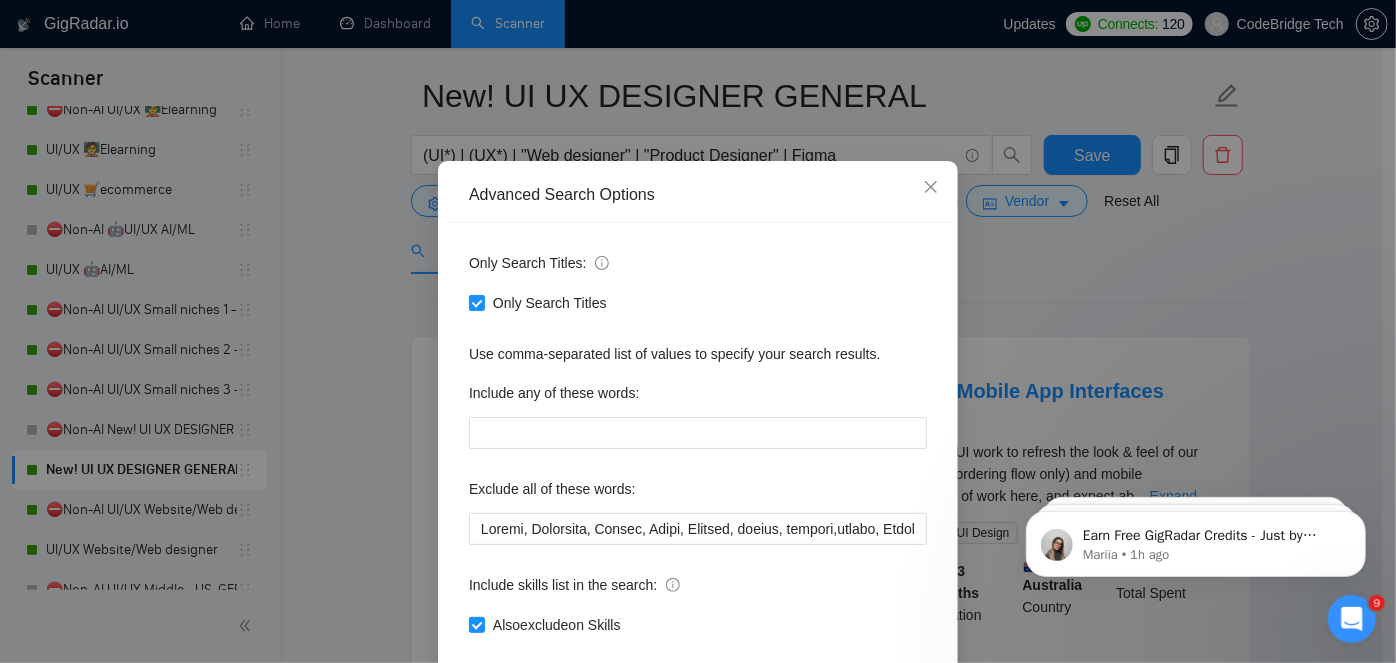 scroll, scrollTop: 90, scrollLeft: 0, axis: vertical 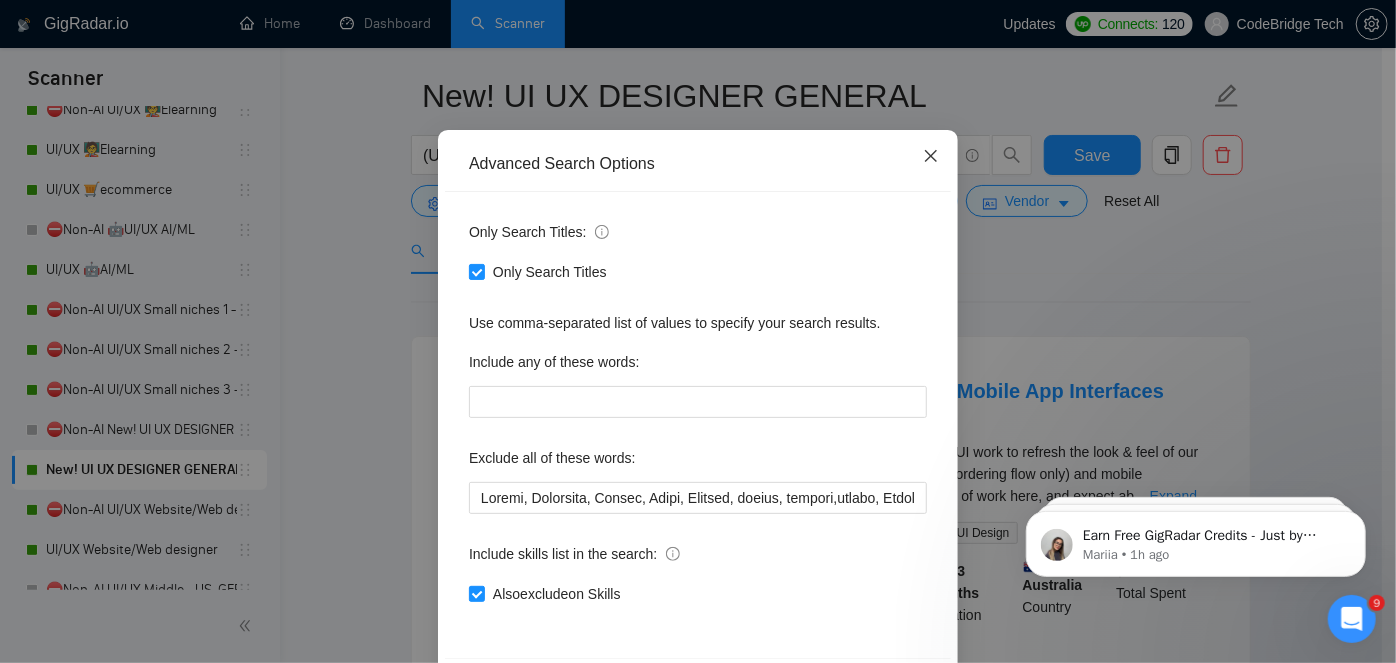 click 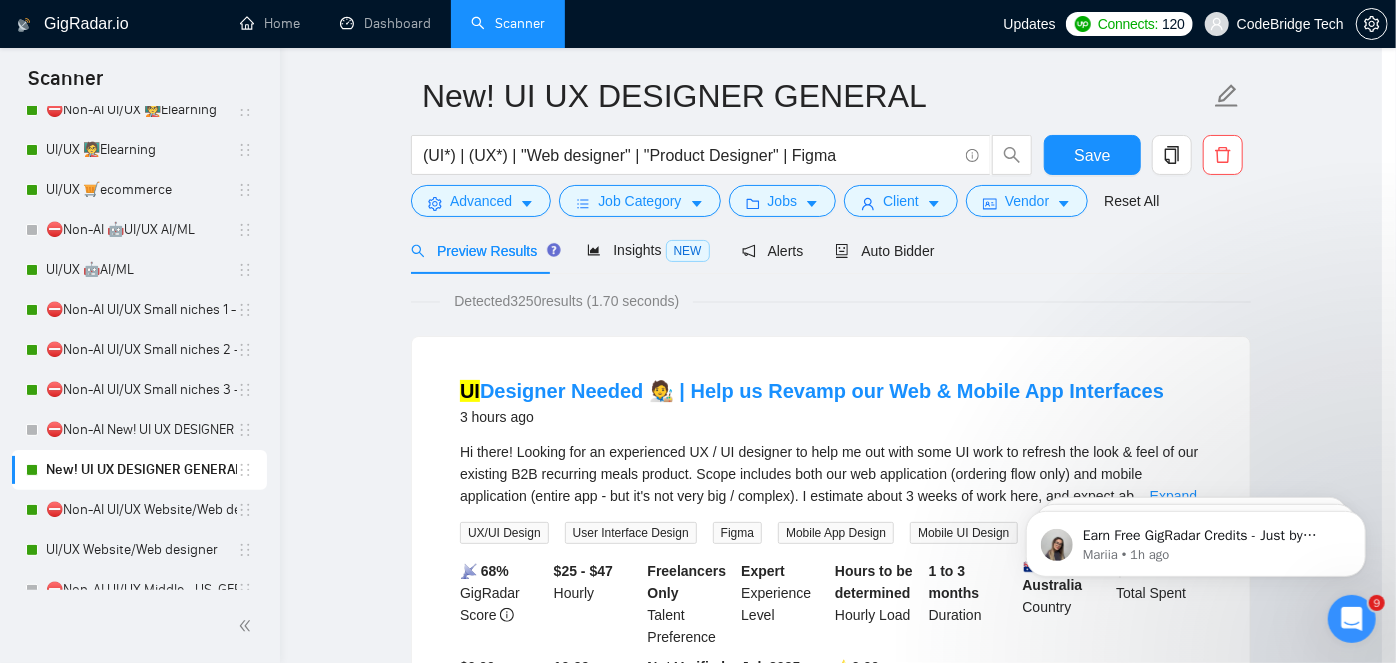 scroll, scrollTop: 68, scrollLeft: 0, axis: vertical 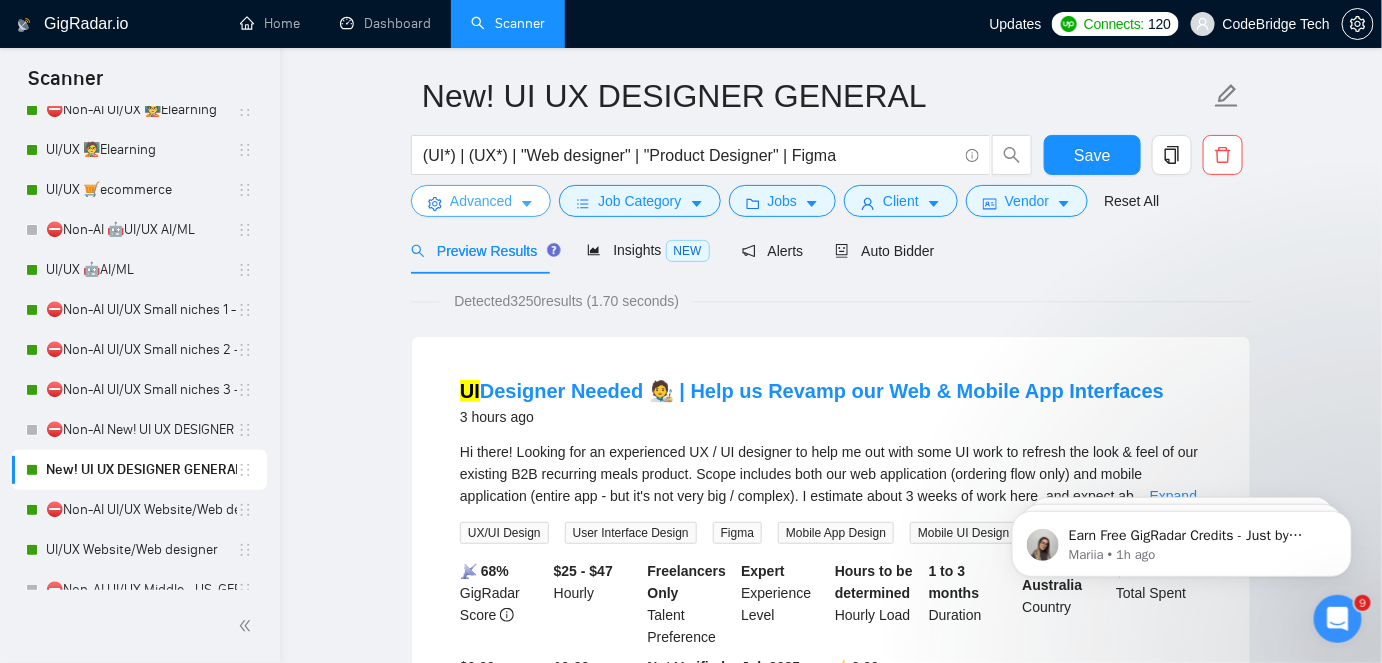 click on "Advanced" at bounding box center [481, 201] 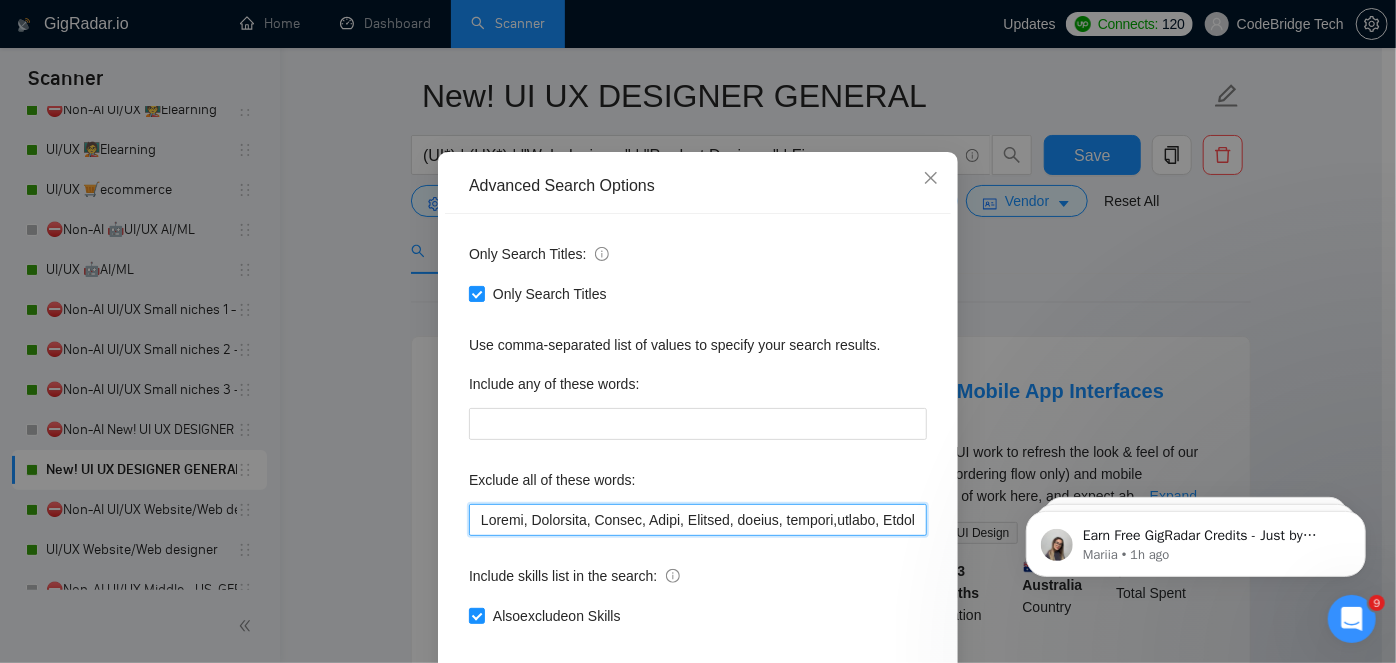 click at bounding box center [698, 520] 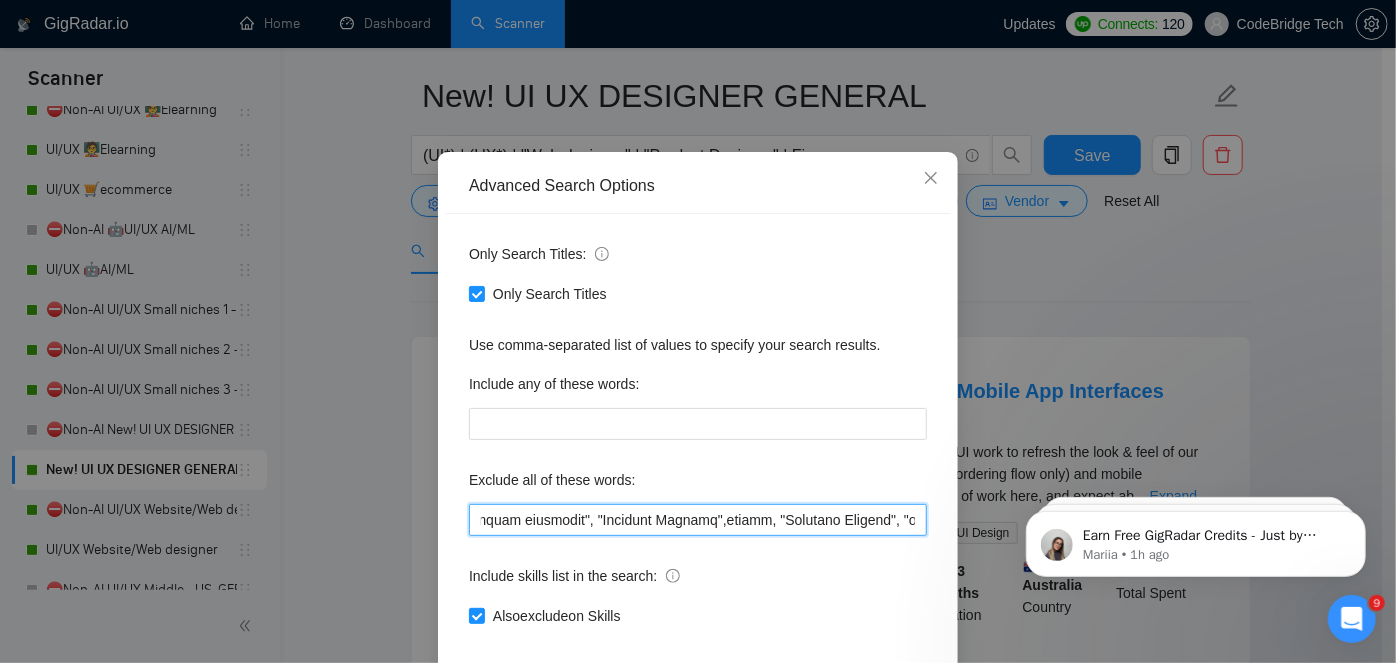 scroll, scrollTop: 0, scrollLeft: 3854, axis: horizontal 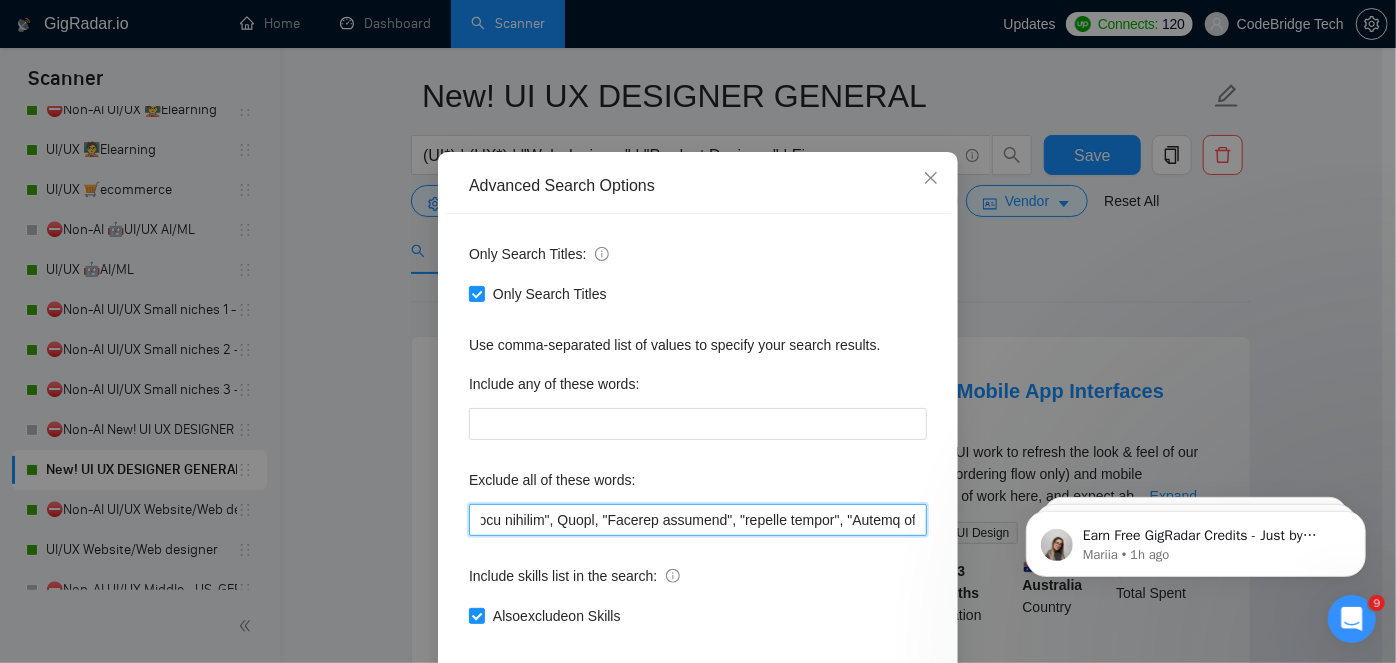drag, startPoint x: 813, startPoint y: 580, endPoint x: 957, endPoint y: 590, distance: 144.3468 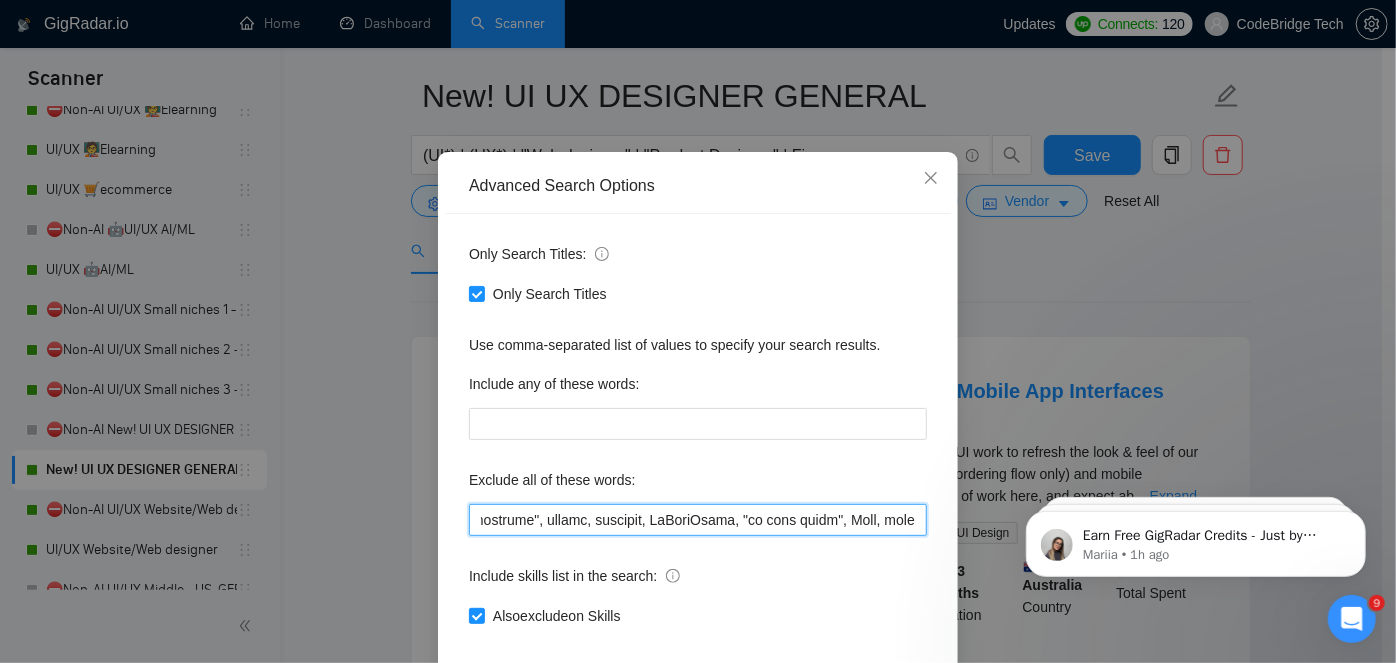 drag, startPoint x: 938, startPoint y: 592, endPoint x: 954, endPoint y: 592, distance: 16 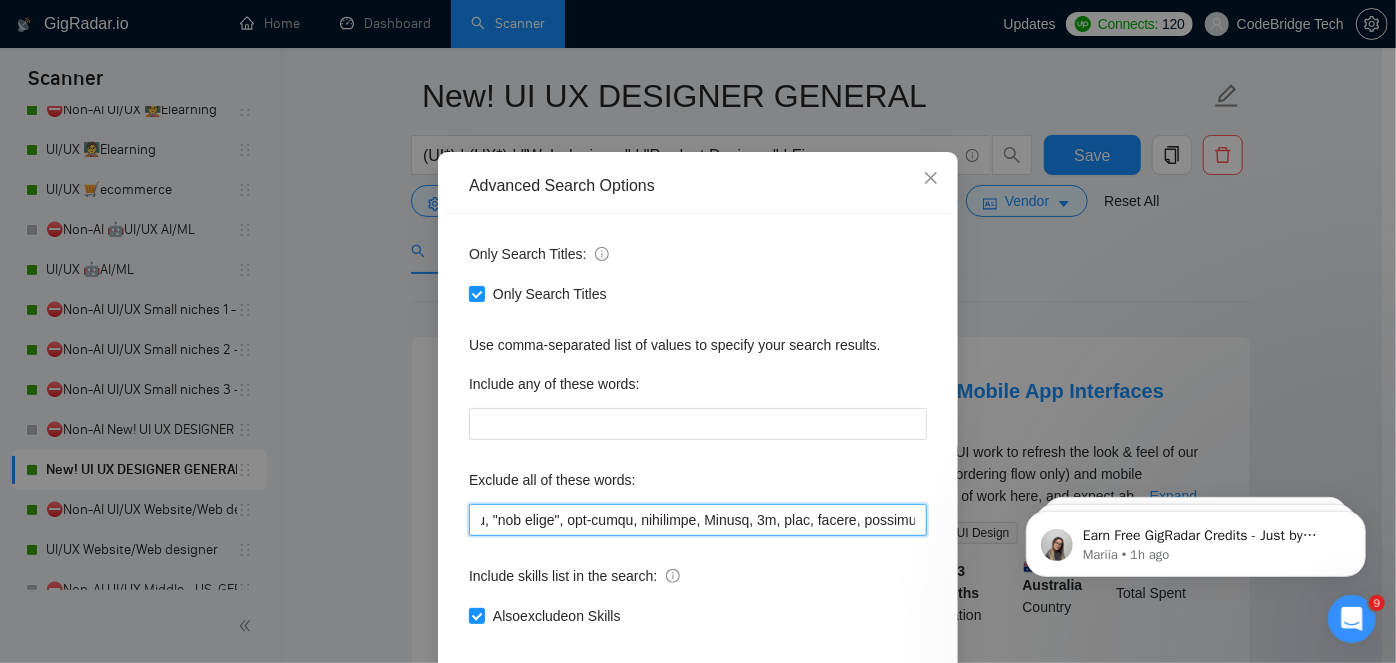drag, startPoint x: 862, startPoint y: 591, endPoint x: 963, endPoint y: 593, distance: 101.0198 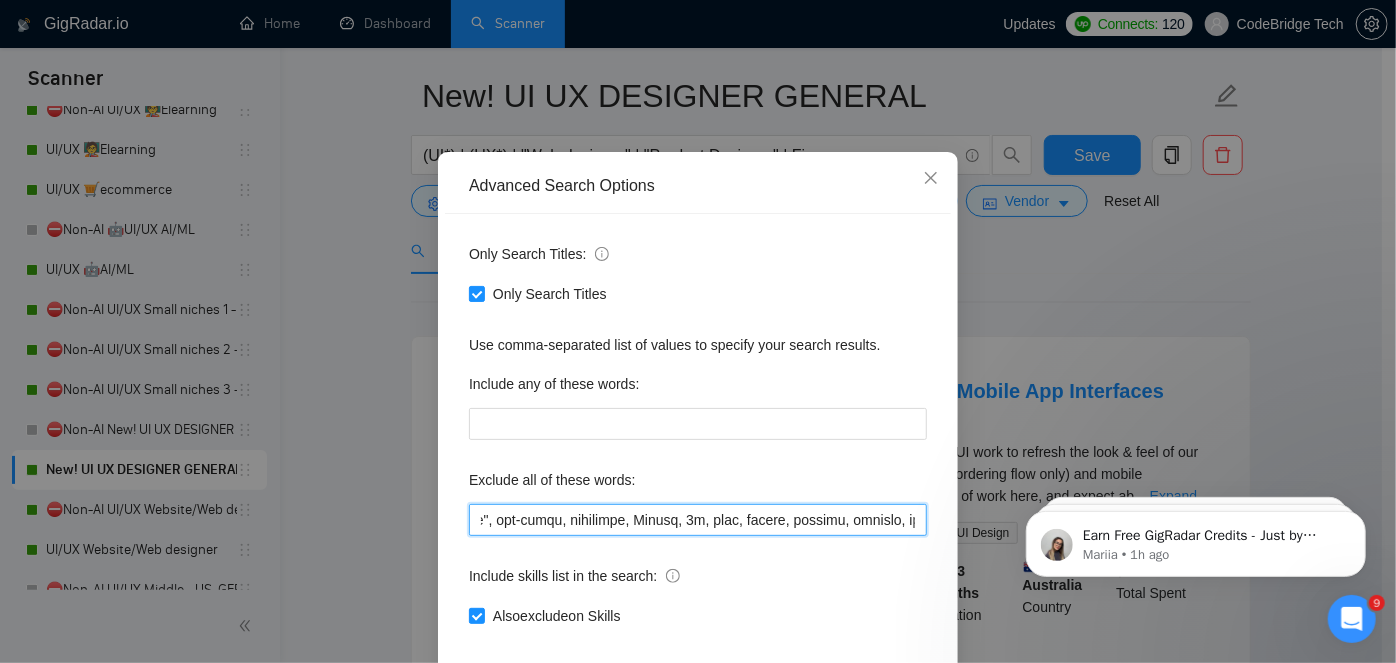 click at bounding box center [698, 520] 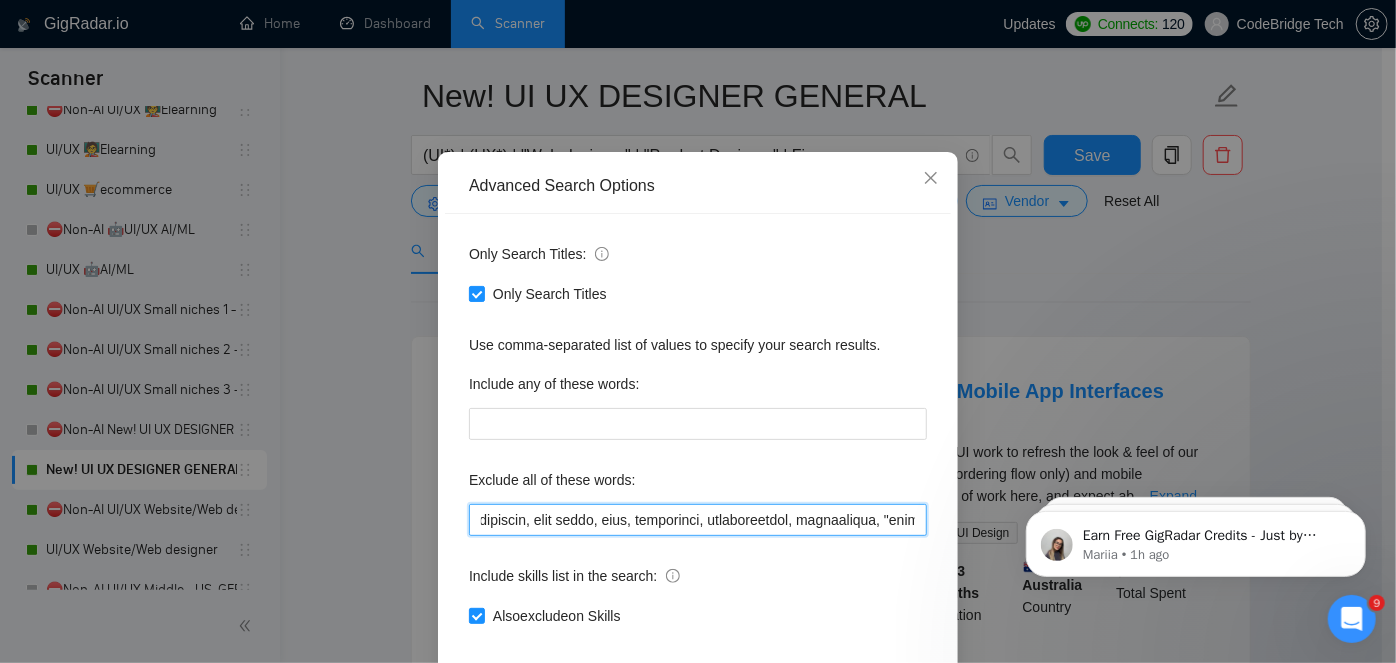scroll, scrollTop: 0, scrollLeft: 6885, axis: horizontal 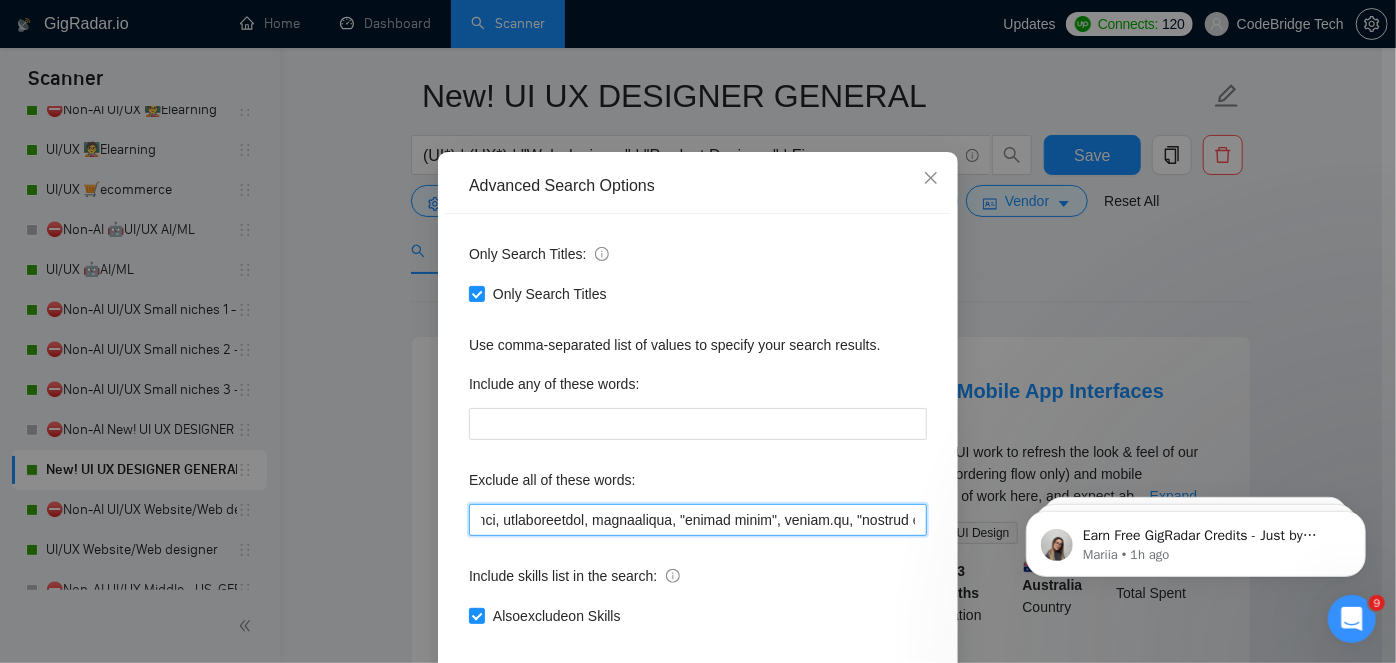 drag, startPoint x: 872, startPoint y: 590, endPoint x: 922, endPoint y: 590, distance: 50 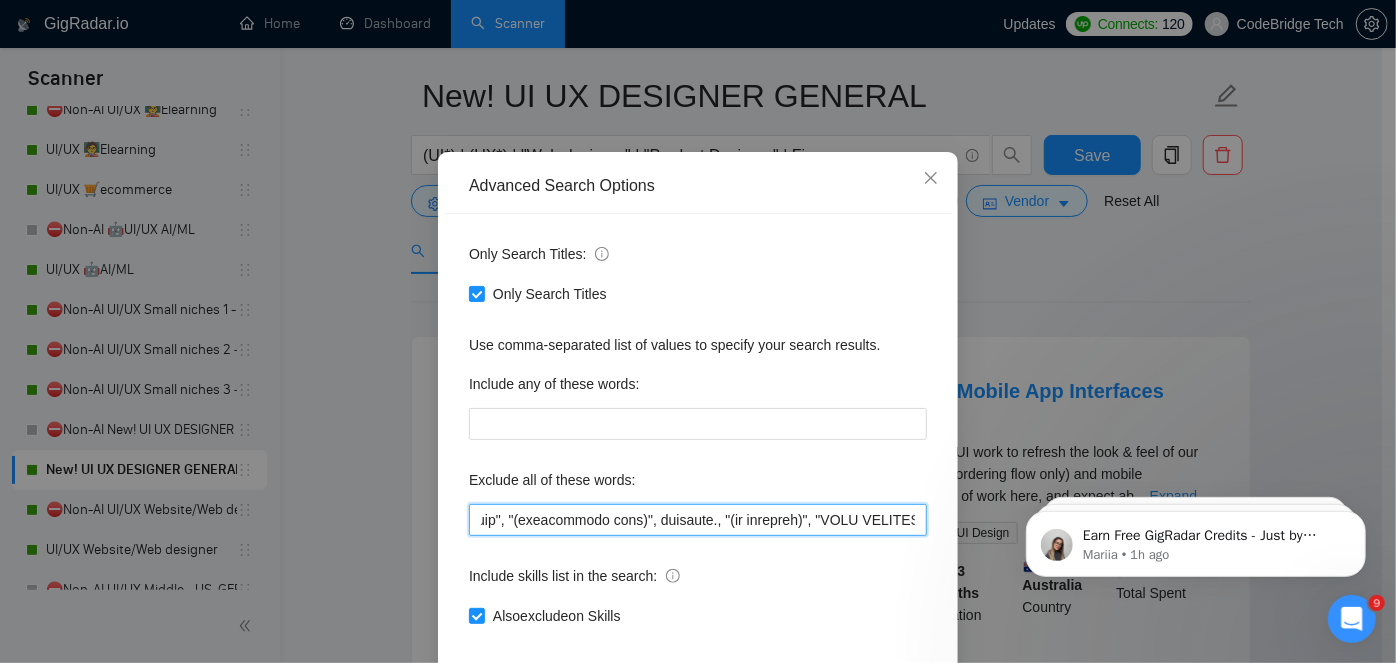 scroll, scrollTop: 0, scrollLeft: 8572, axis: horizontal 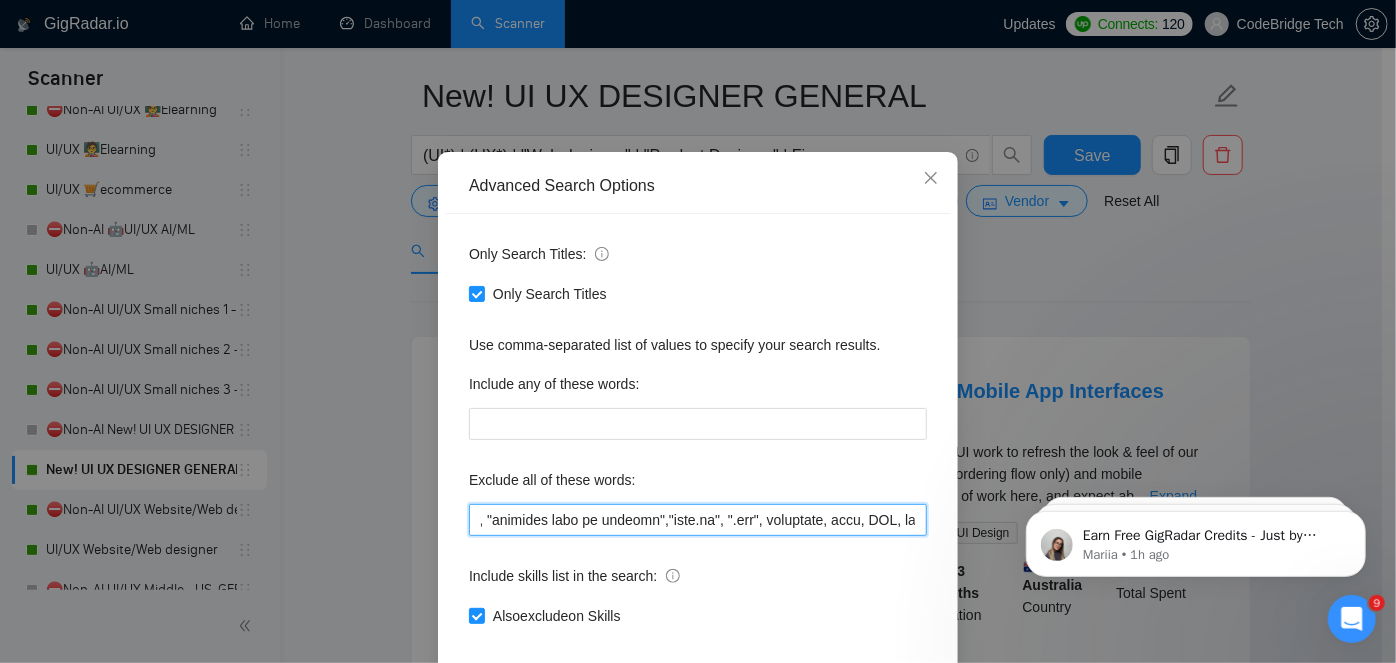 drag, startPoint x: 735, startPoint y: 592, endPoint x: 1003, endPoint y: 590, distance: 268.00748 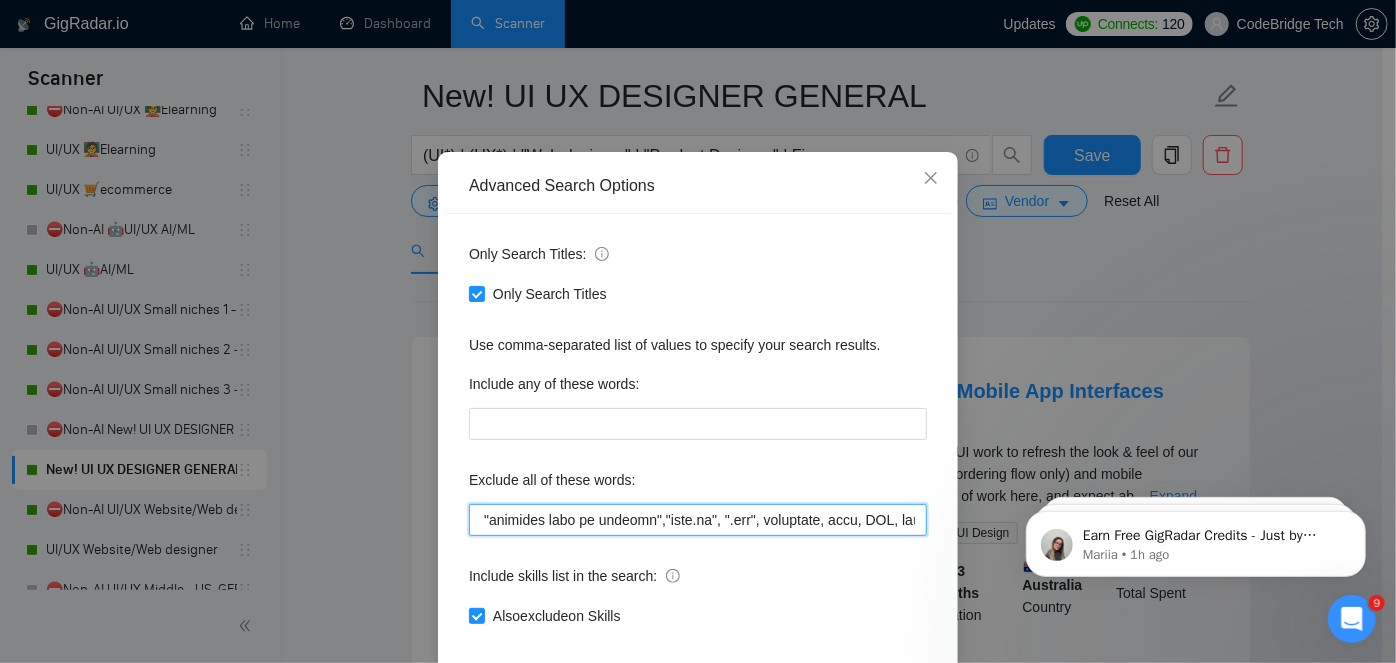 click on "Advanced Search Options Only Search Titles:   Only Search Titles Use comma-separated list of values to specify your search results. Include any of these words: Exclude all of these words: Include skills list in the search:   Also  exclude  on Skills Reset OK" at bounding box center [698, 331] 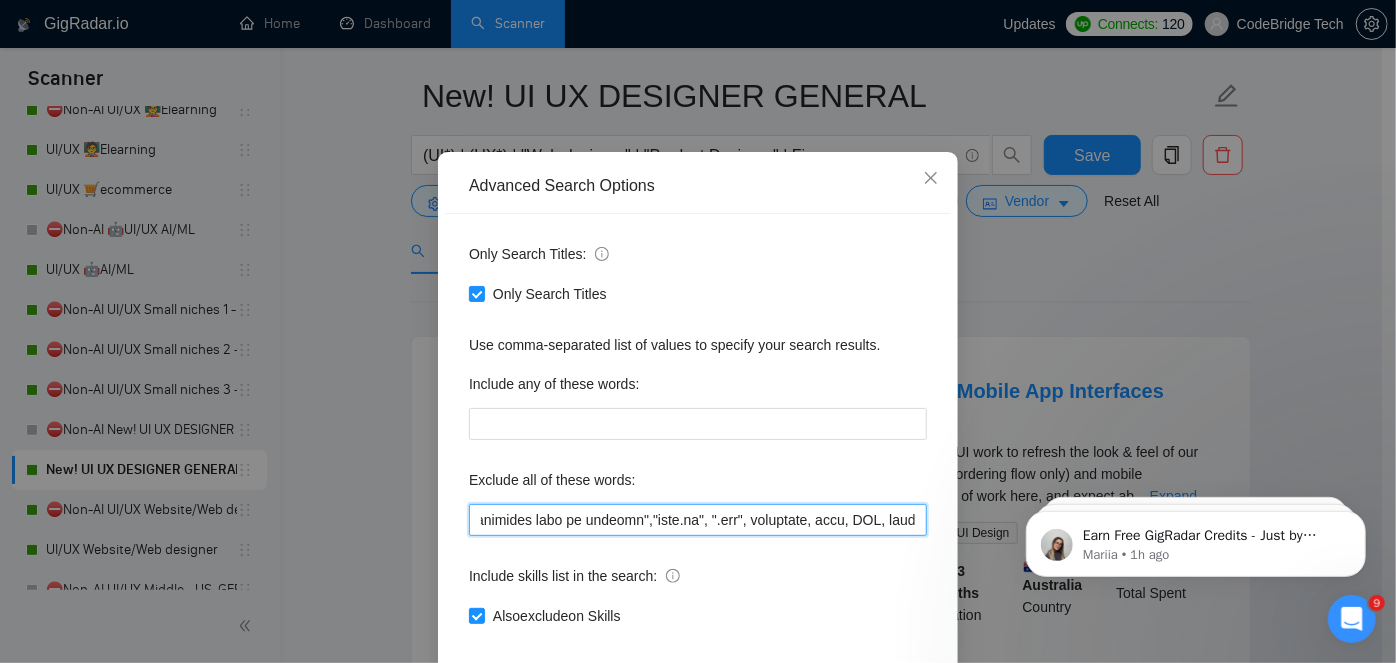 click at bounding box center [698, 520] 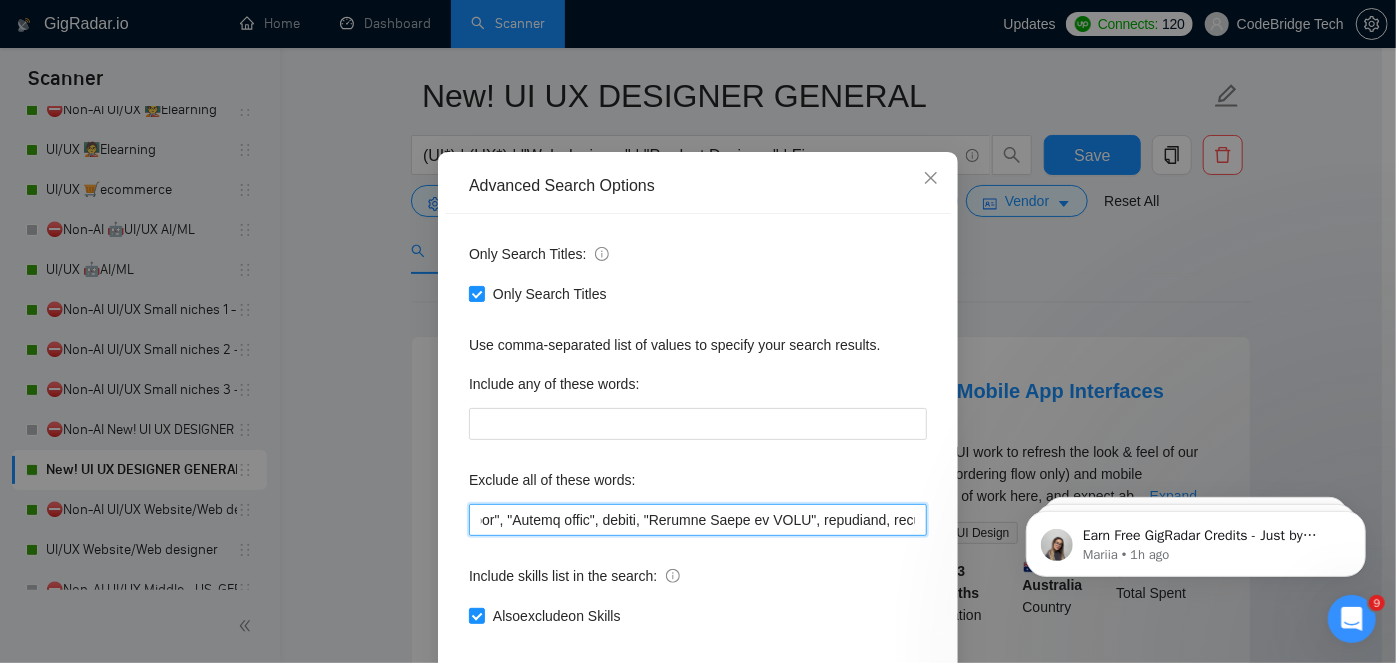scroll, scrollTop: 0, scrollLeft: 3023, axis: horizontal 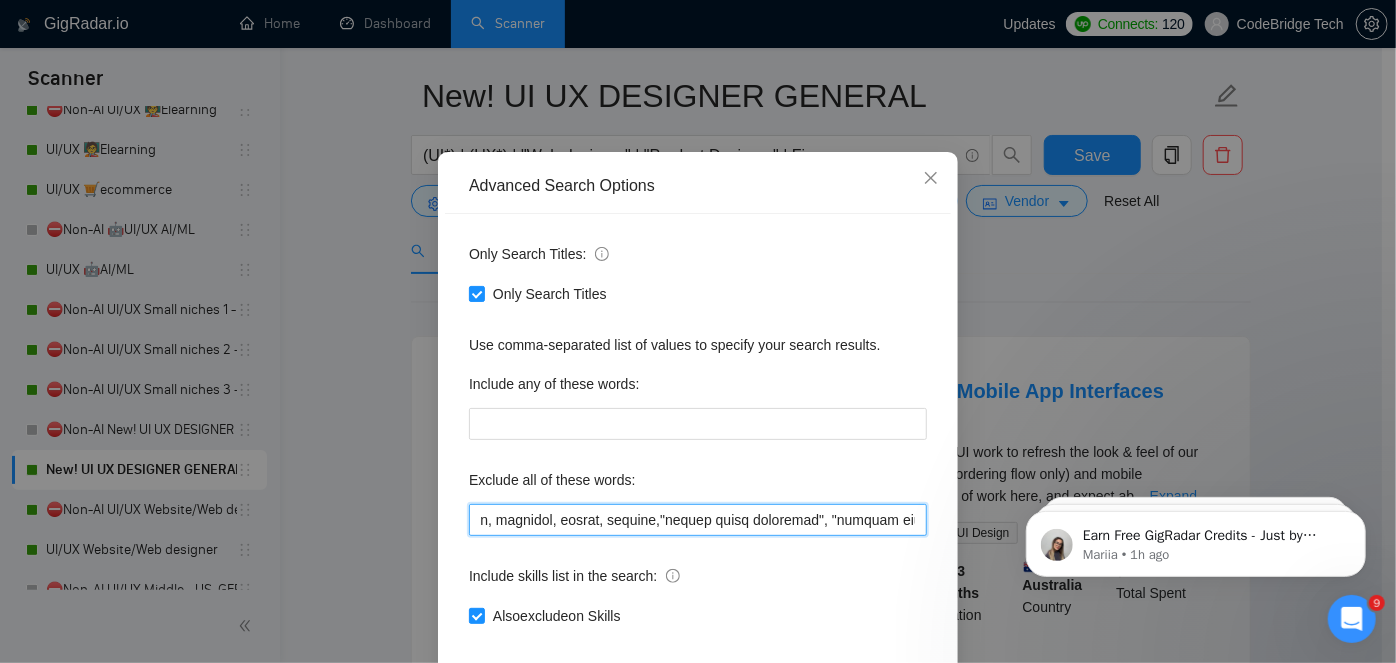 drag, startPoint x: 662, startPoint y: 593, endPoint x: 405, endPoint y: 595, distance: 257.00778 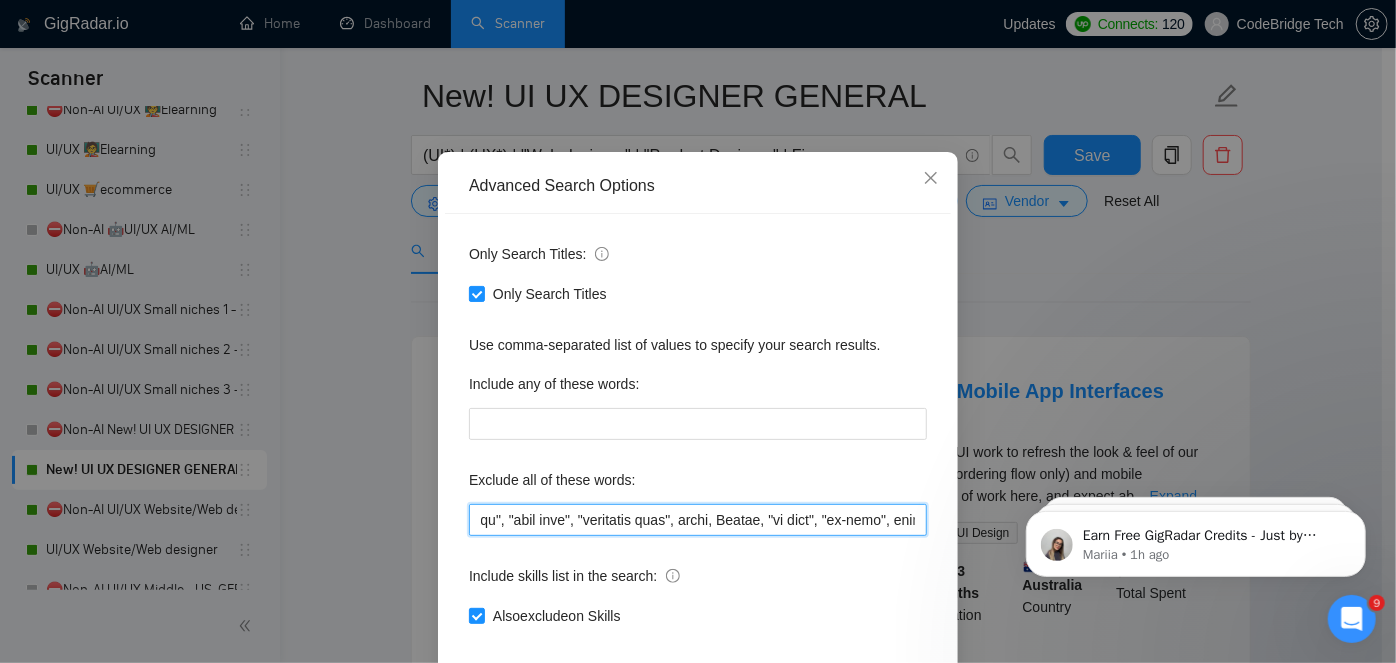 scroll, scrollTop: 0, scrollLeft: 2073, axis: horizontal 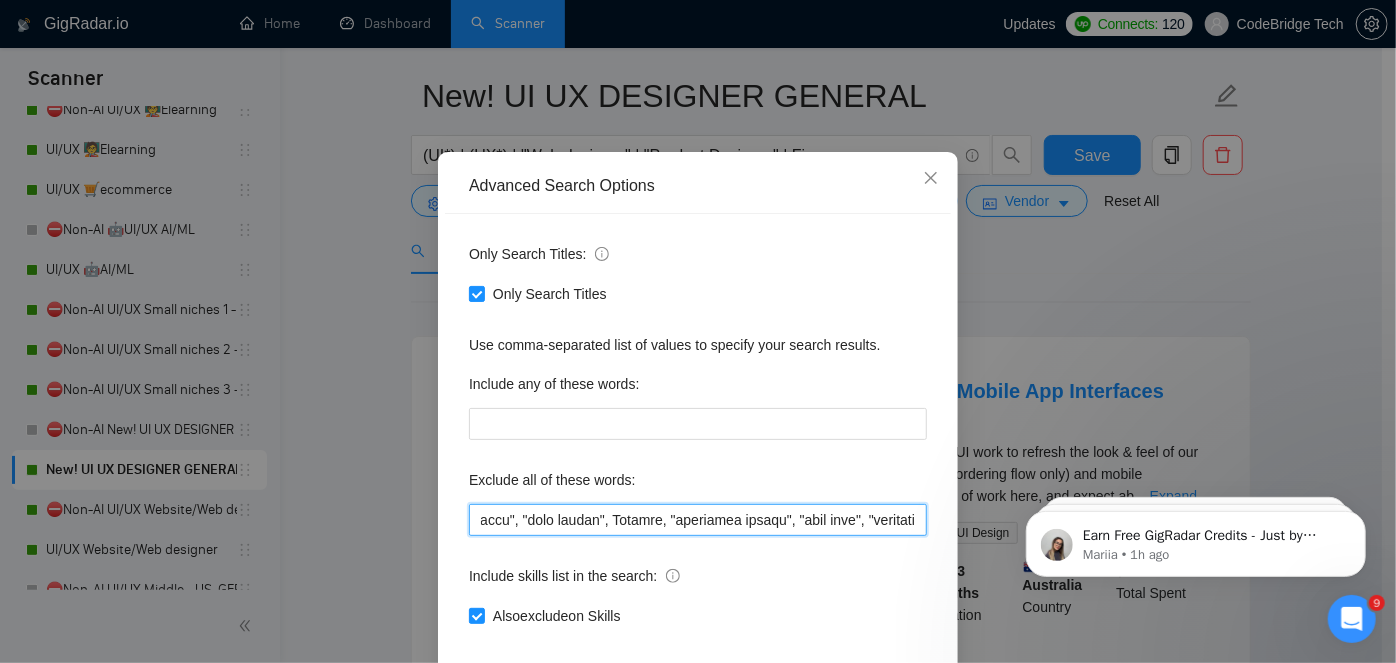 drag, startPoint x: 573, startPoint y: 587, endPoint x: 453, endPoint y: 592, distance: 120.10412 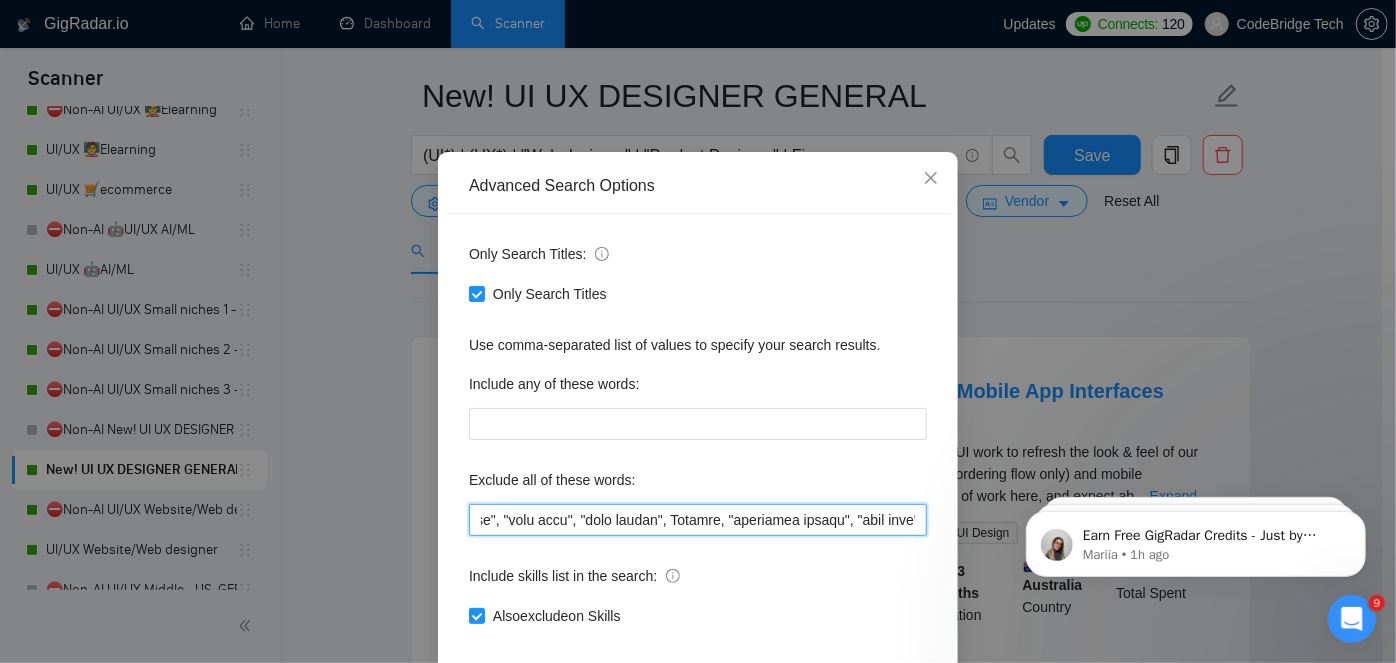 click at bounding box center (698, 520) 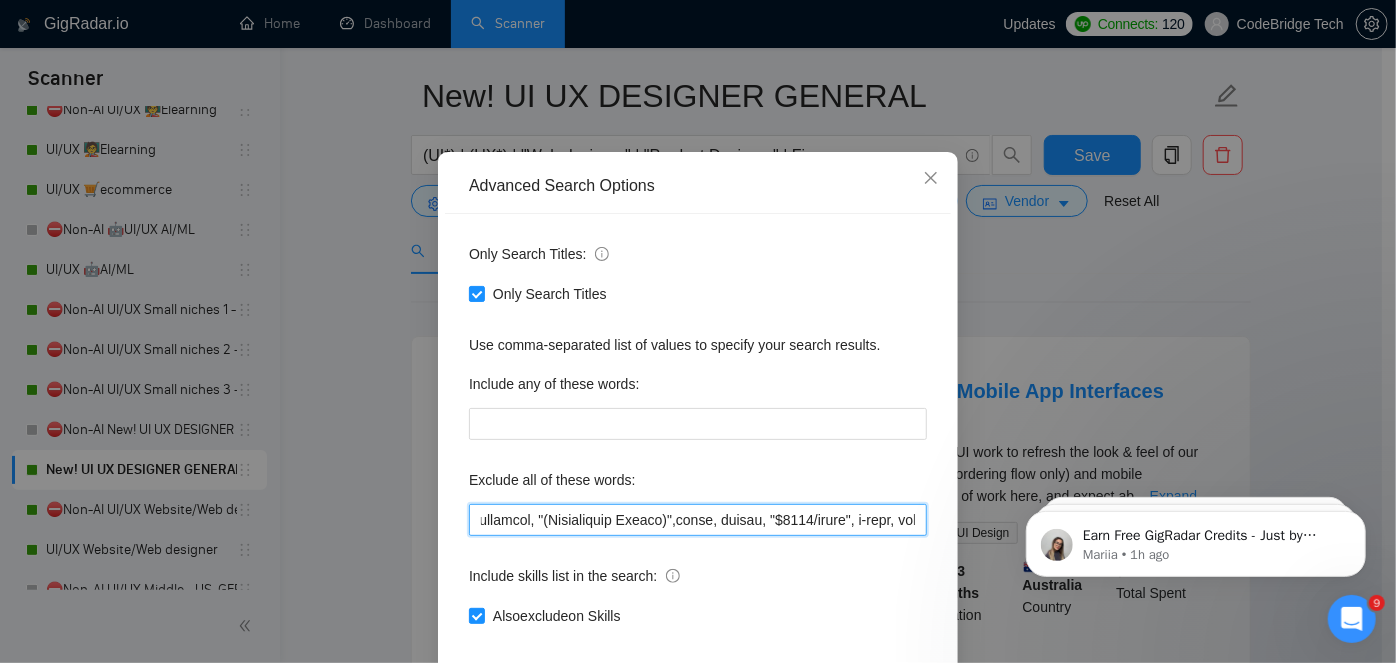 drag, startPoint x: 632, startPoint y: 592, endPoint x: 436, endPoint y: 597, distance: 196.06377 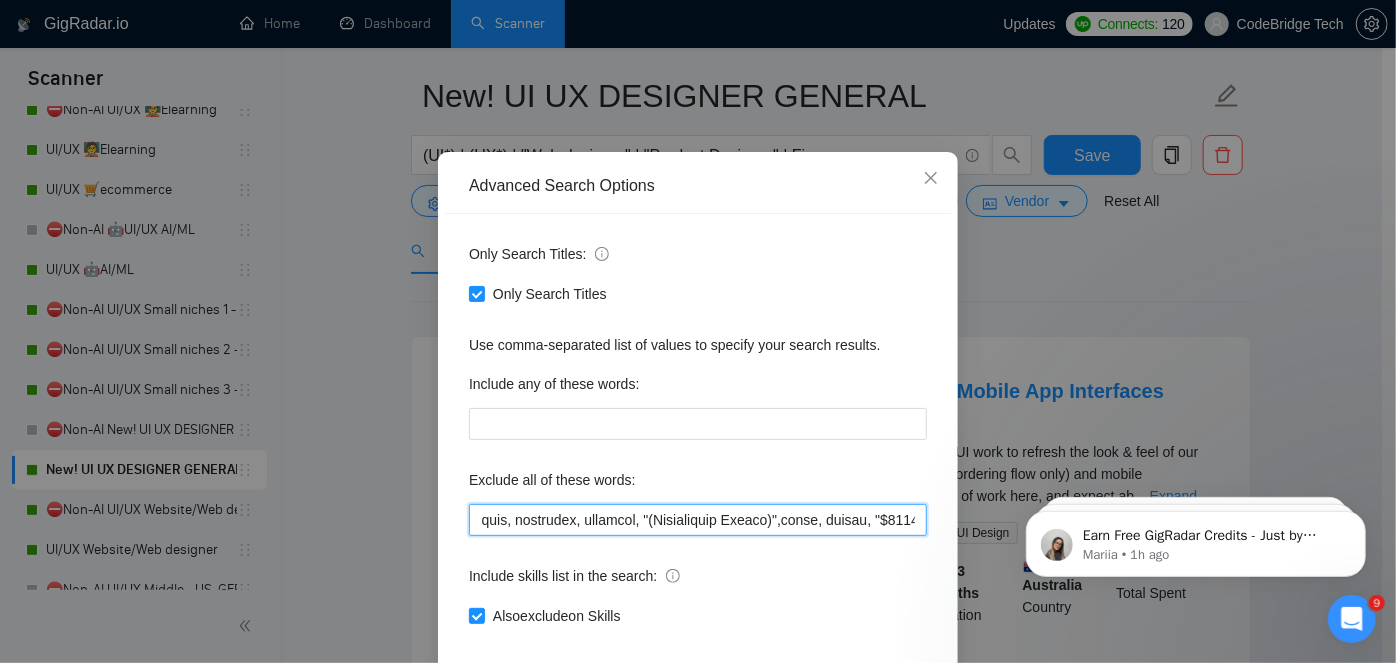 click at bounding box center (698, 520) 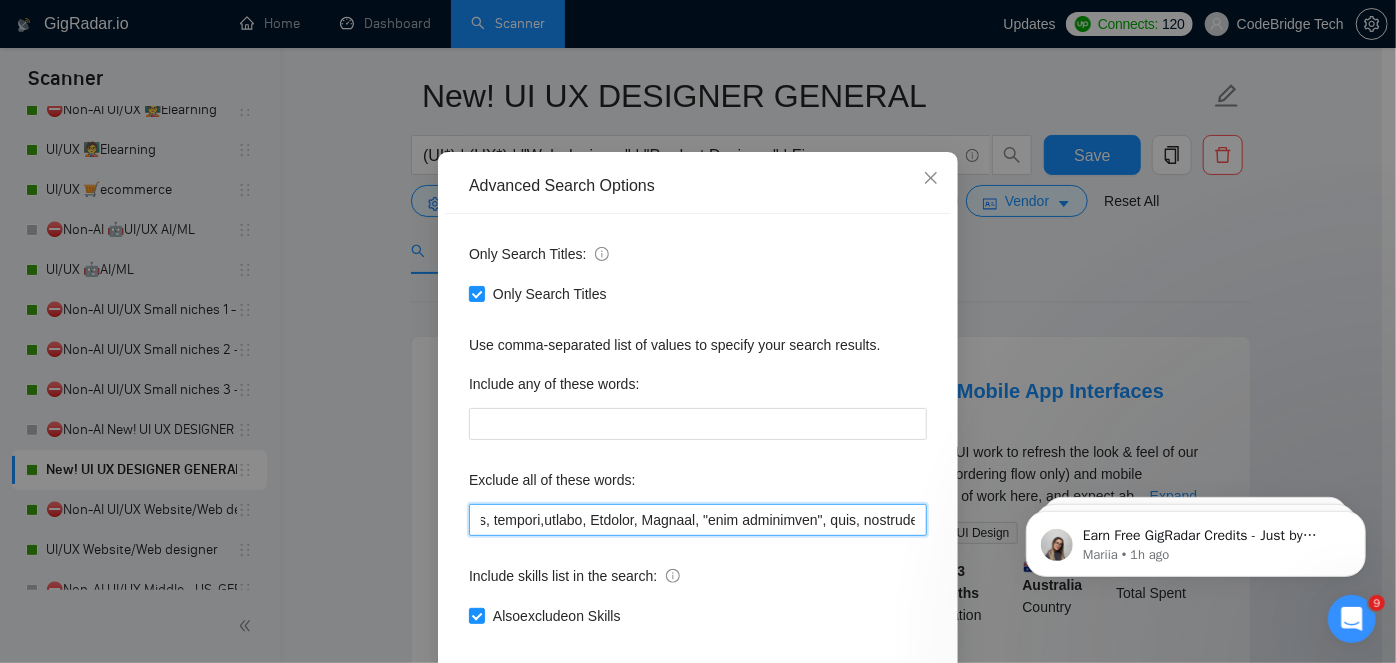 scroll, scrollTop: 0, scrollLeft: 0, axis: both 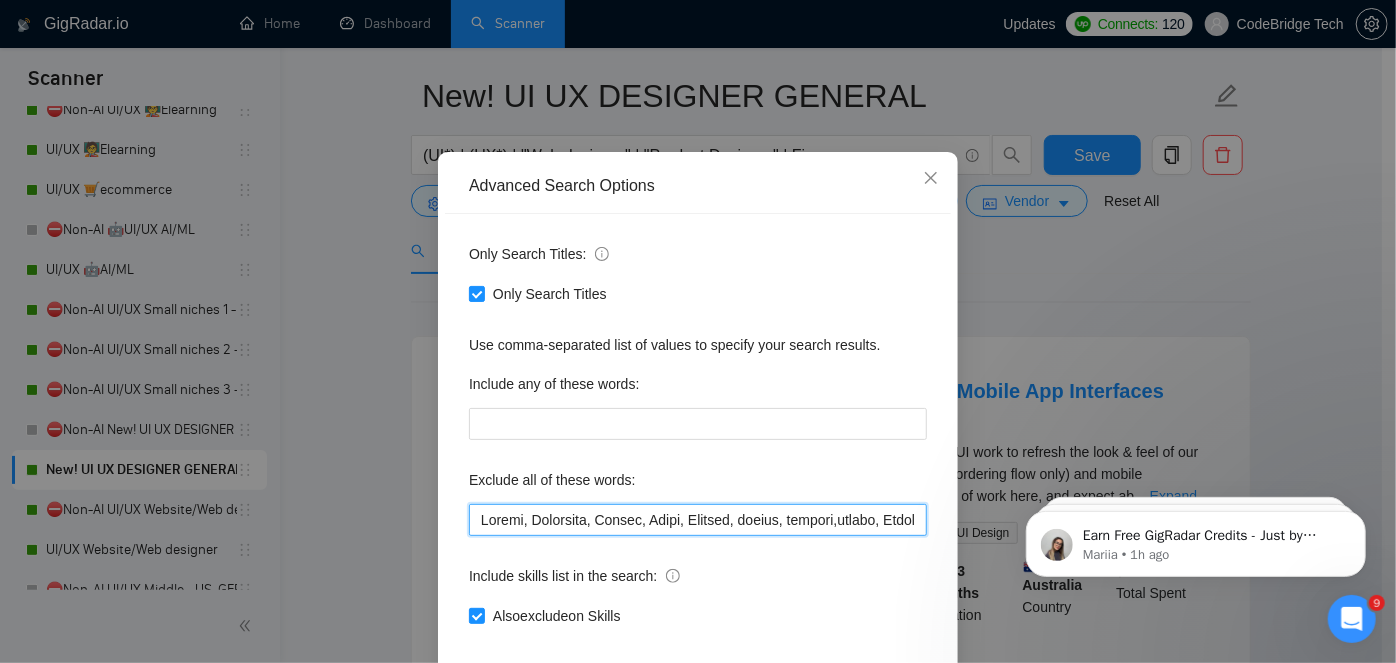 drag, startPoint x: 537, startPoint y: 579, endPoint x: 438, endPoint y: 579, distance: 99 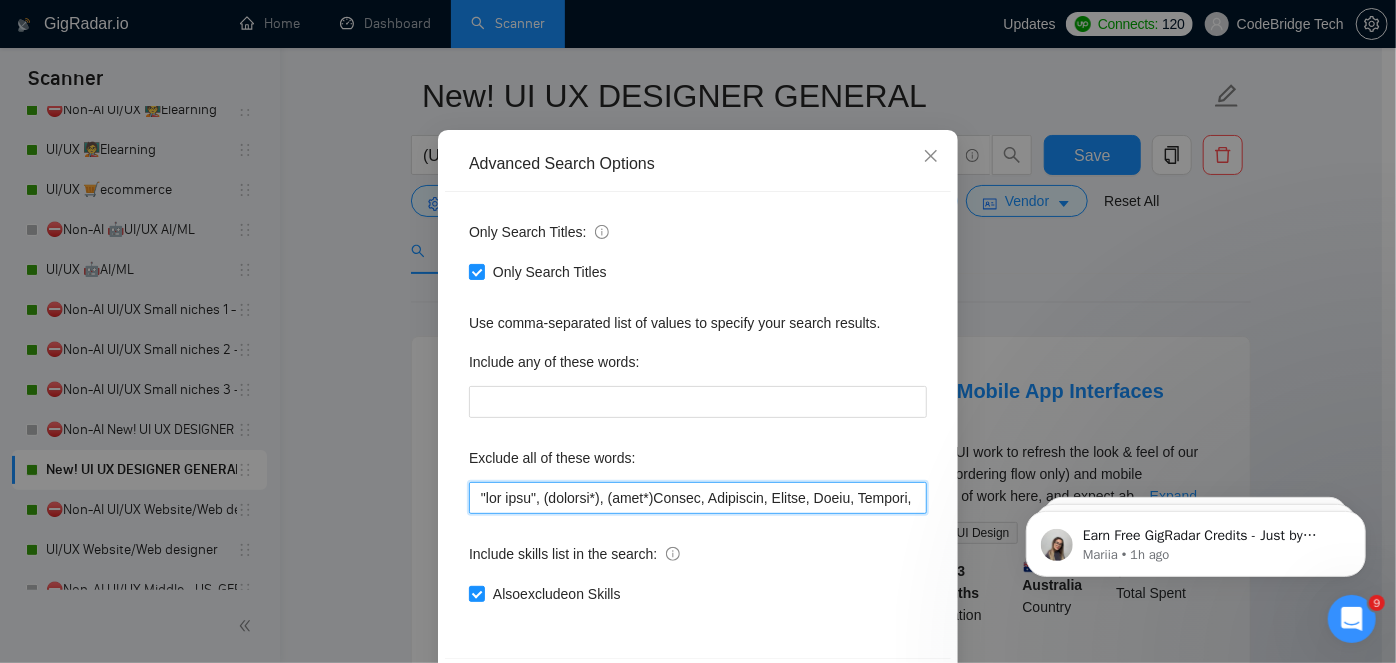 scroll, scrollTop: 168, scrollLeft: 0, axis: vertical 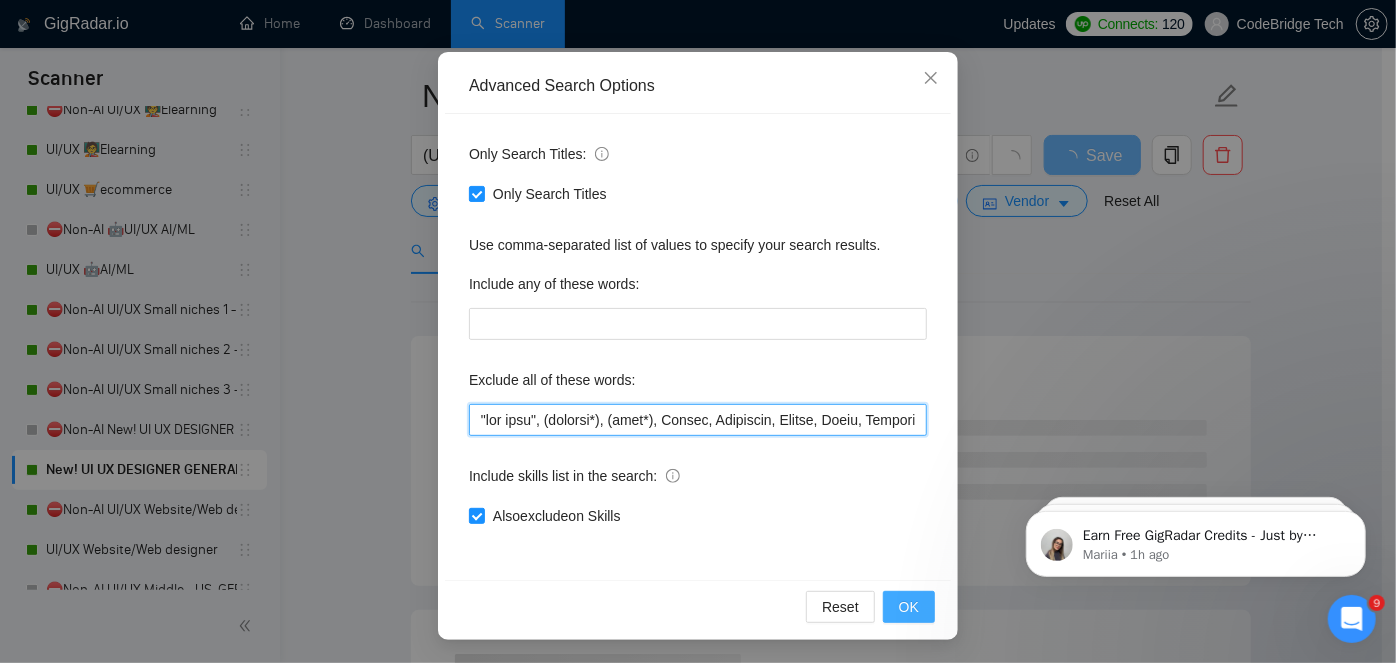type on ""hub spot", (hubspot*), (icon*), Cursor, Highlevel, Hotjar, Podia, Bespoke, groove, textile,fabric, Graphic, Godaddy, "fast turnaround", odoo, templates, template, "(Partnership Shares)",adult, erotic, "$1000/month", e-book, ebook, tilda, workbook, Unity, Learndash, amazon, "tote bag", booth, "tote bag", "Jewelry design", Powerpoint, microsoft, Infographic,"Quick turnaround", "work fast", "fast worker", Tableau, "technical design", "tech pack", "microsoft word", excel, Onsite, "on site", "on-site", image, images, "ad designer", ads, branding, banner, banners,"social media marketing", "digital marketing", "Creative Content",banner, "Creative Content", "content creator", Email, "Fashion designer", "fashion design", "Google sheet", bubble, "Convert Figma to HTML", suitedash, artwork, Shopify, framer, Webflow, firebase, equity, Stripo , EDM, "Native german", "logo design", "logo designer", poster, brochure, GoHighLevel, "go high level", Duda, streetwear, beehiiv, shopify, wix, salesforce, flutterflow, landing,..." 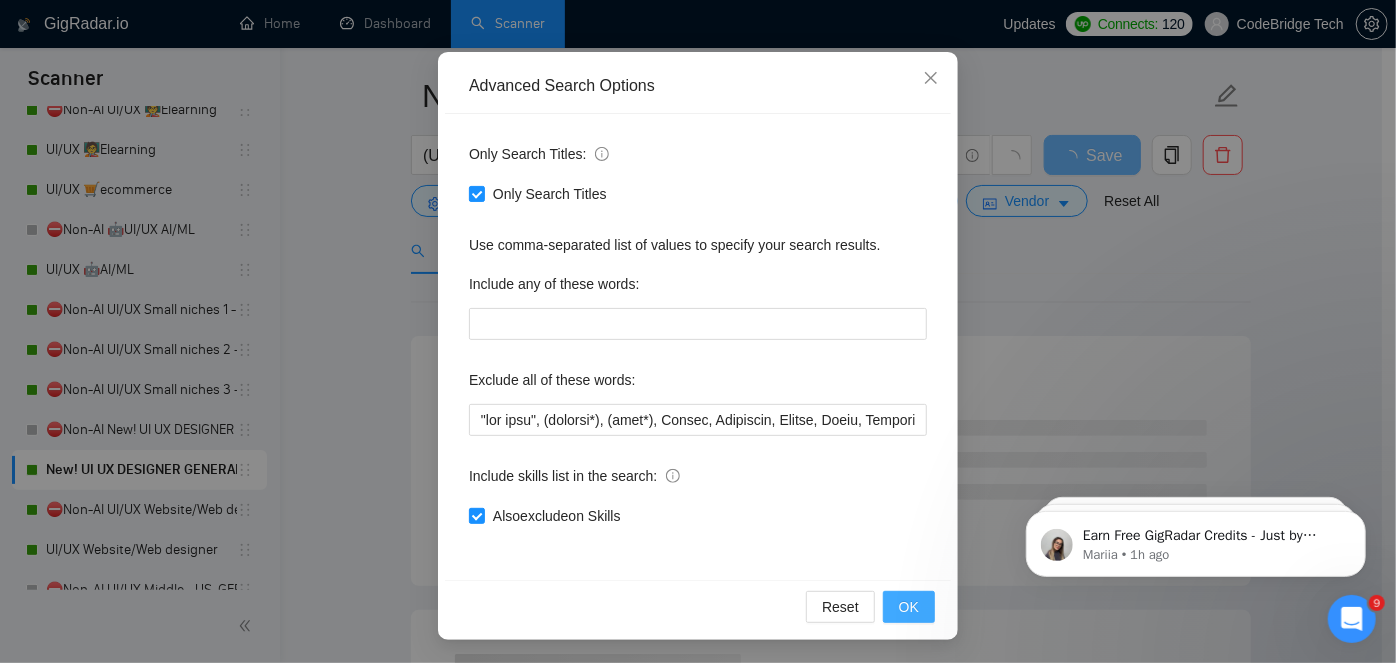 click on "OK" at bounding box center (909, 607) 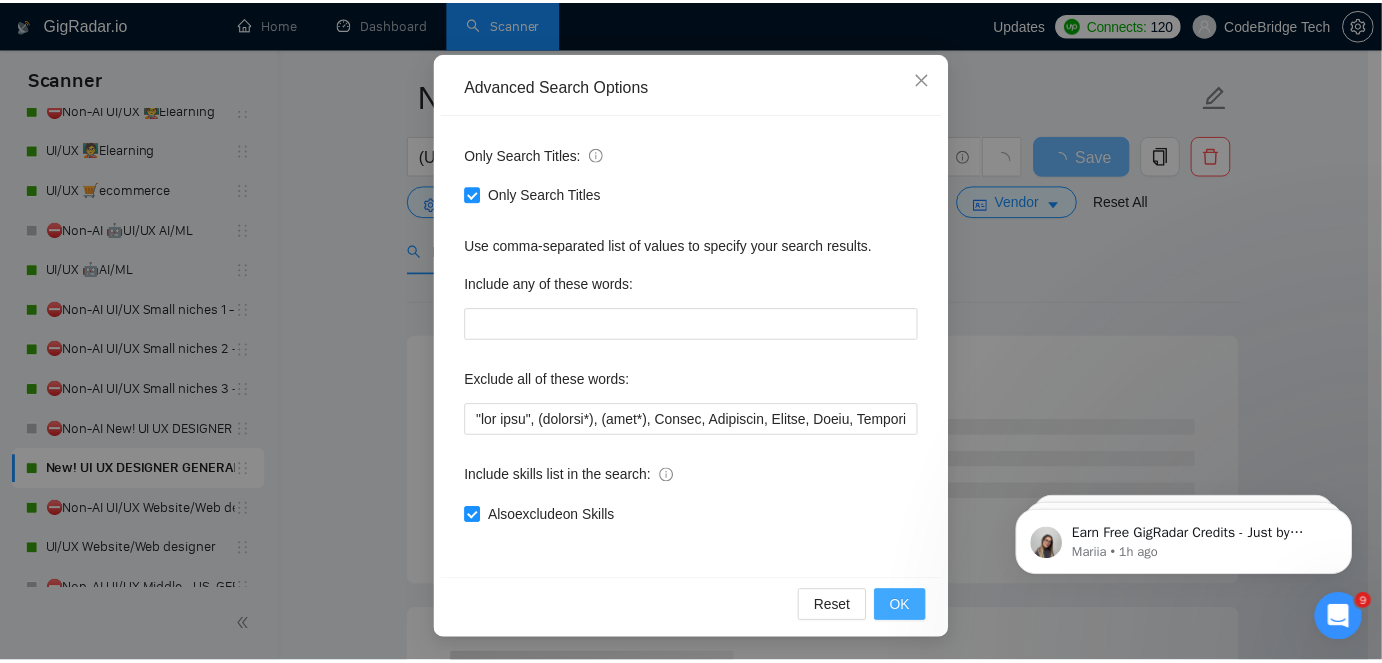 scroll, scrollTop: 68, scrollLeft: 0, axis: vertical 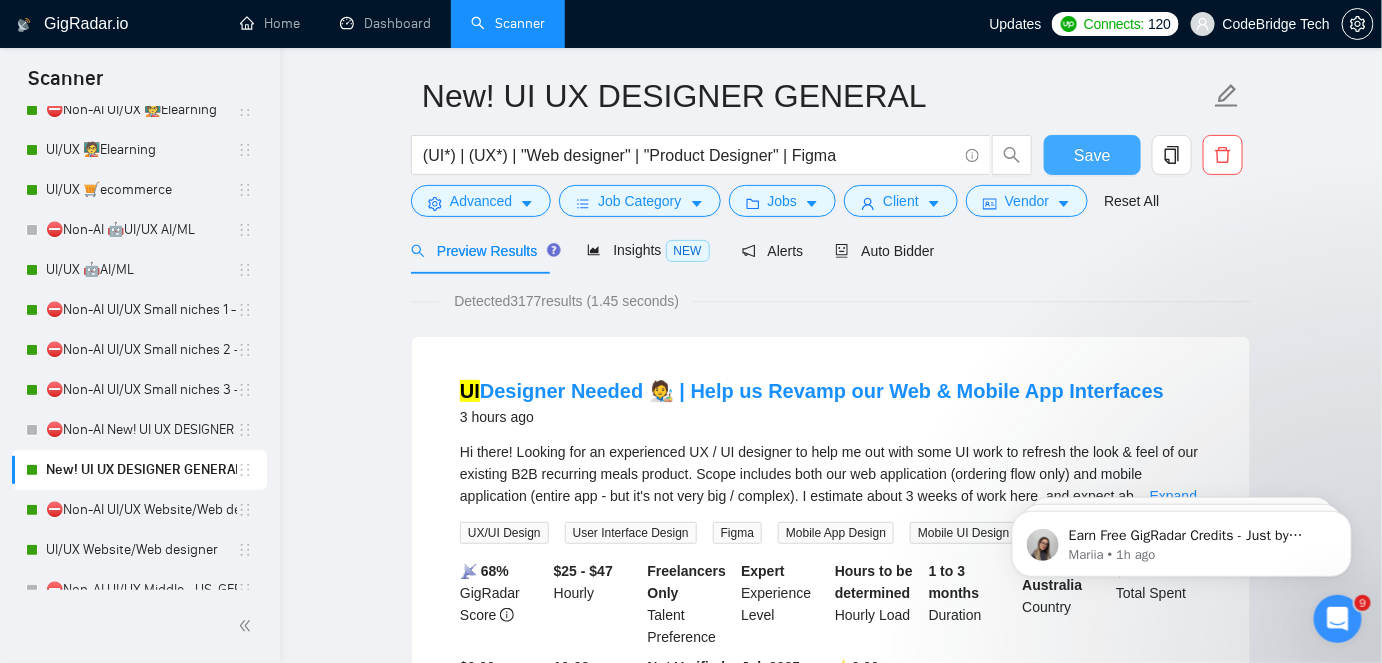 click on "Save" at bounding box center [1092, 155] 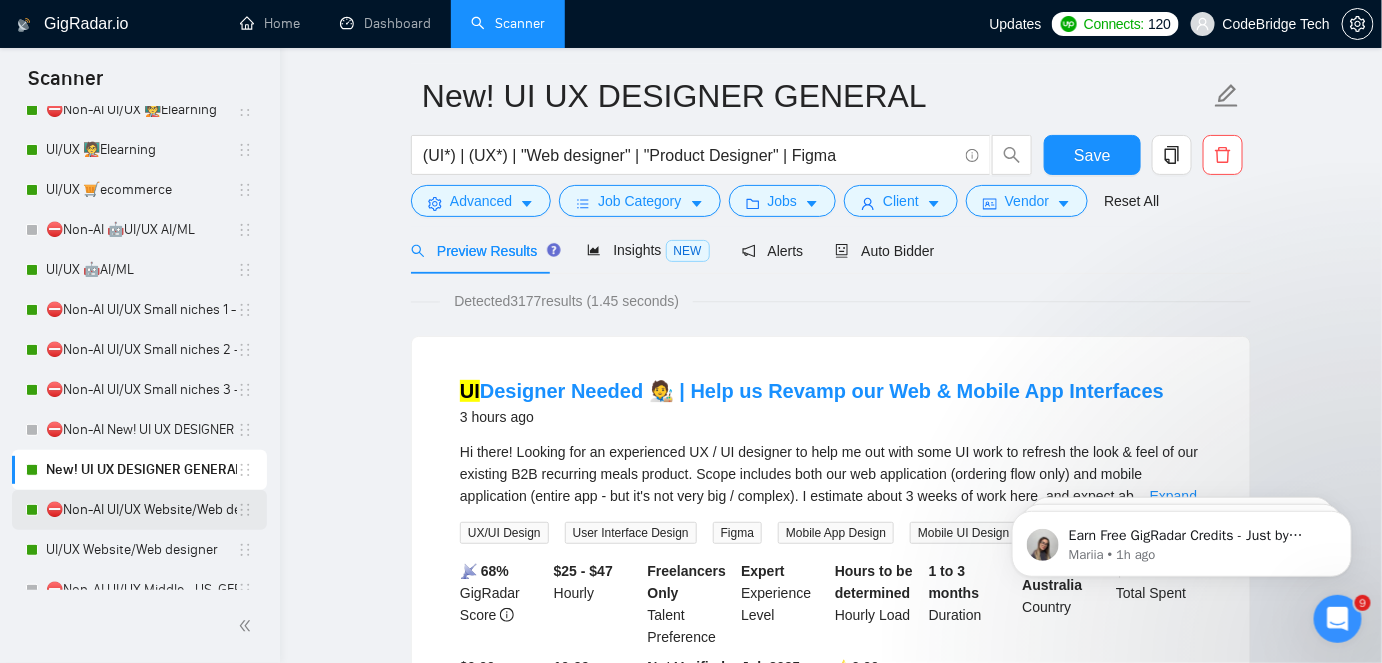 click on "⛔Non-AI UI/UX Website/Web designer" at bounding box center (141, 510) 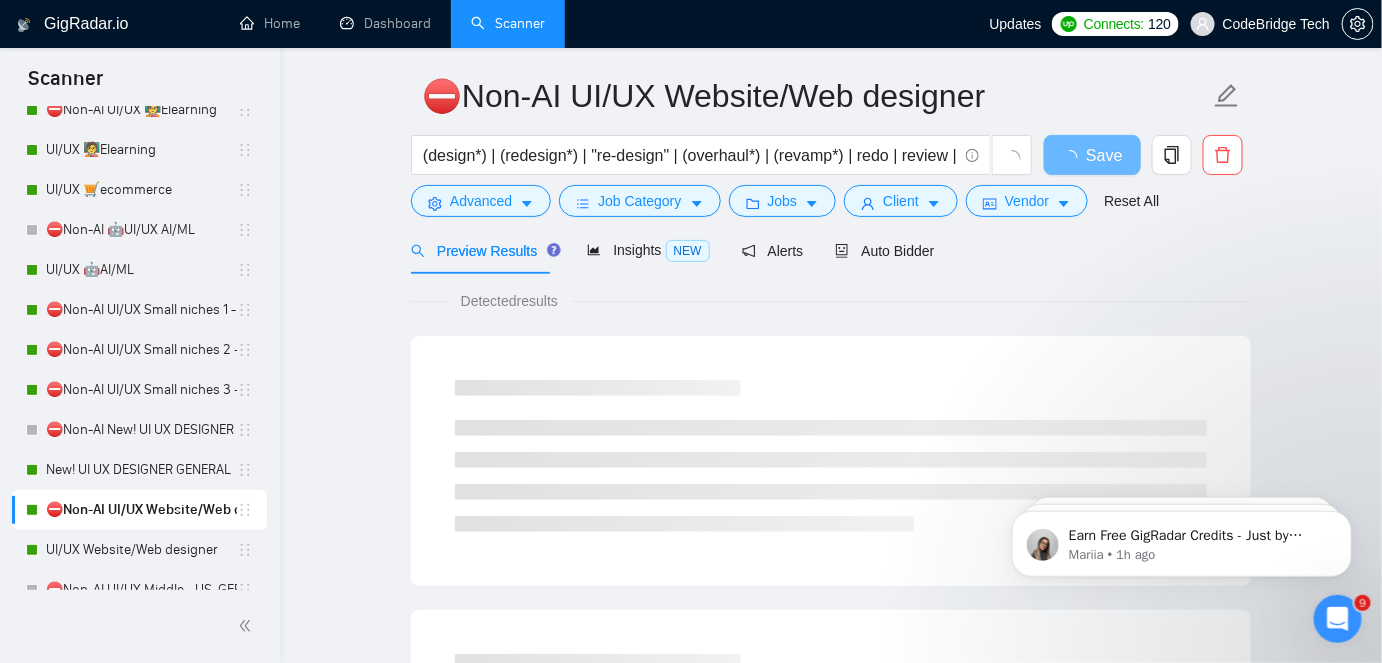 scroll, scrollTop: 363, scrollLeft: 0, axis: vertical 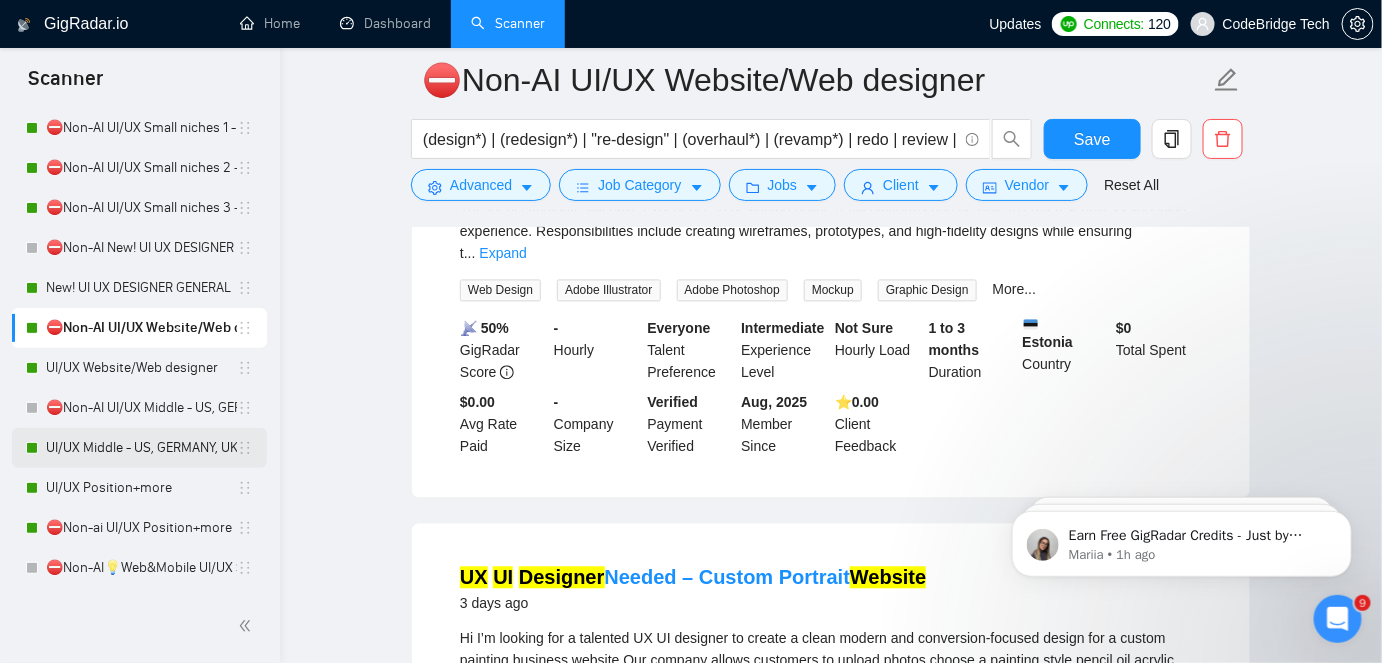 click on "UI/UX Middle - US, GERMANY, UK, CANADA, ISRAEL" at bounding box center [141, 448] 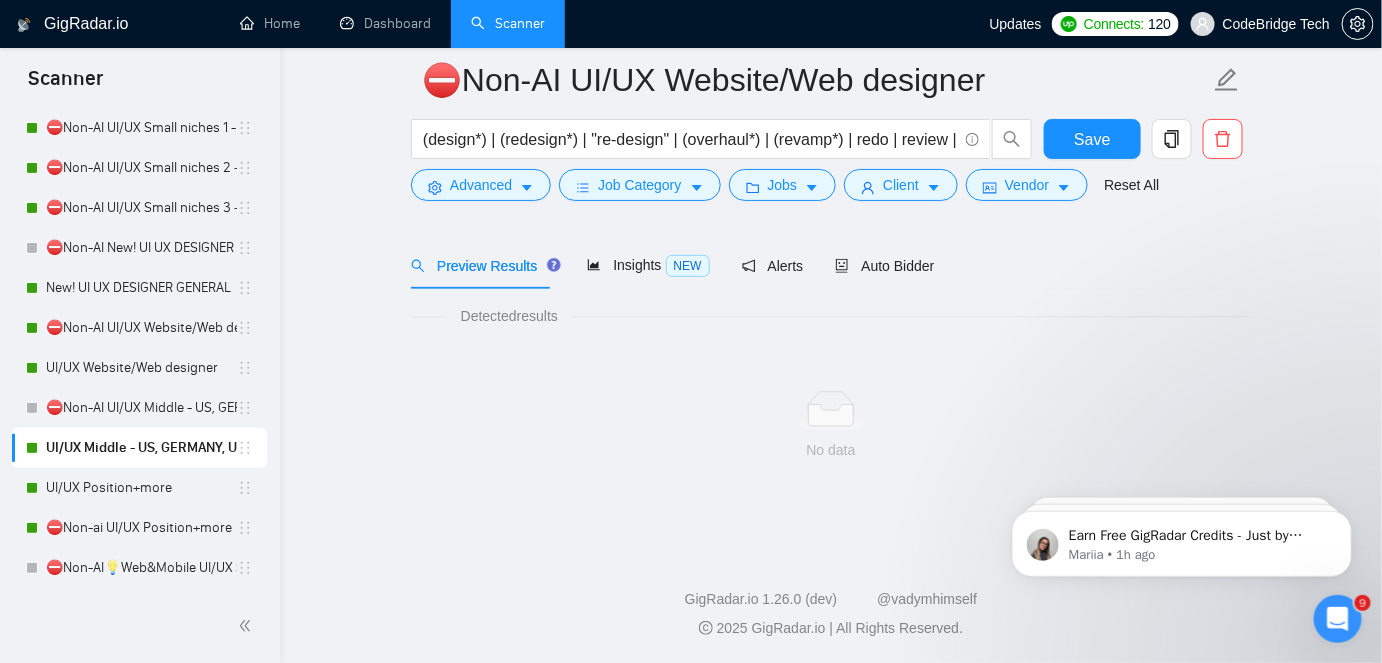 scroll, scrollTop: 66, scrollLeft: 0, axis: vertical 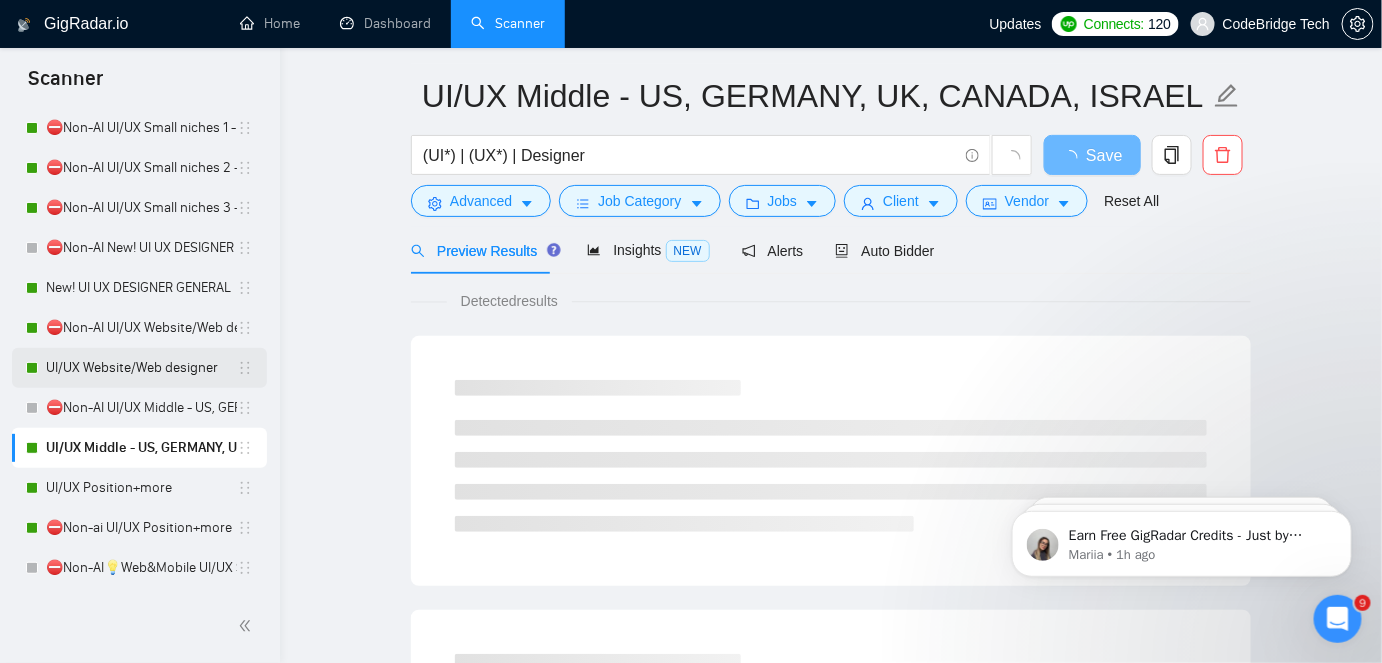 click on "UI/UX Website/Web designer" at bounding box center (141, 368) 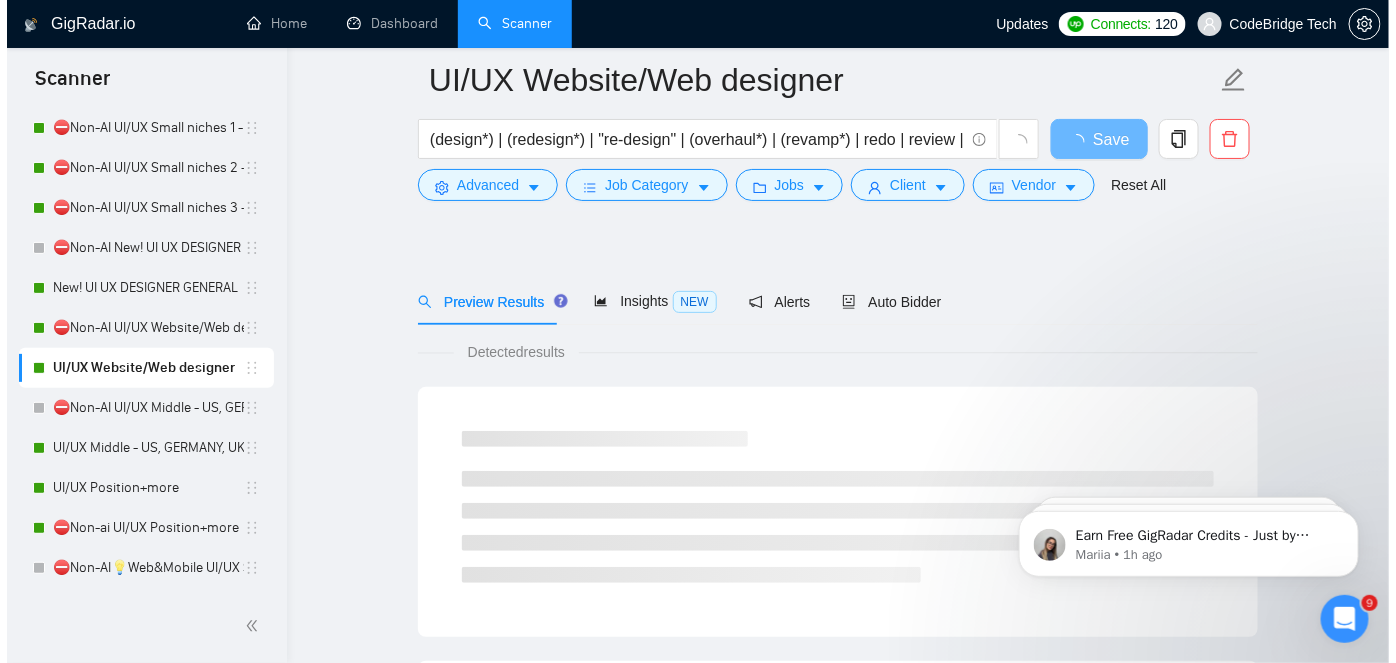 scroll, scrollTop: 0, scrollLeft: 0, axis: both 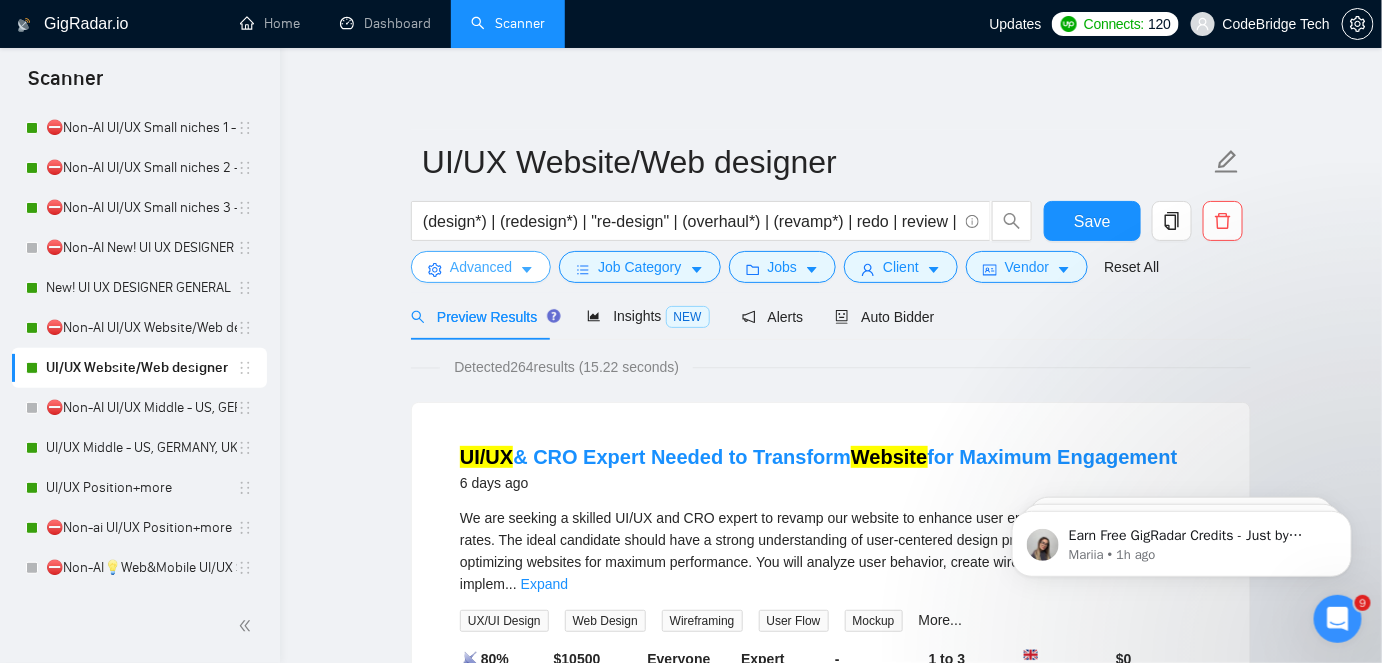click on "Advanced" at bounding box center [481, 267] 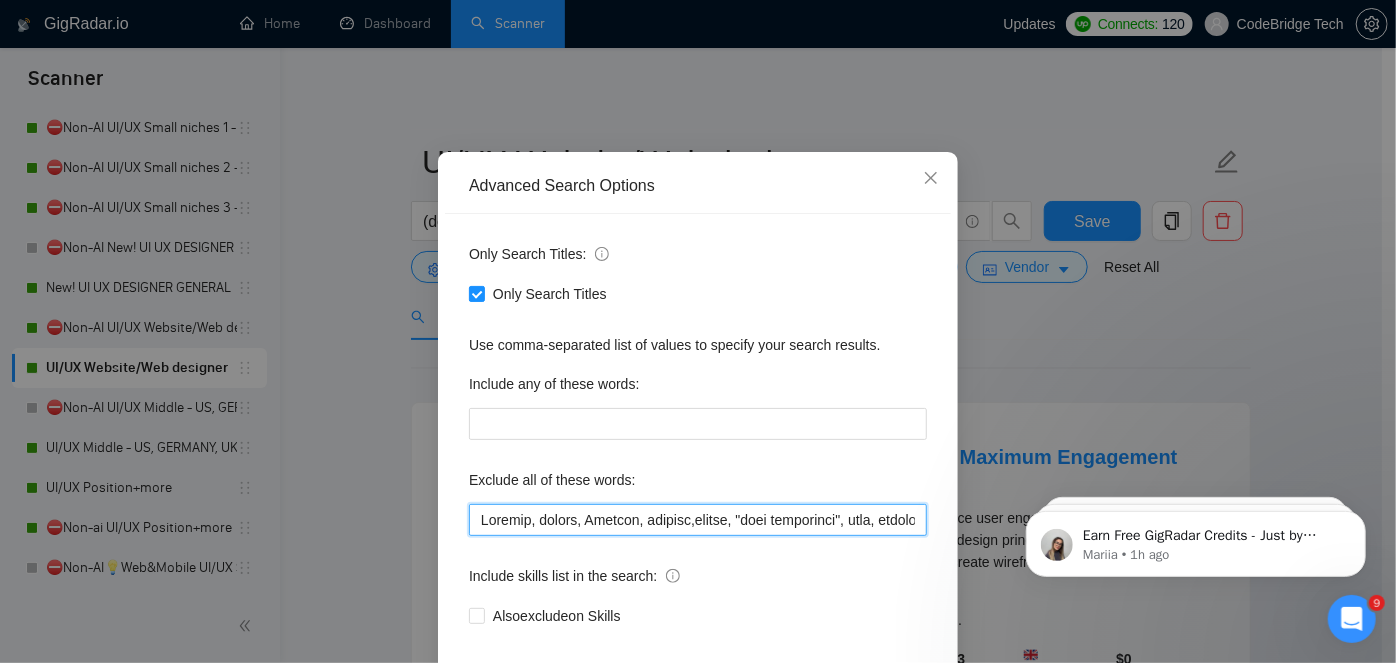 click at bounding box center (698, 520) 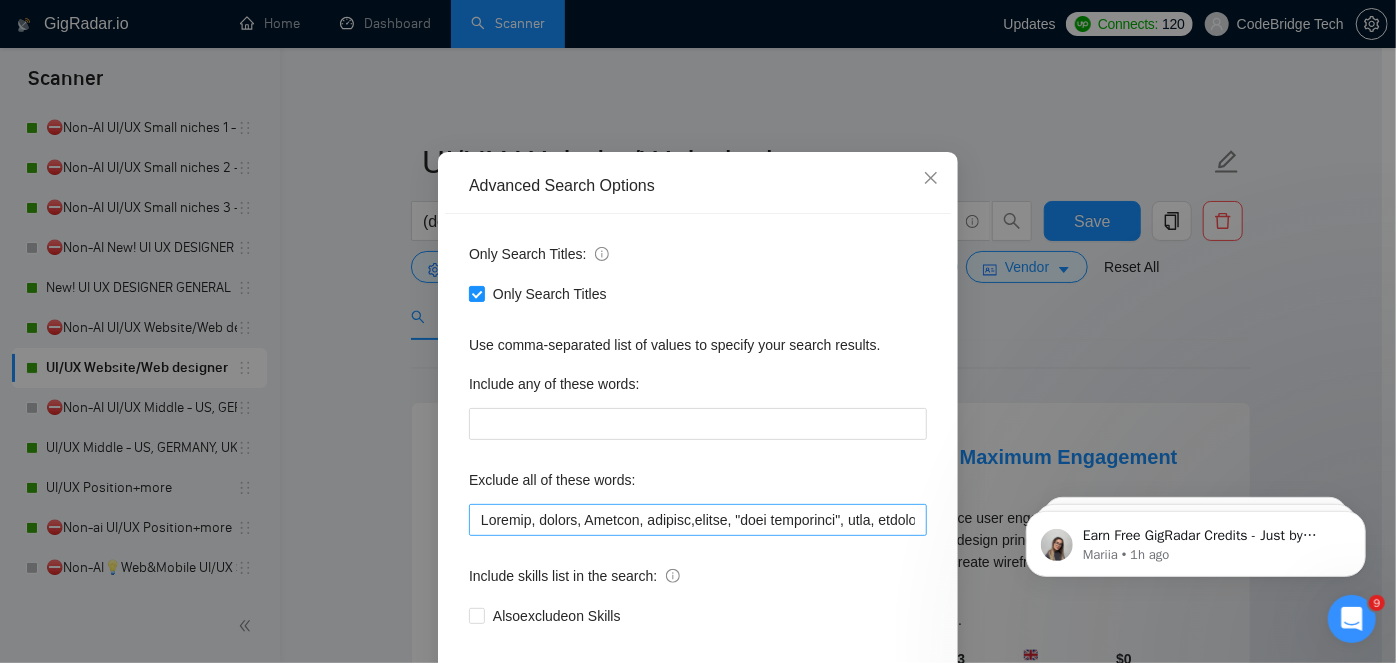 scroll, scrollTop: 0, scrollLeft: 5481, axis: horizontal 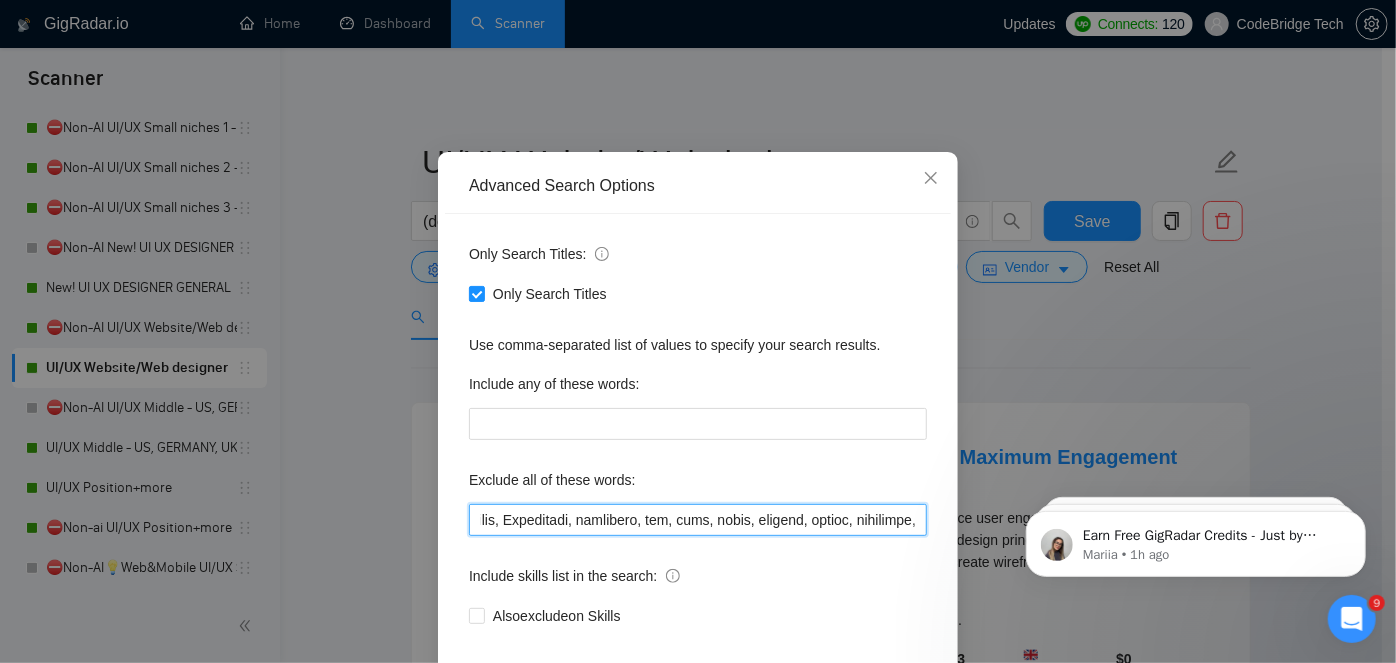click at bounding box center [698, 520] 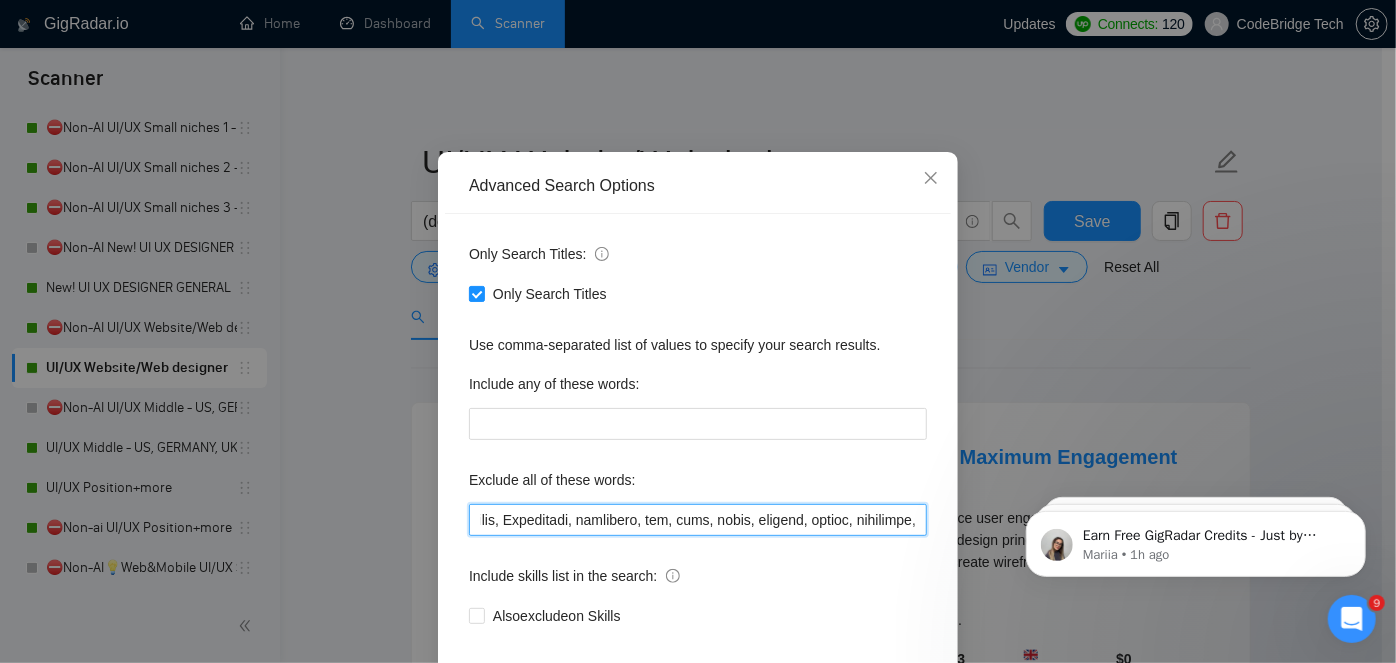 drag, startPoint x: 673, startPoint y: 590, endPoint x: 744, endPoint y: 603, distance: 72.18033 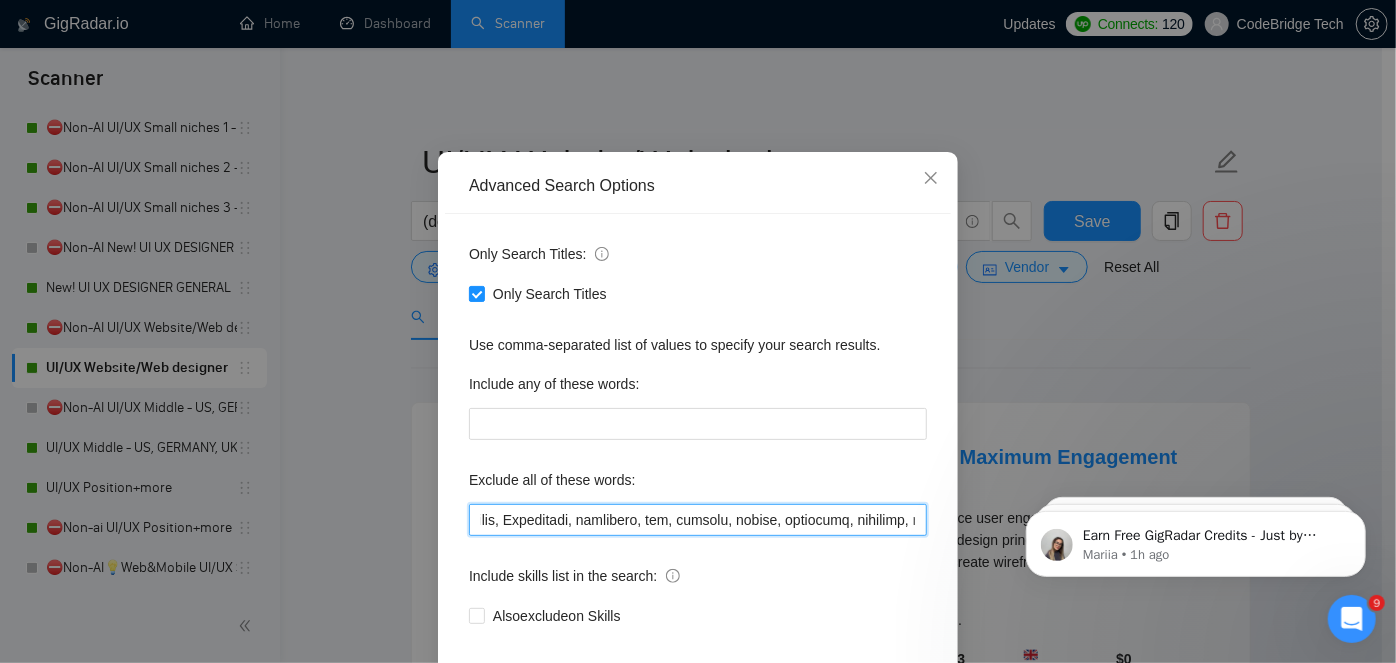 click at bounding box center [698, 520] 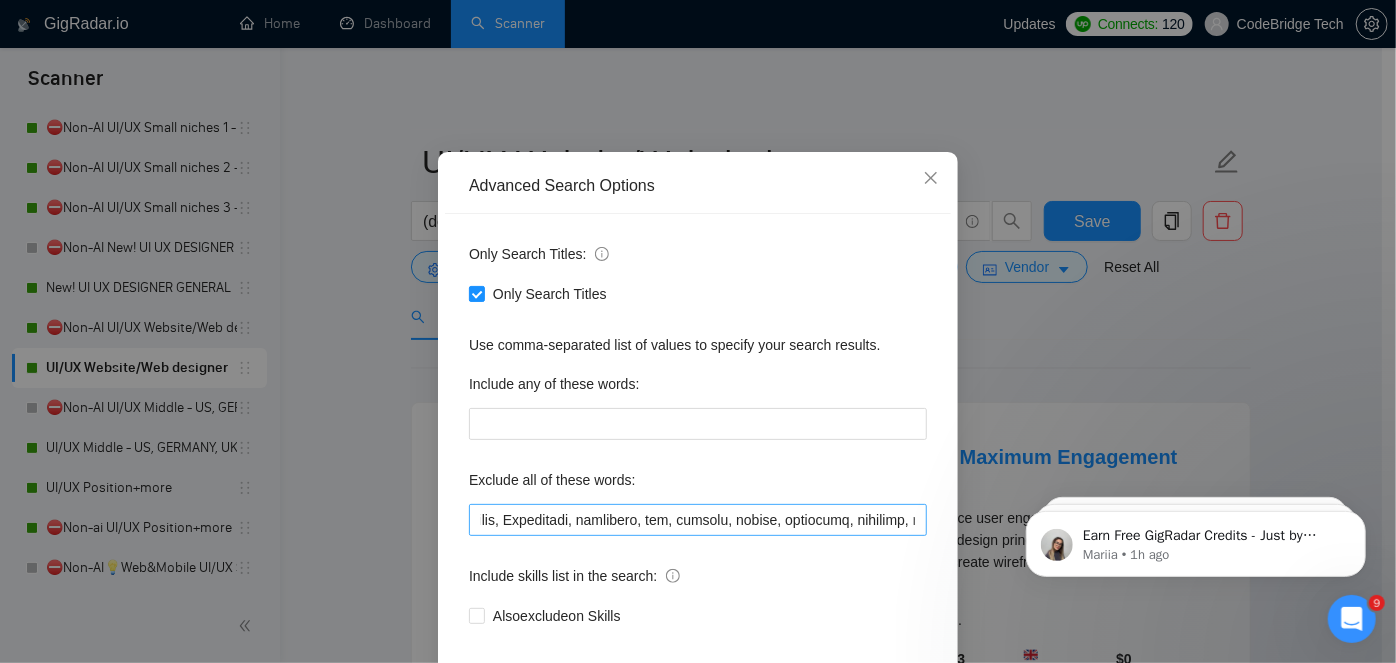 scroll, scrollTop: 0, scrollLeft: 0, axis: both 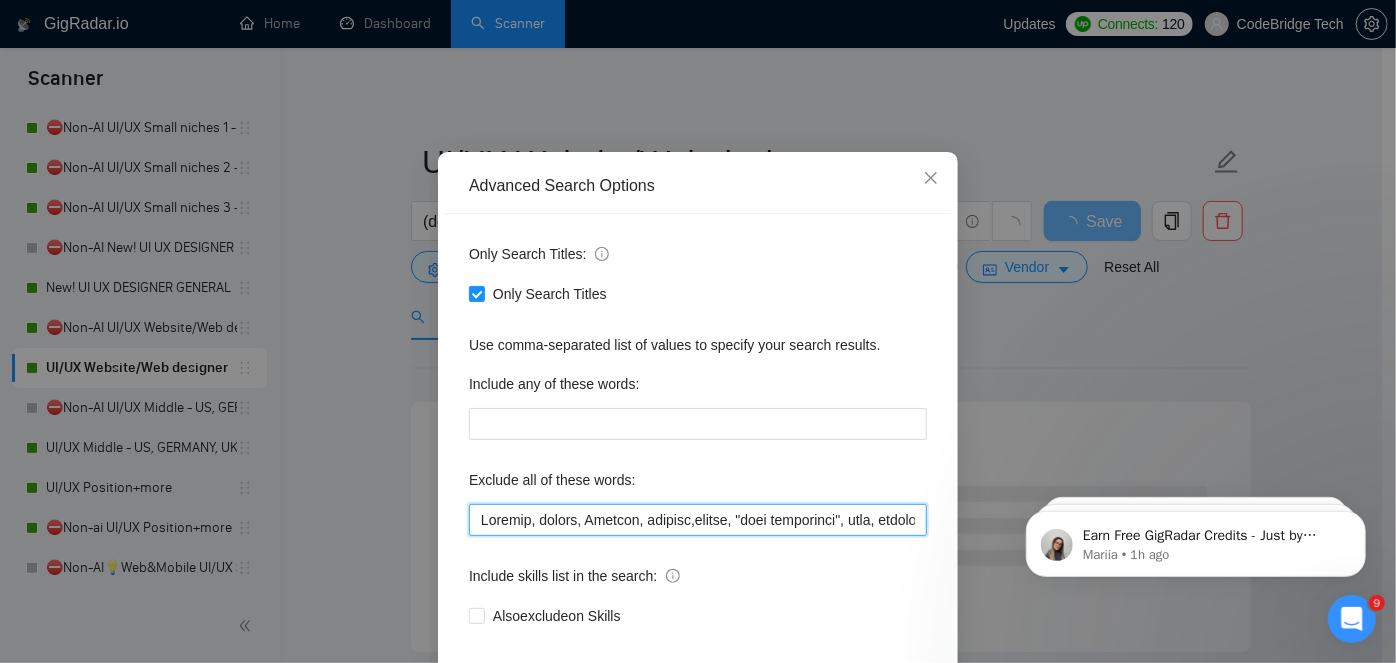 click at bounding box center [698, 520] 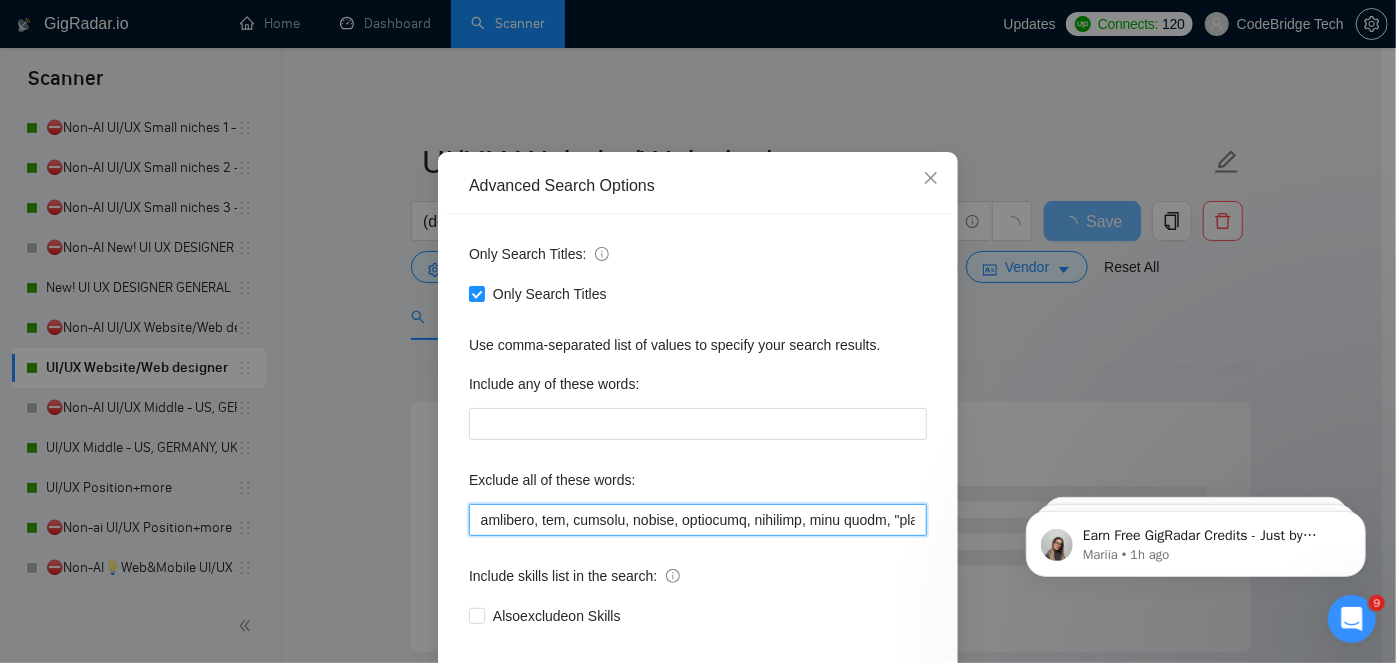 click at bounding box center [698, 520] 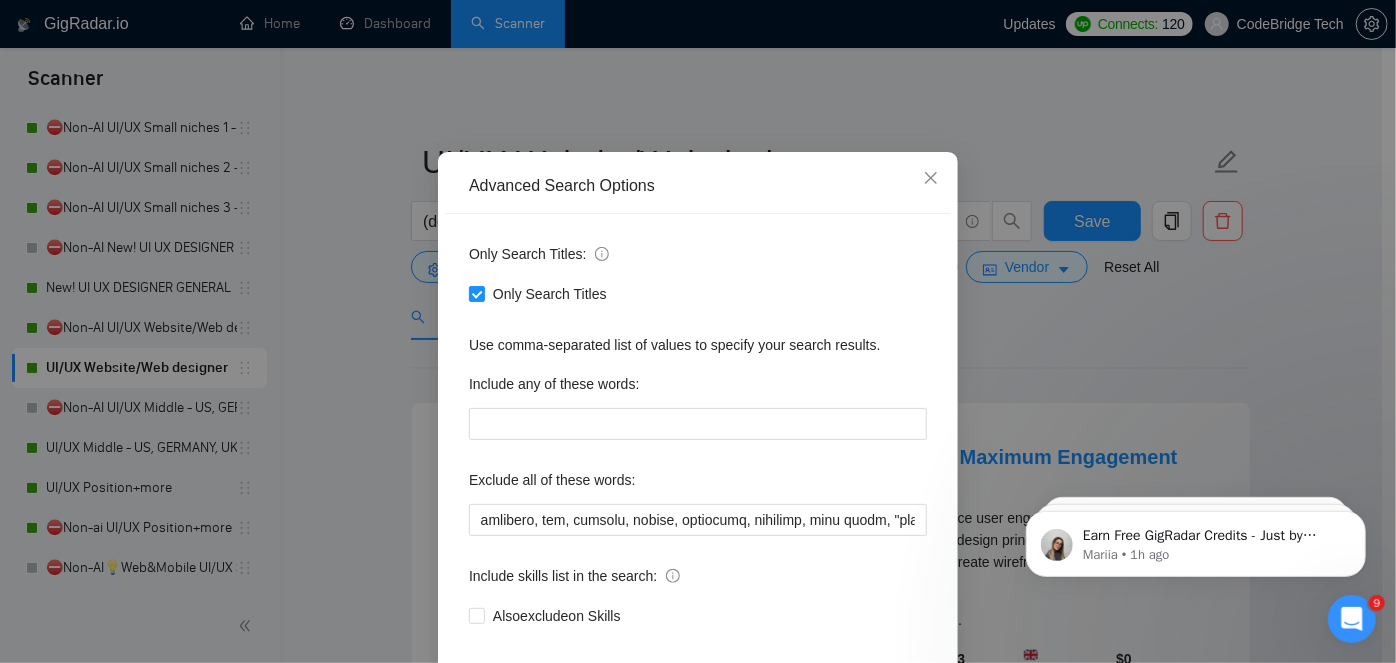 scroll, scrollTop: 0, scrollLeft: 0, axis: both 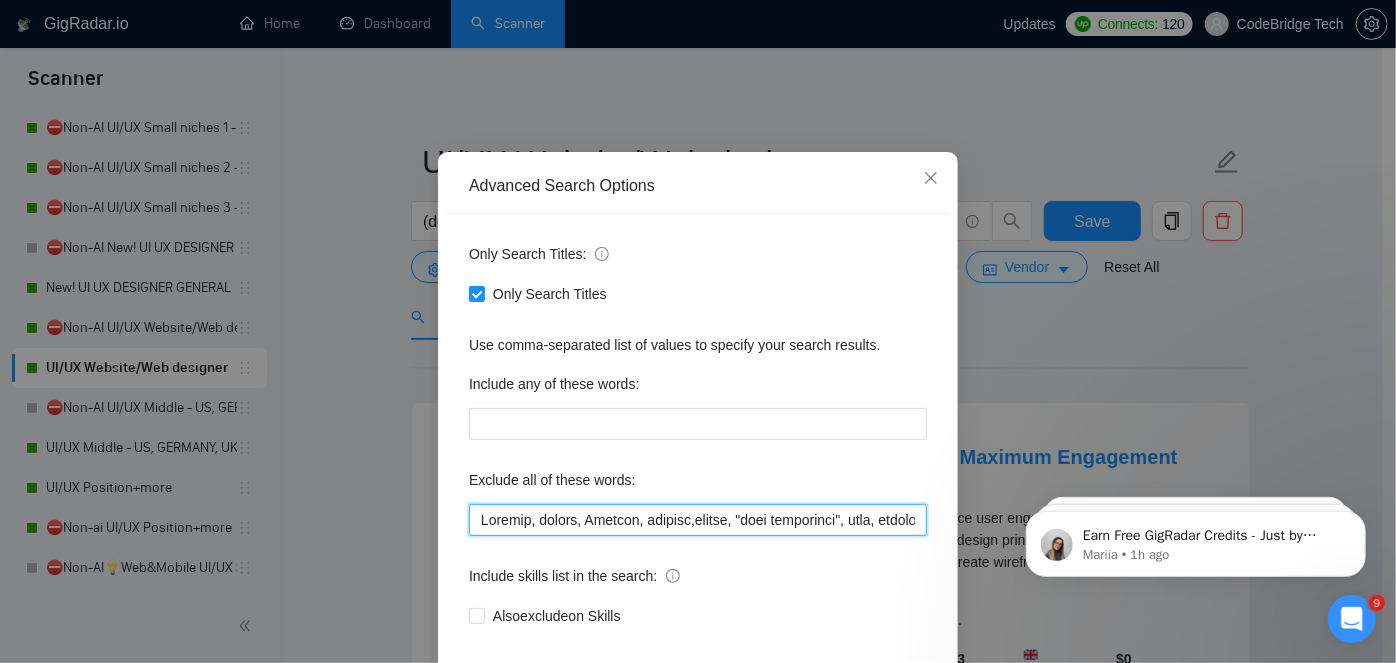click at bounding box center [698, 520] 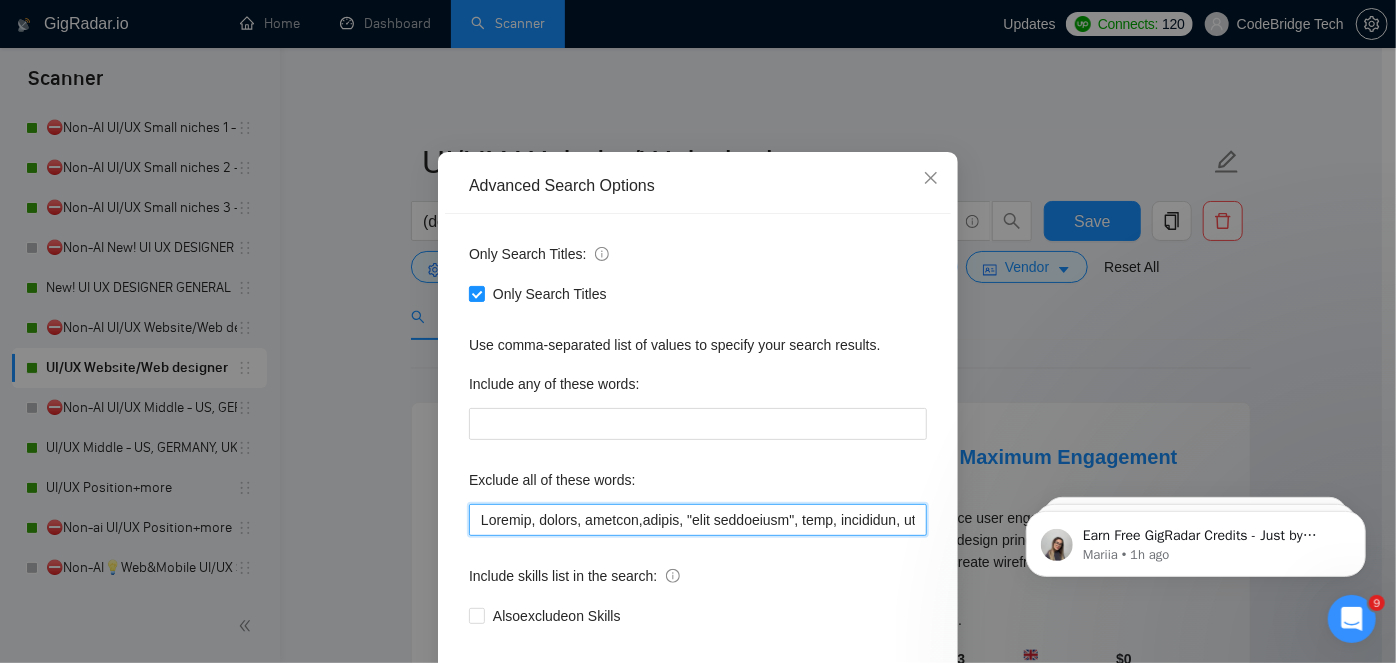 click at bounding box center (698, 520) 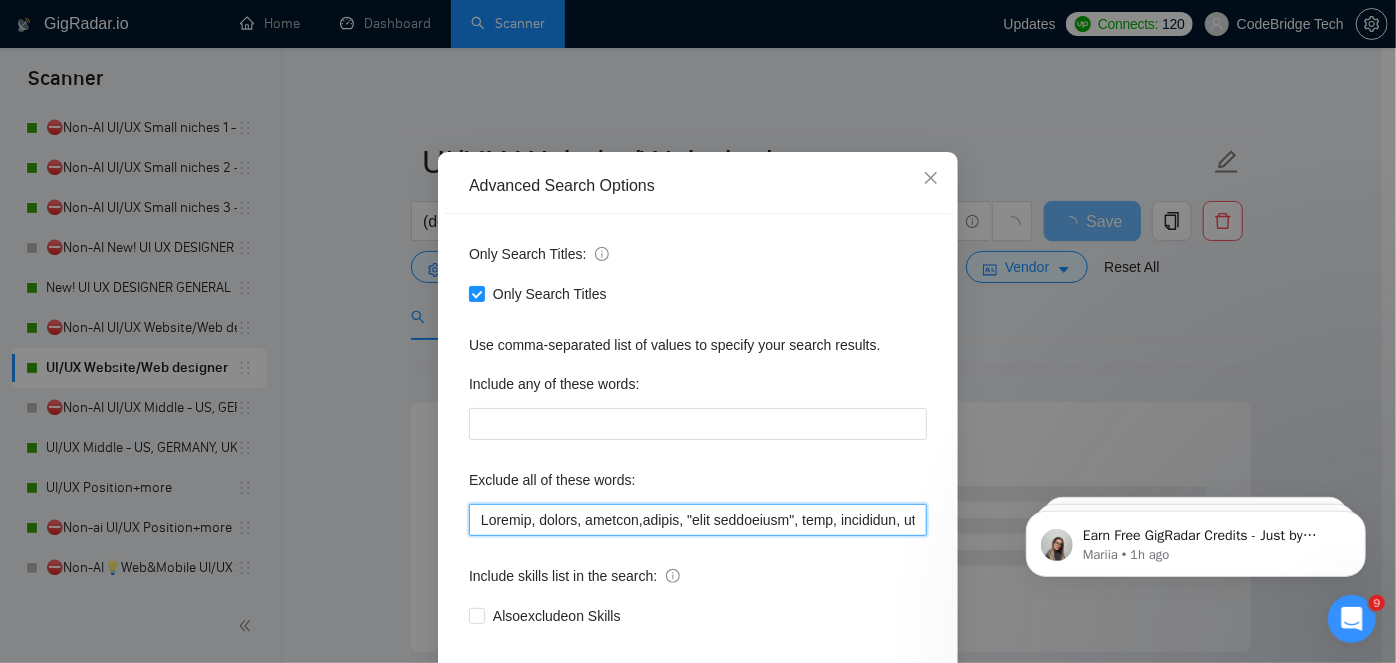 click at bounding box center (698, 520) 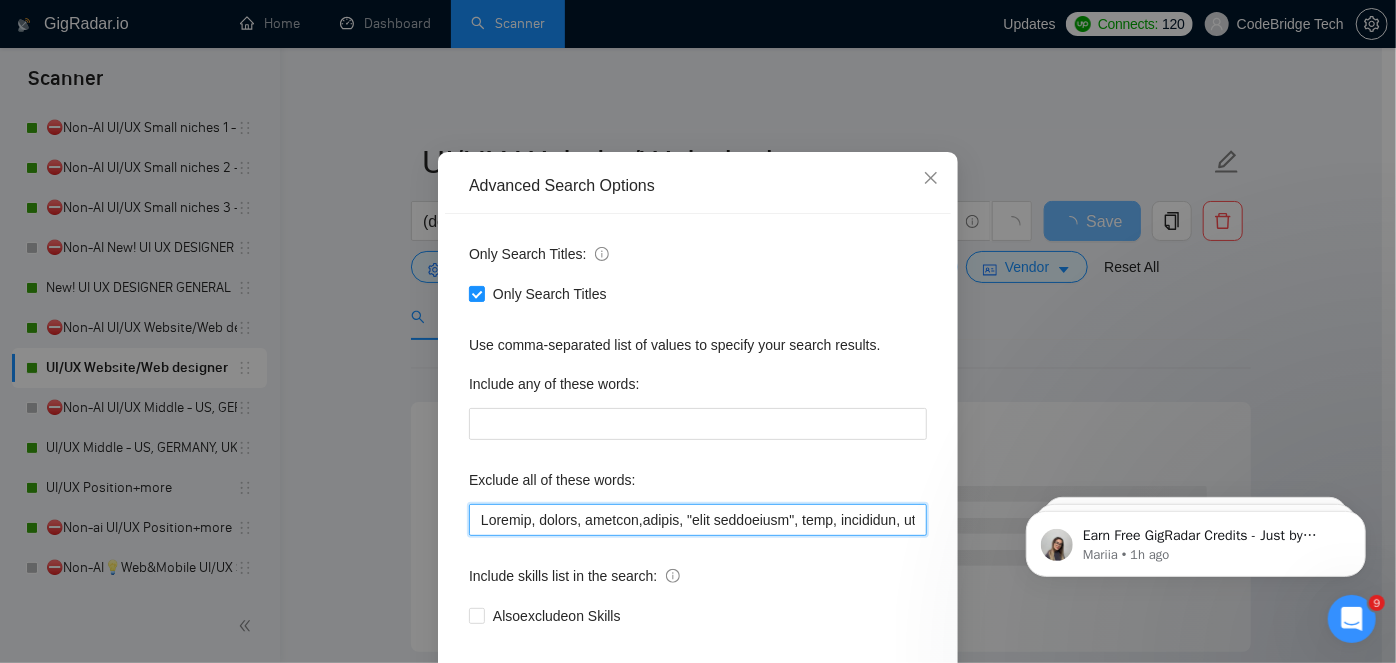 click at bounding box center [698, 520] 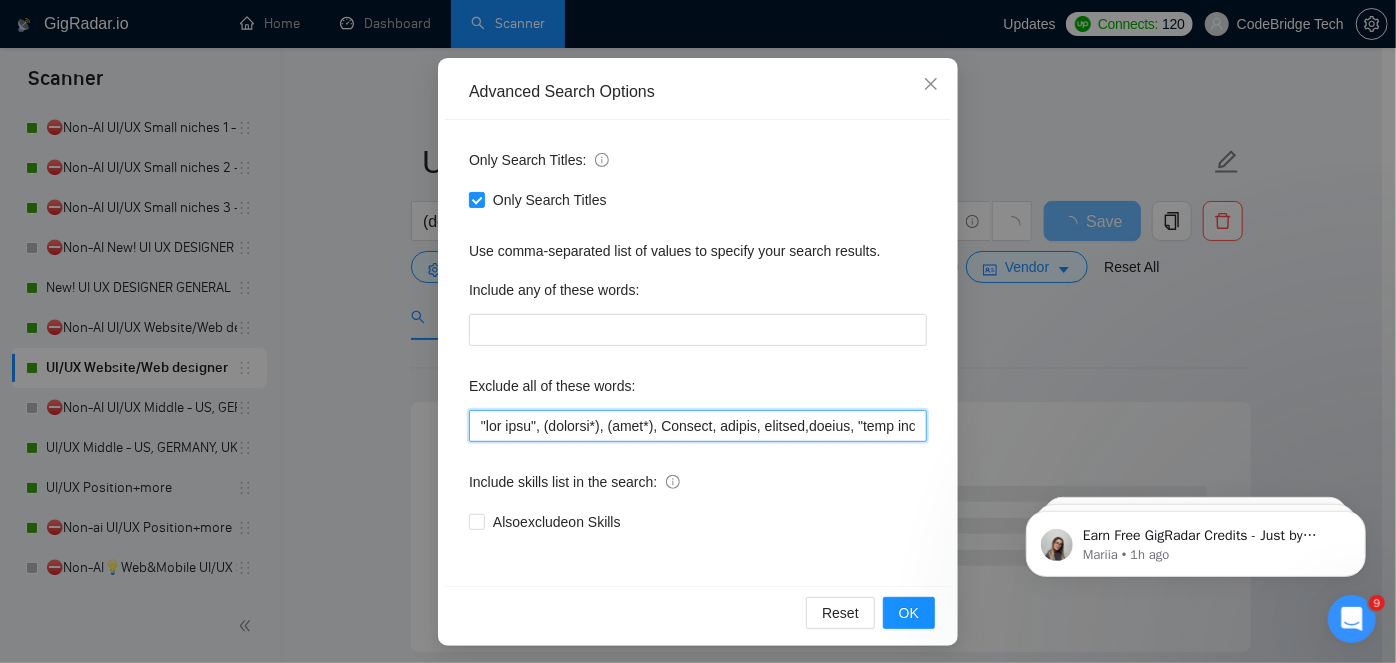 scroll, scrollTop: 168, scrollLeft: 0, axis: vertical 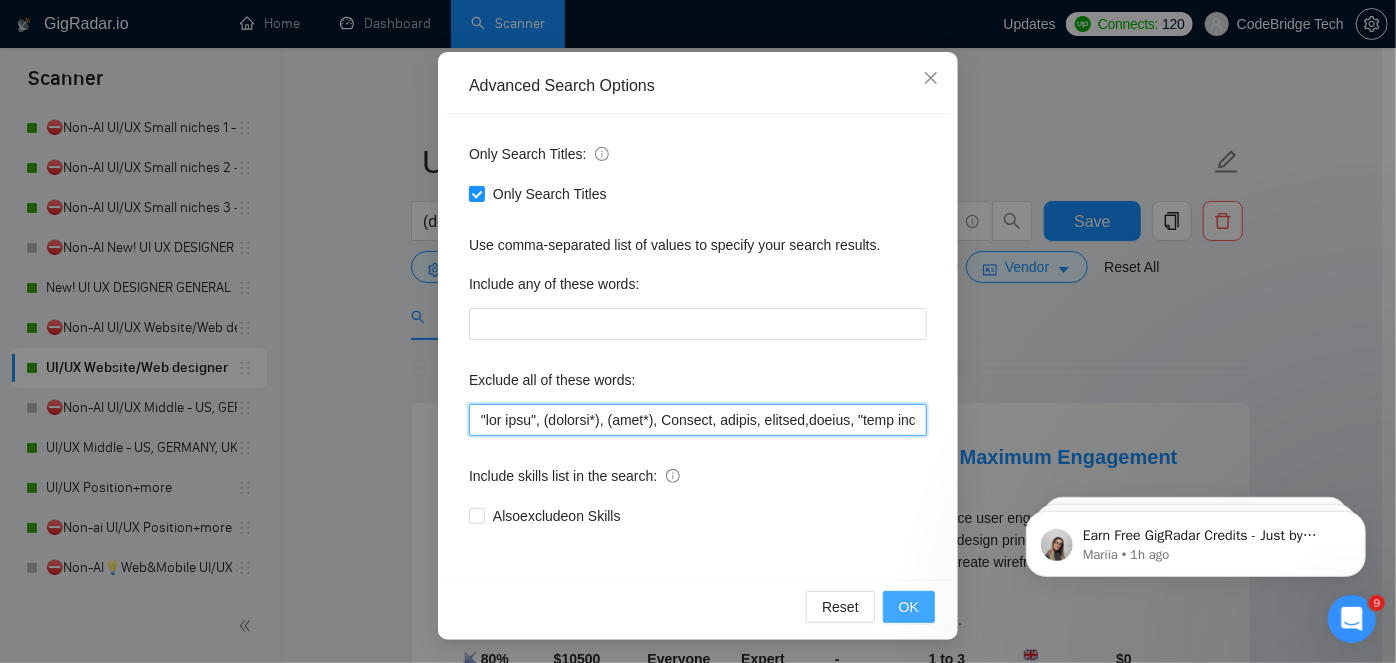 type on ""hub spot", (hubspot*), (icon*), Bespoke, groove, textile,fabric, "fast turnaround", odoo, mailchimp, mailerlite, Wrap, "on site", "on-site", image, images, "ad designer", ads, branding, banner, banners,"social media marketing", "digital marketing",  banner, "Creative Content", "content creator", "alpha testing", recherche , cherche, "google docs", "google sheet", print, Email, "Fashion design", "fashion designer", suitedash, artwork, Shopify, framer,Webflow, firebase, equity, "business card","a few hours of work", "not big", "small budget", "logo design", "logo designer", brochure, poster, Stripo, EDM, "Native german", "a few hours of work", "not big", "small budget", "logo designer", "logo design", brochure, poster, shopify, sharepoint, book, email, "e-mail", psd, one page, powerpoint, salesforce, flutterflow, "one pagers", "one pager", one-pager, photoshop, g m a i l, "gmail.com", Magazine, shirt, t-shirt, Magento, migrate, Industrial, bootstrap, wix, youtube, kajabi, packaging, modeling, book cover, "s..." 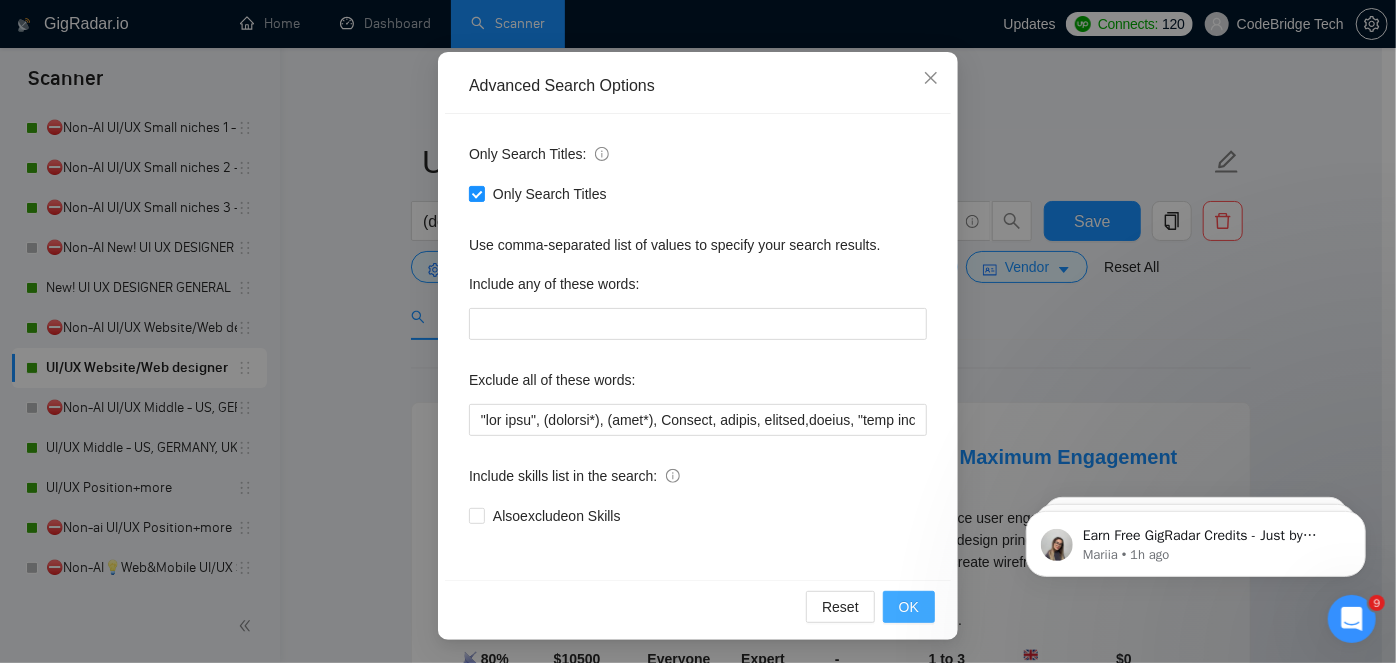click on "OK" at bounding box center [909, 607] 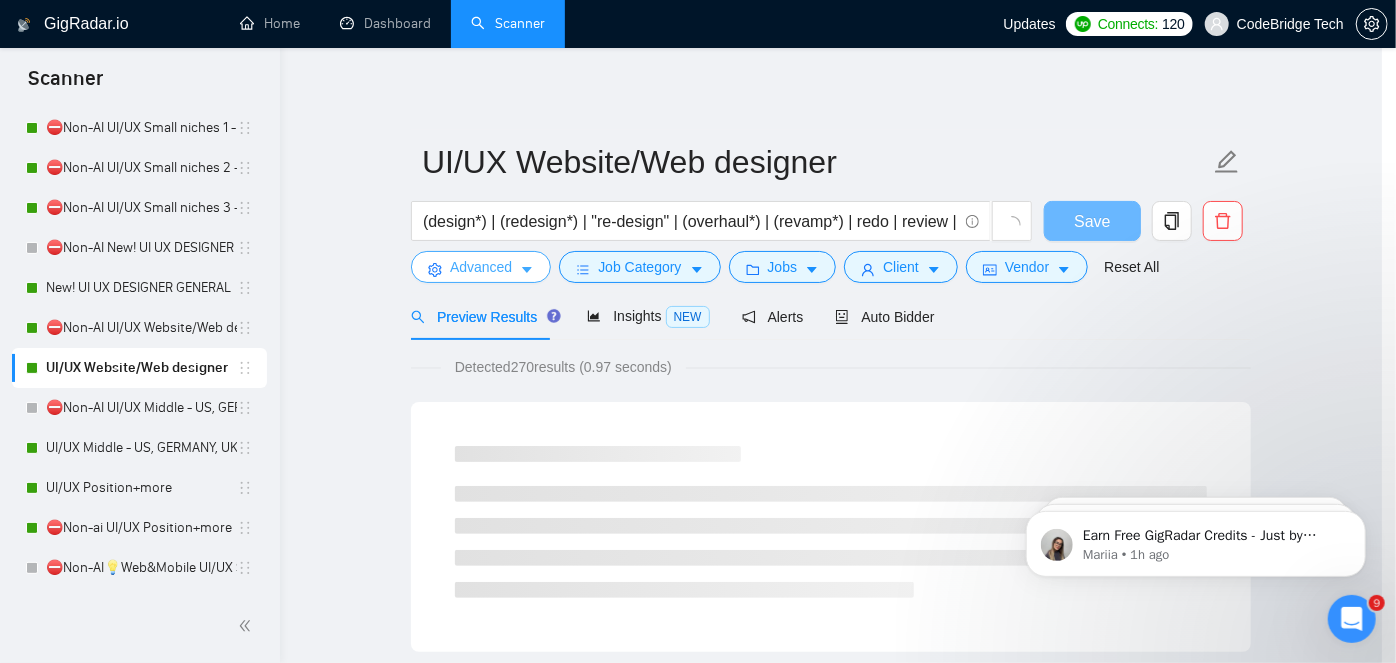 scroll, scrollTop: 0, scrollLeft: 0, axis: both 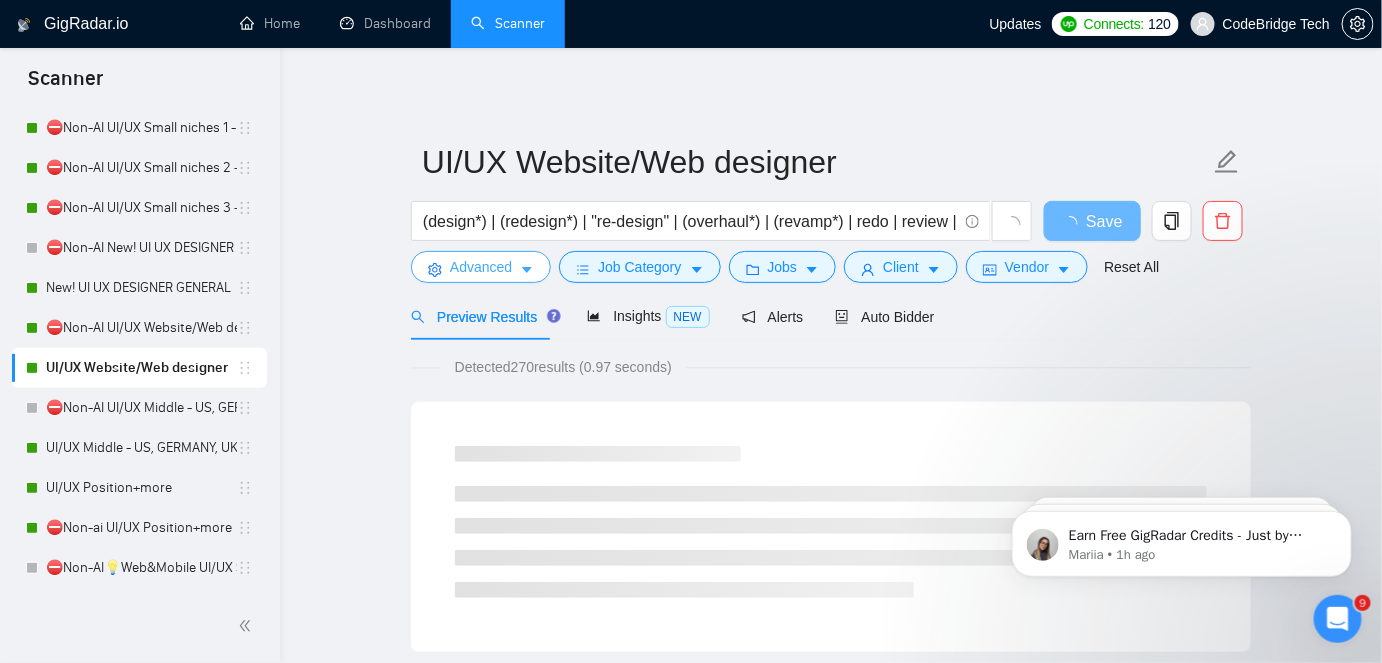 click on "Advanced" at bounding box center [481, 267] 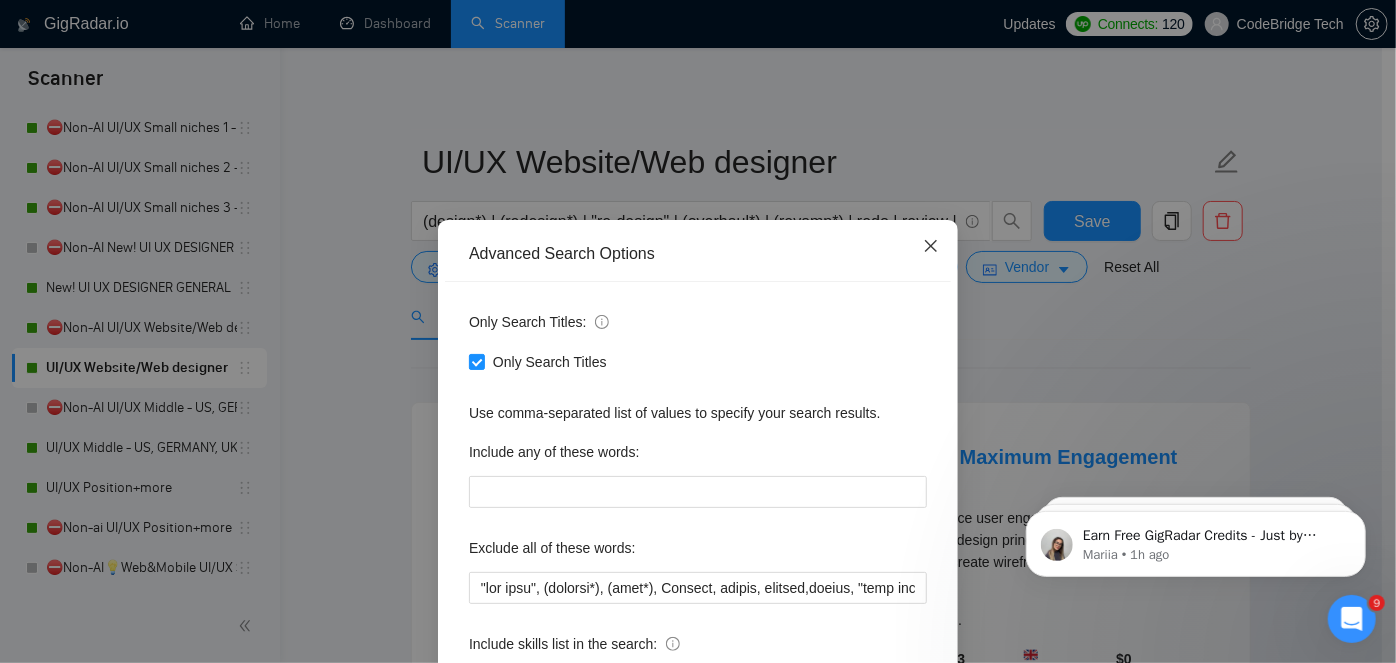 click 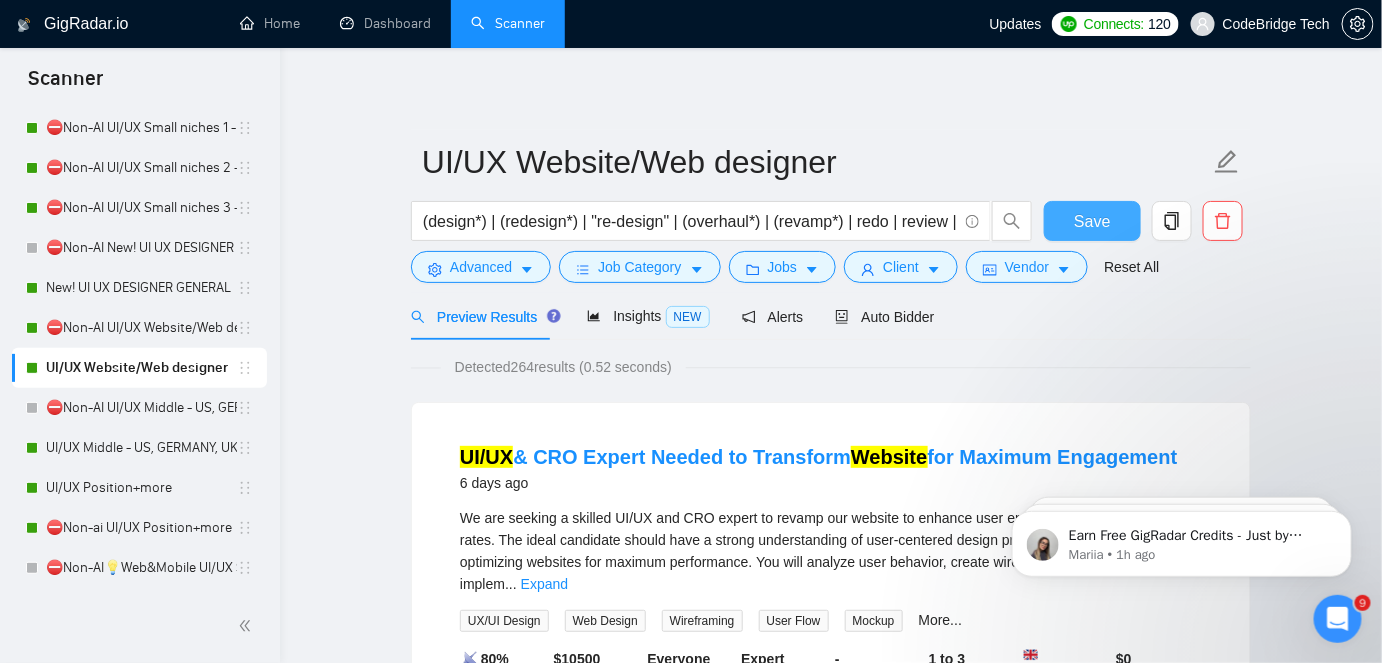 click on "Save" at bounding box center [1092, 221] 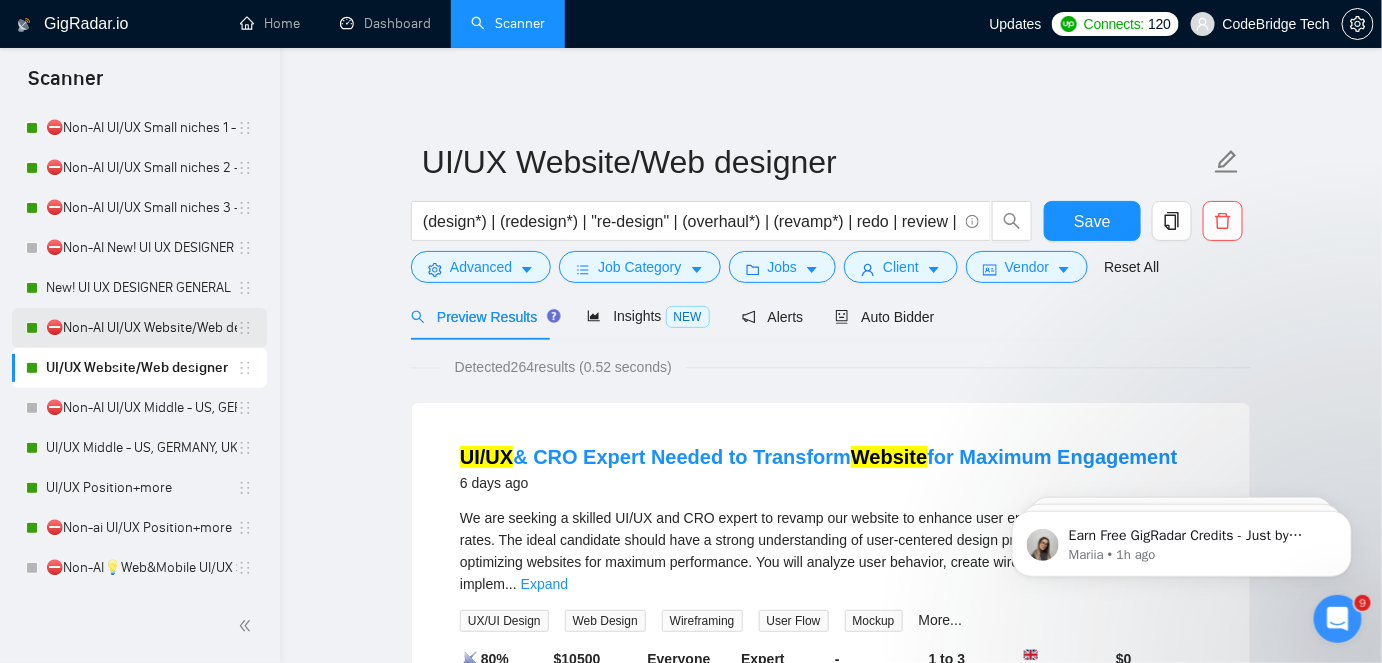 click on "⛔Non-AI UI/UX Website/Web designer" at bounding box center (141, 328) 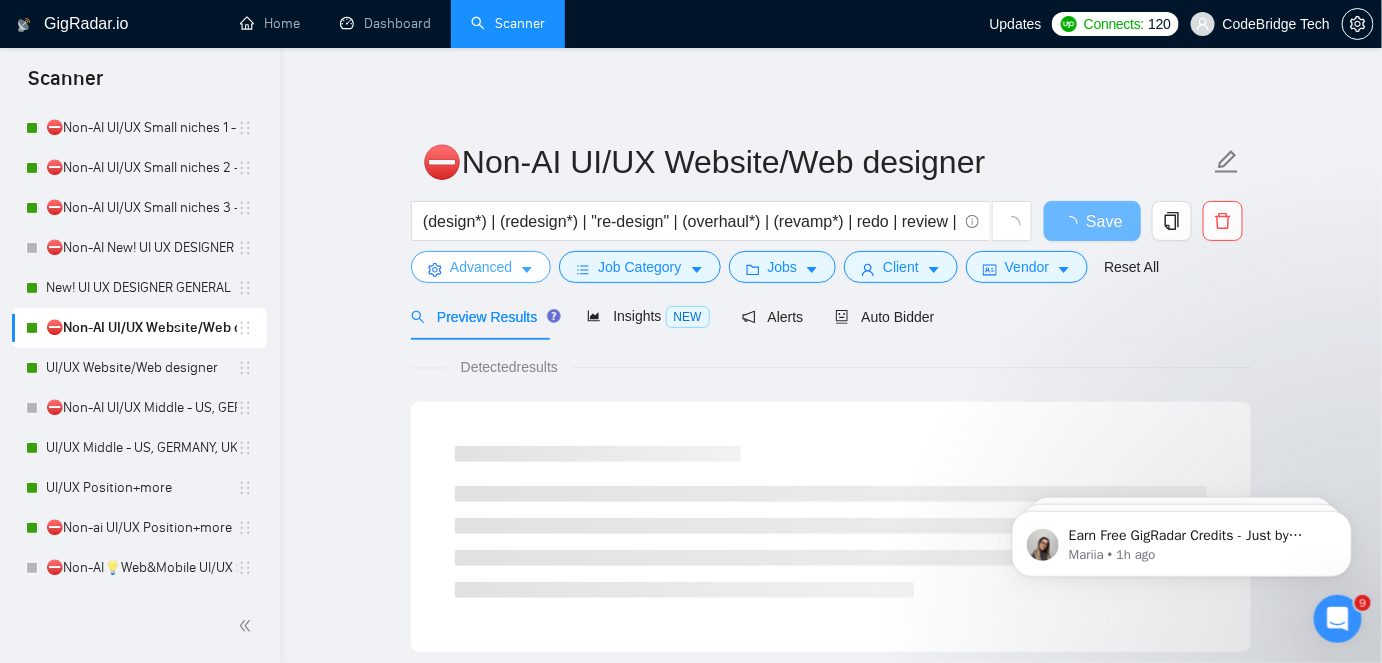 click on "Advanced" at bounding box center [481, 267] 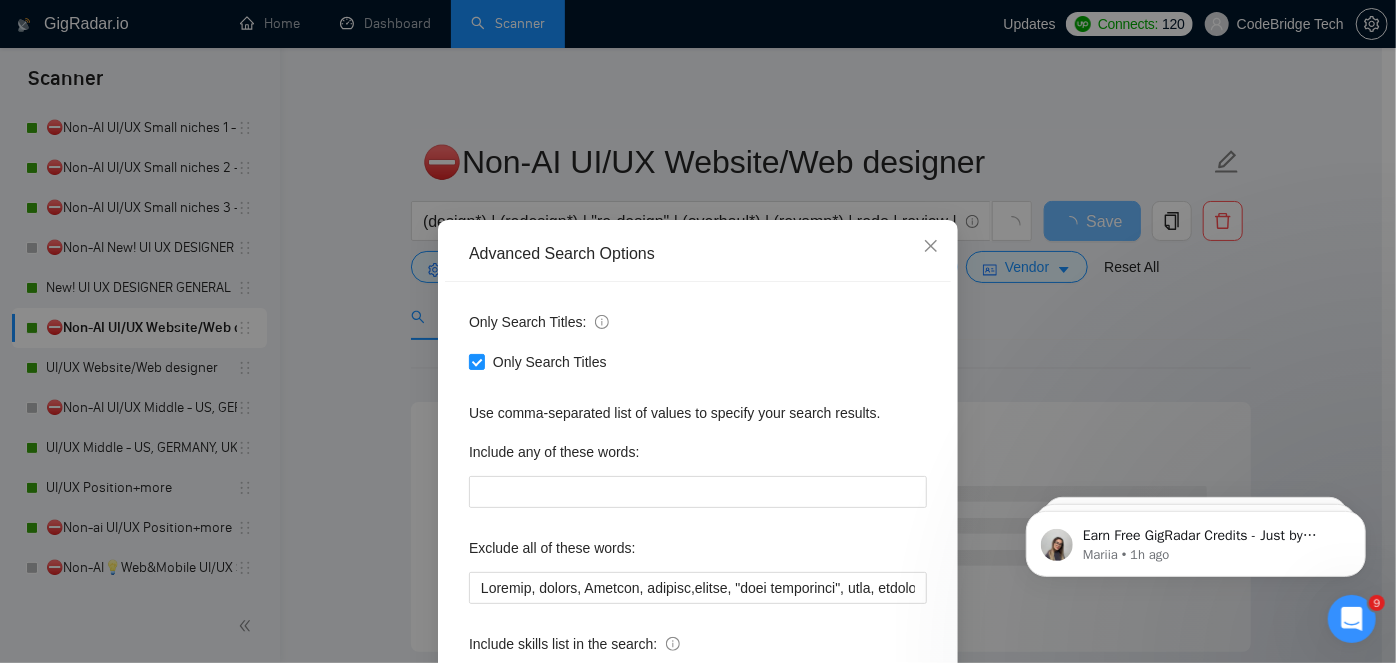 click on "Exclude all of these words:" at bounding box center (698, 552) 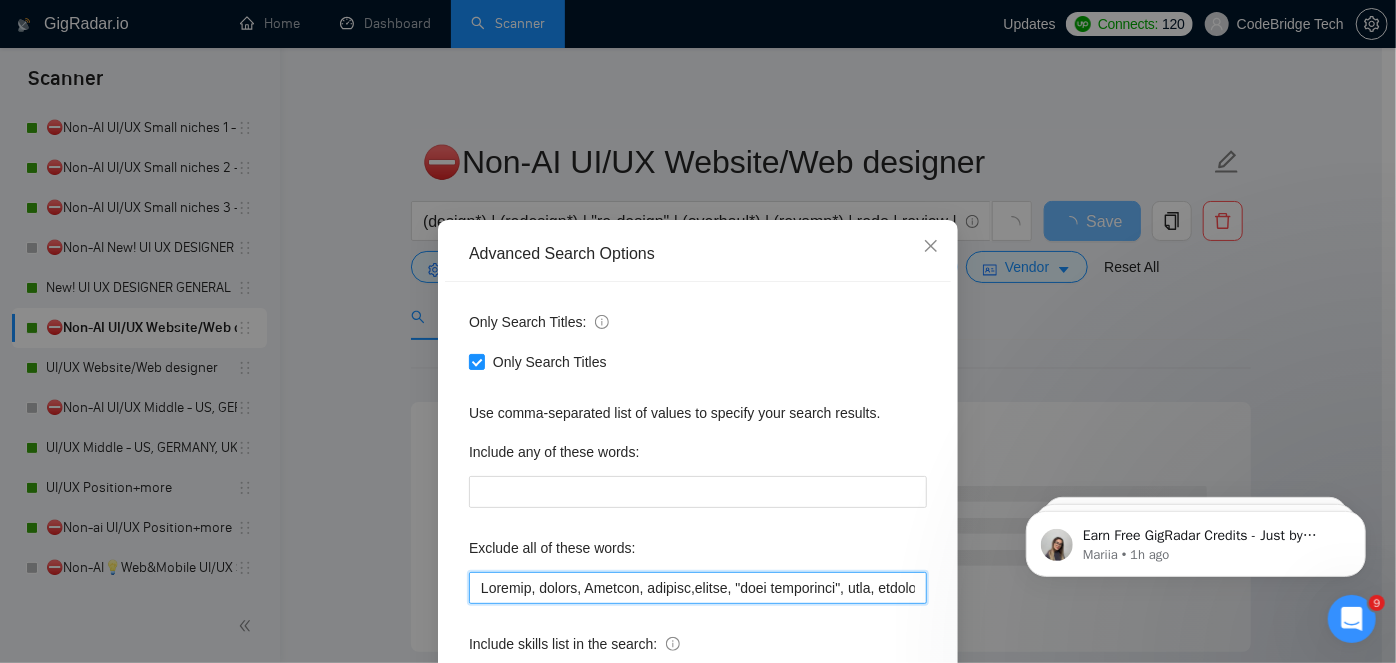 click at bounding box center [698, 588] 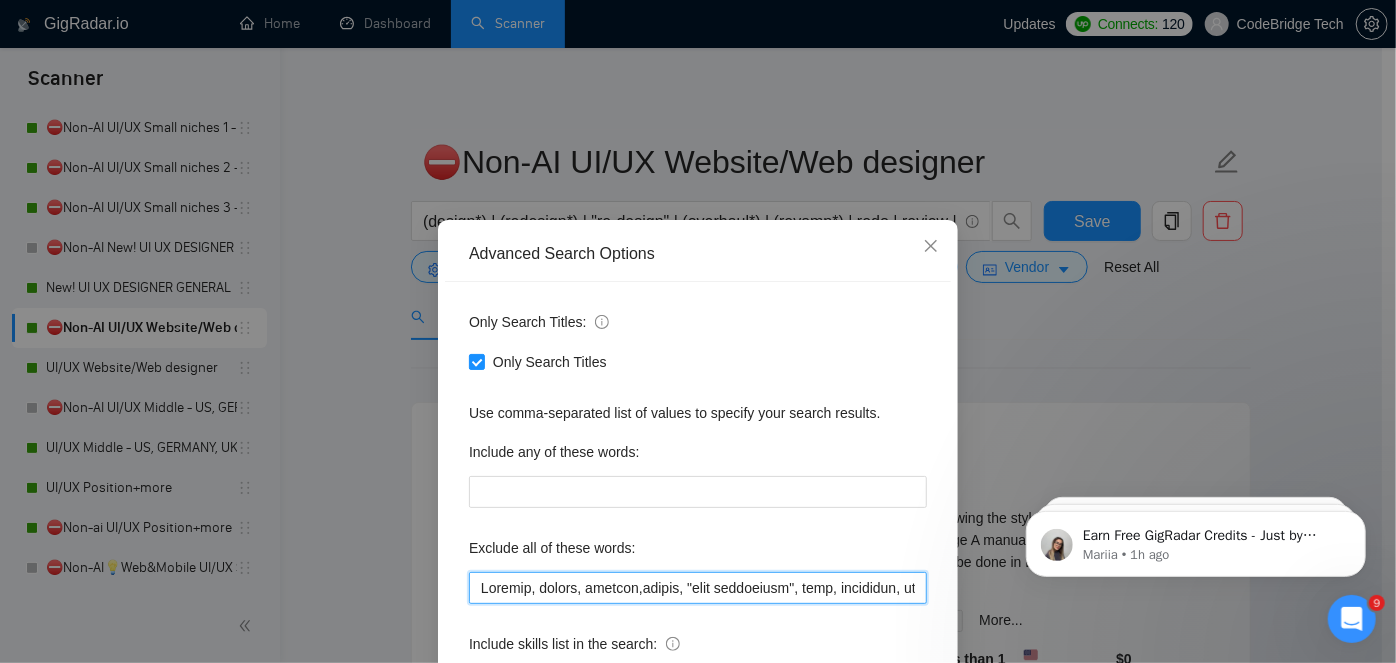 click at bounding box center (698, 588) 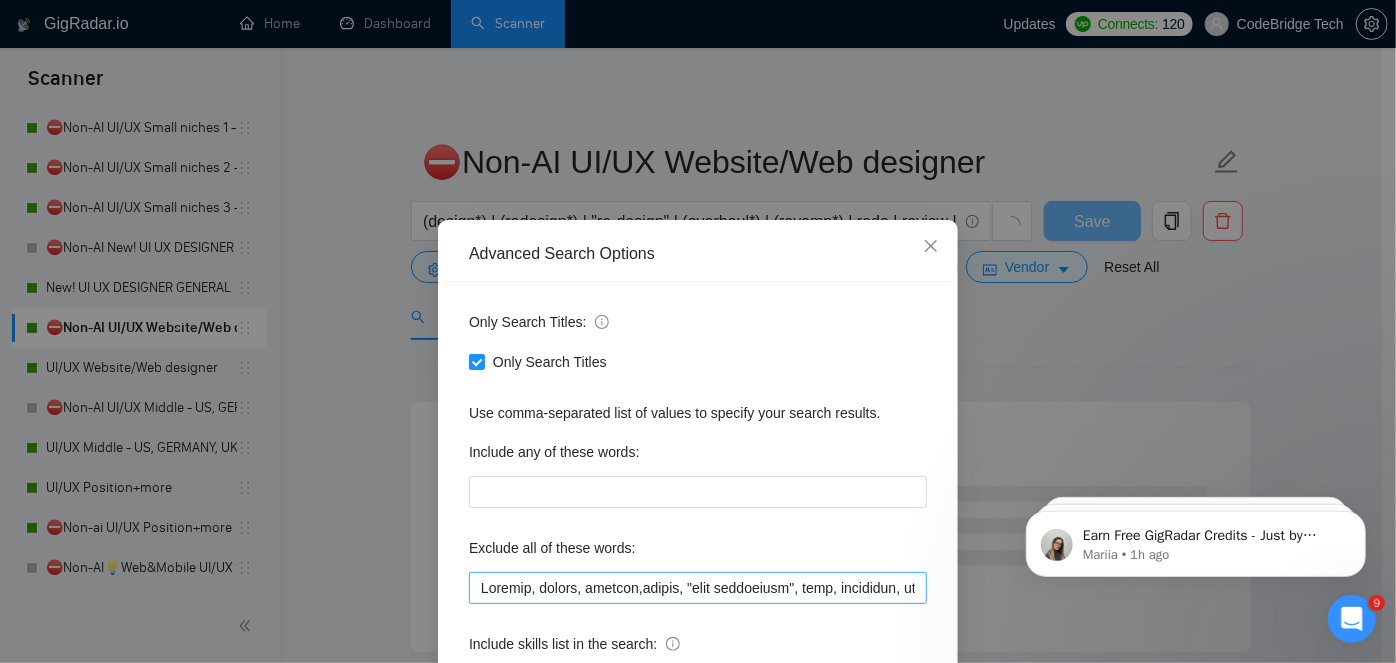 scroll, scrollTop: 0, scrollLeft: 9021, axis: horizontal 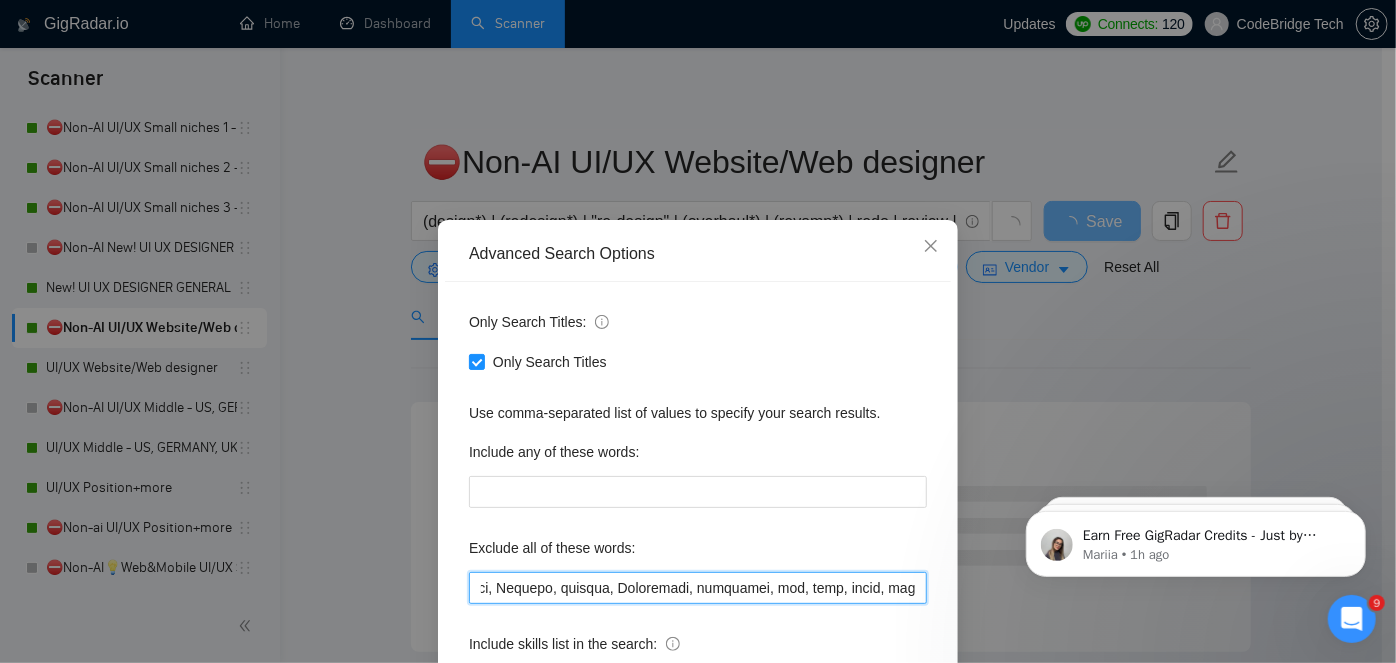 drag, startPoint x: 677, startPoint y: 583, endPoint x: 747, endPoint y: 593, distance: 70.71068 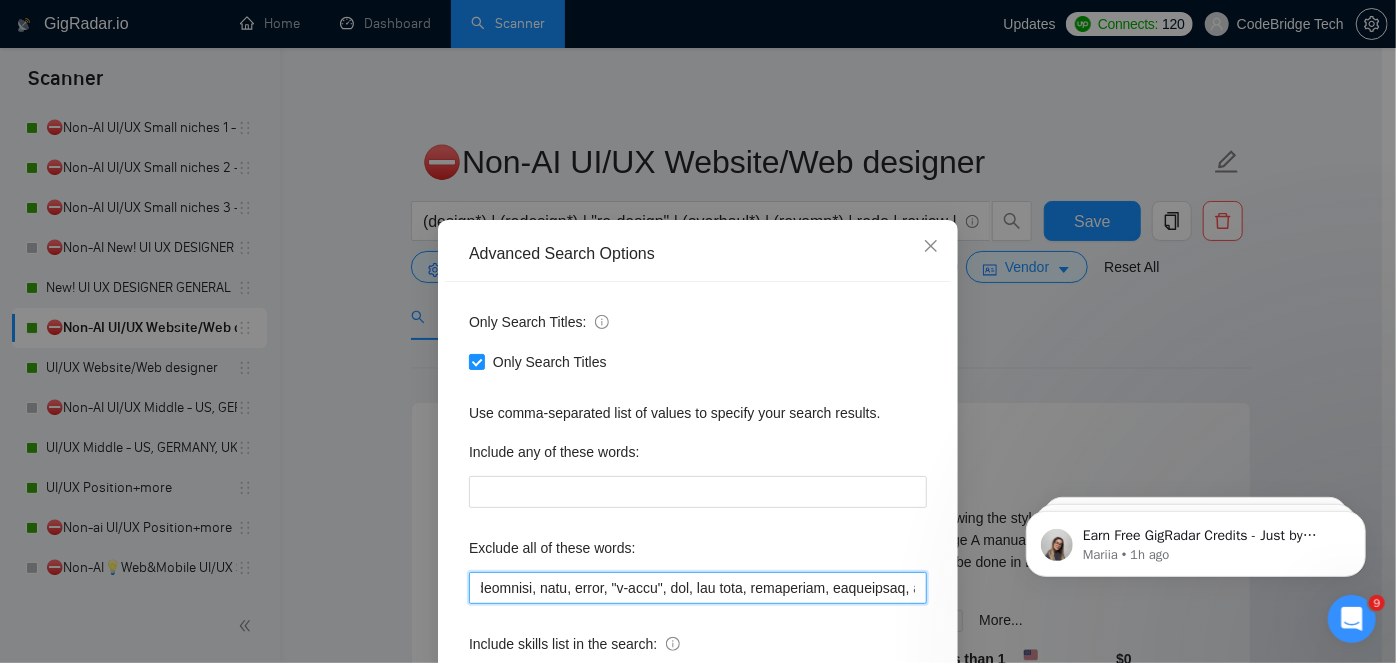 scroll, scrollTop: 0, scrollLeft: 4738, axis: horizontal 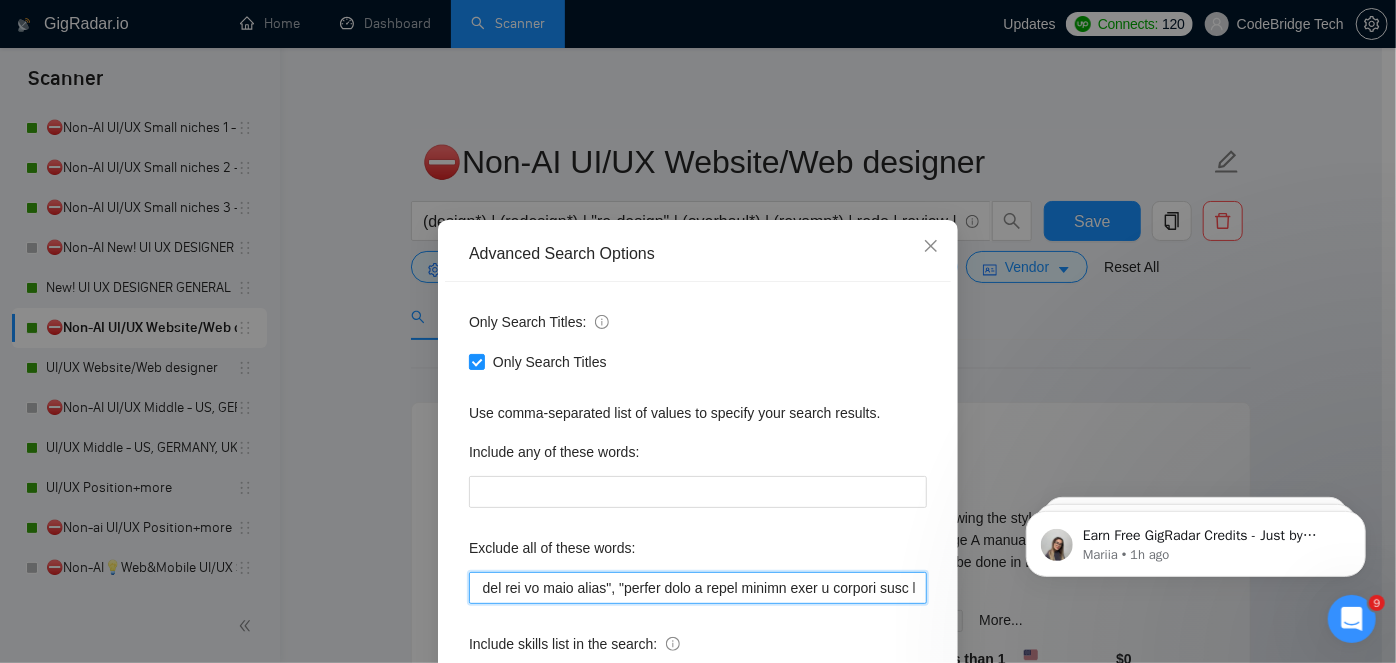 drag, startPoint x: 544, startPoint y: 585, endPoint x: 259, endPoint y: 586, distance: 285.00174 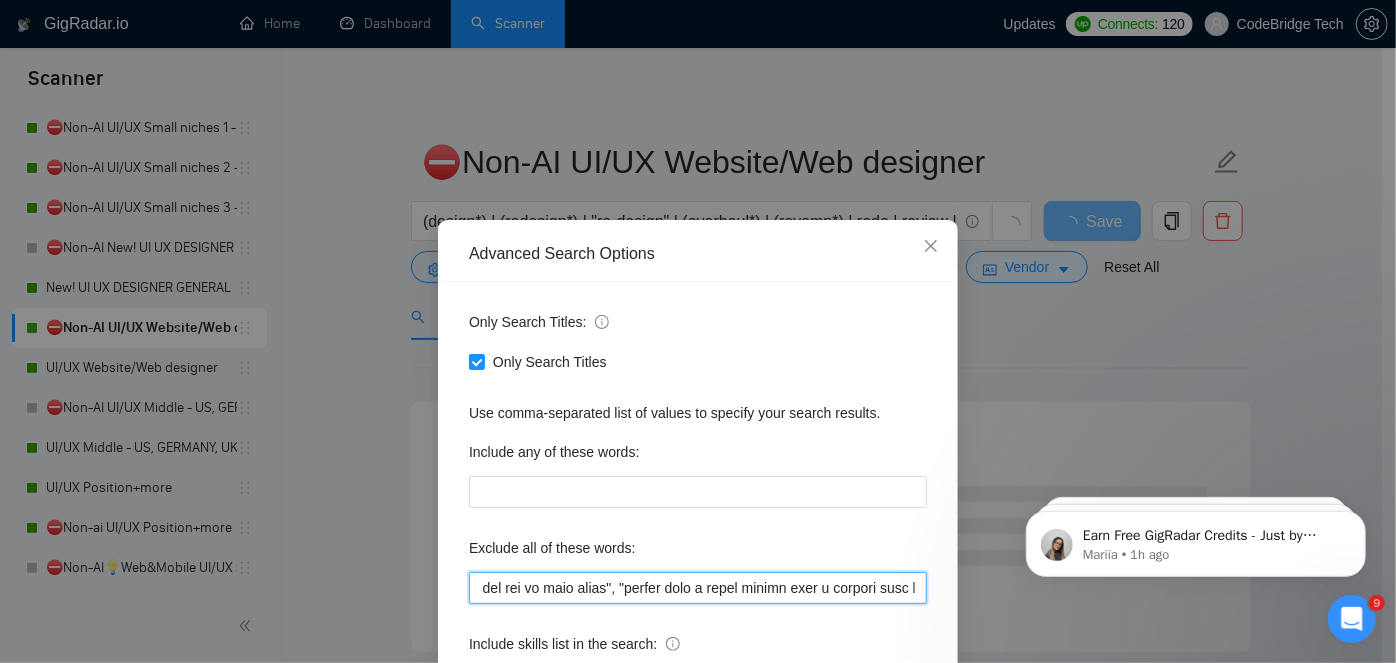 click at bounding box center [698, 588] 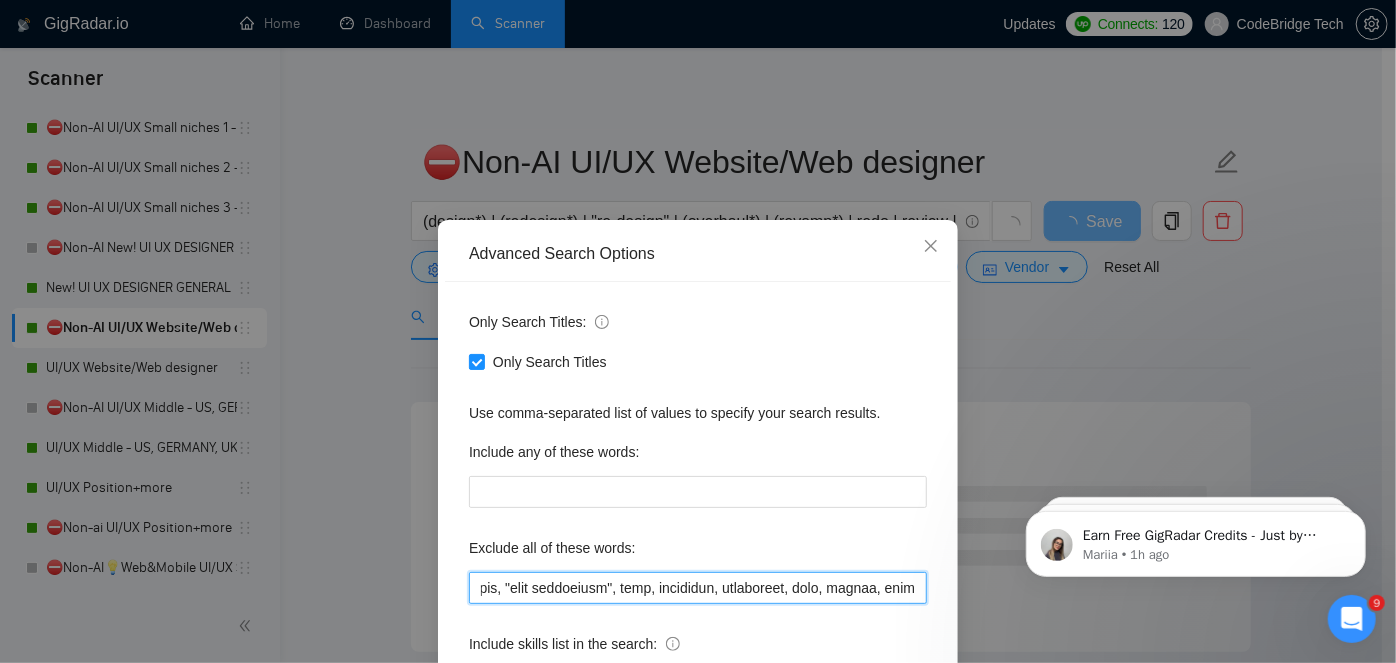 scroll, scrollTop: 0, scrollLeft: 0, axis: both 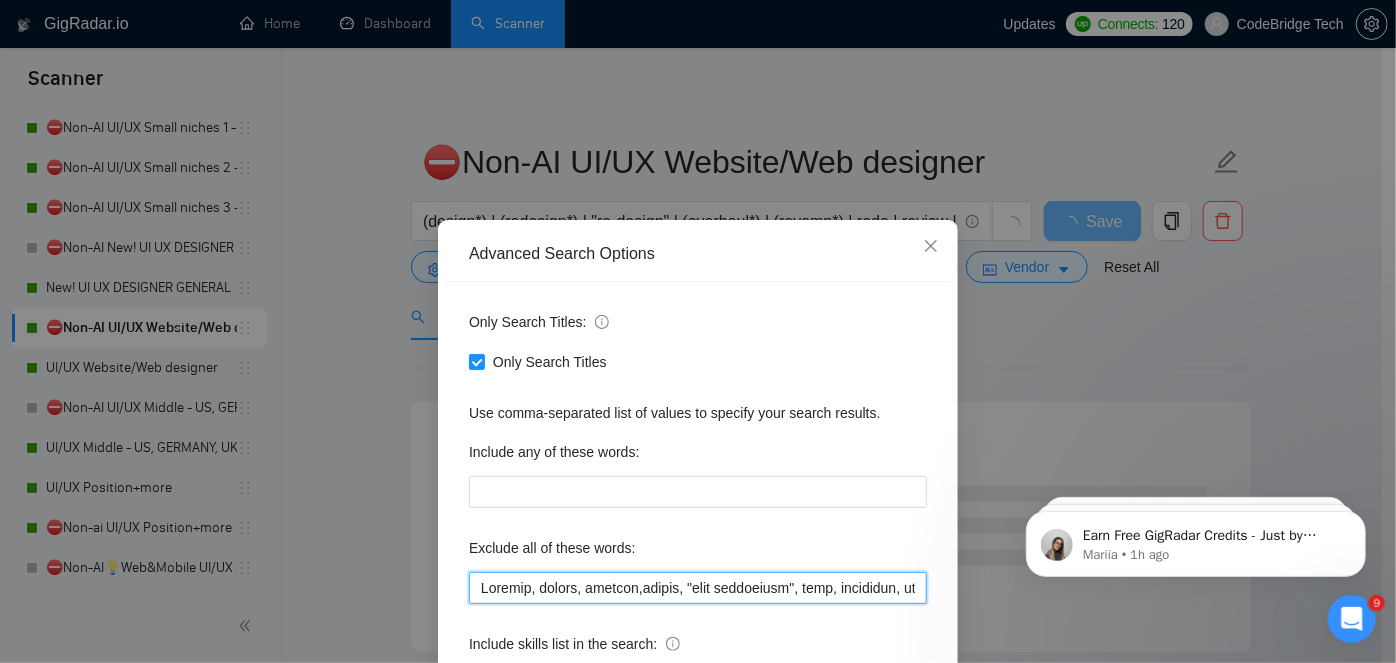 click on "Advanced Search Options Only Search Titles:   Only Search Titles Use comma-separated list of values to specify your search results. Include any of these words: Exclude all of these words: Include skills list in the search:   Also  exclude  on Skills Reset OK" at bounding box center [698, 331] 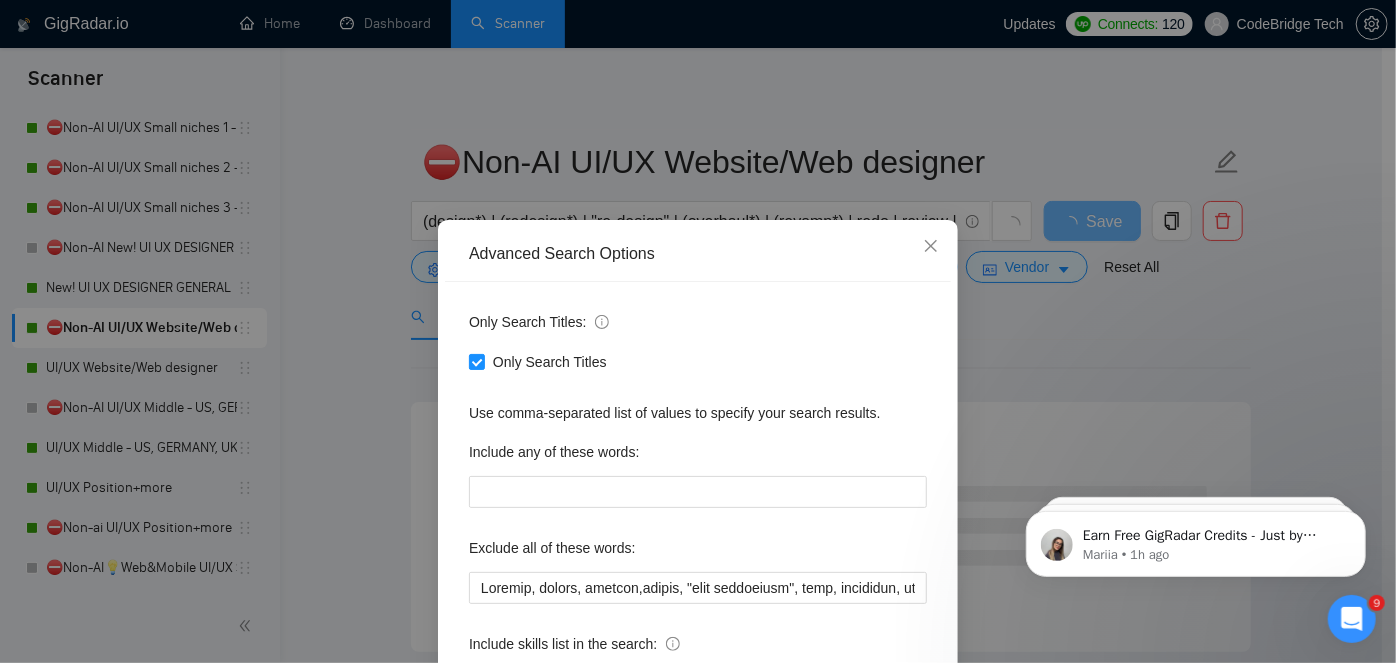 click on "Only Search Titles:   Only Search Titles Use comma-separated list of values to specify your search results. Include any of these words: Exclude all of these words: Include skills list in the search:   Also  exclude  on Skills" at bounding box center (698, 515) 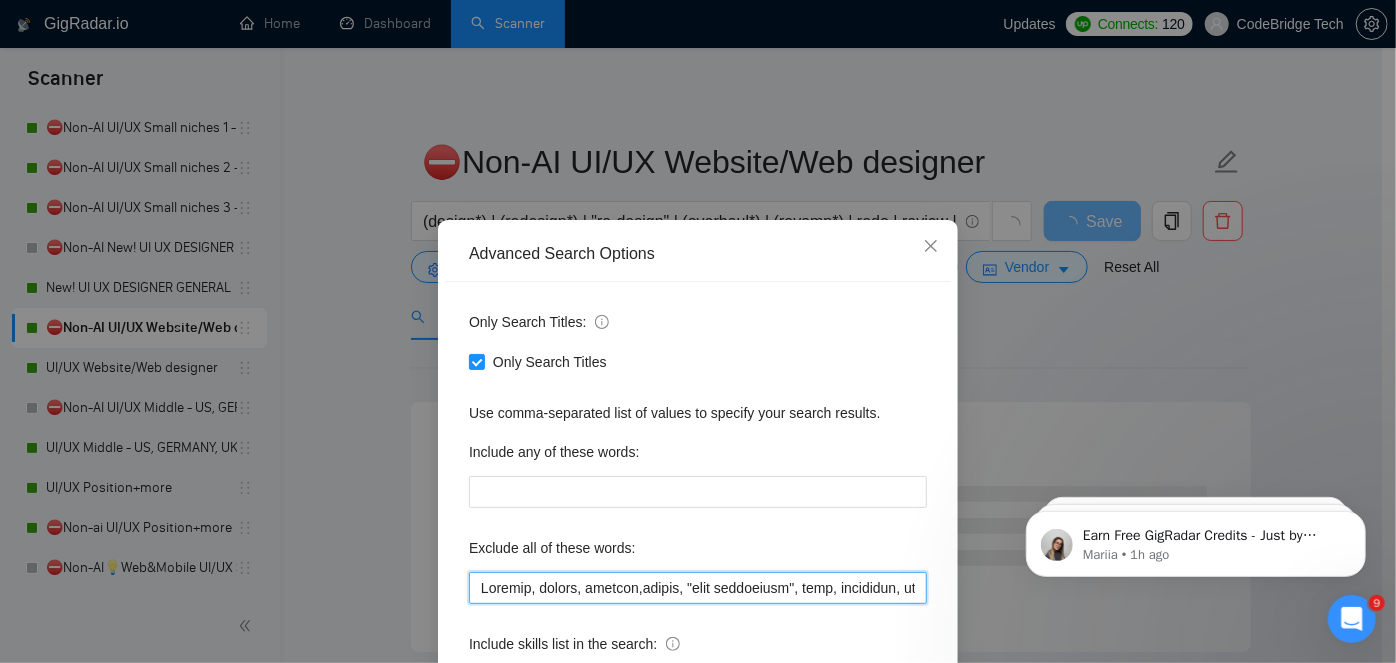 click at bounding box center (698, 588) 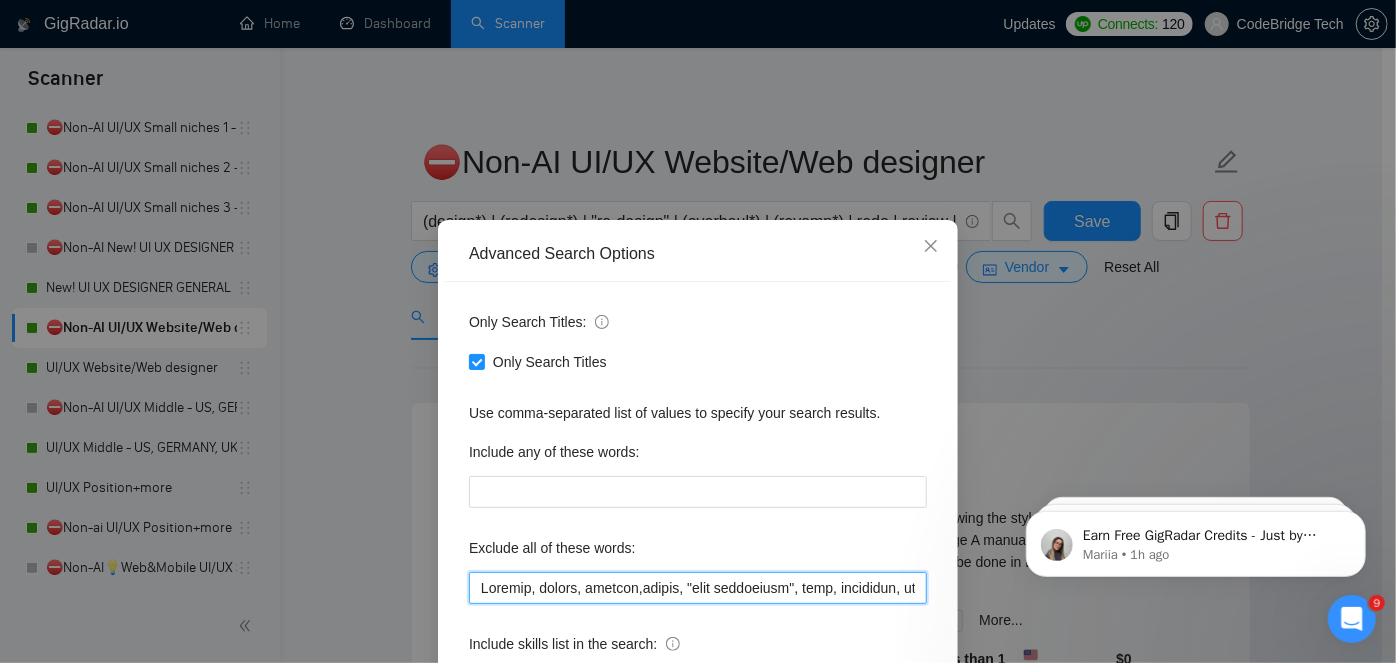 click at bounding box center [698, 588] 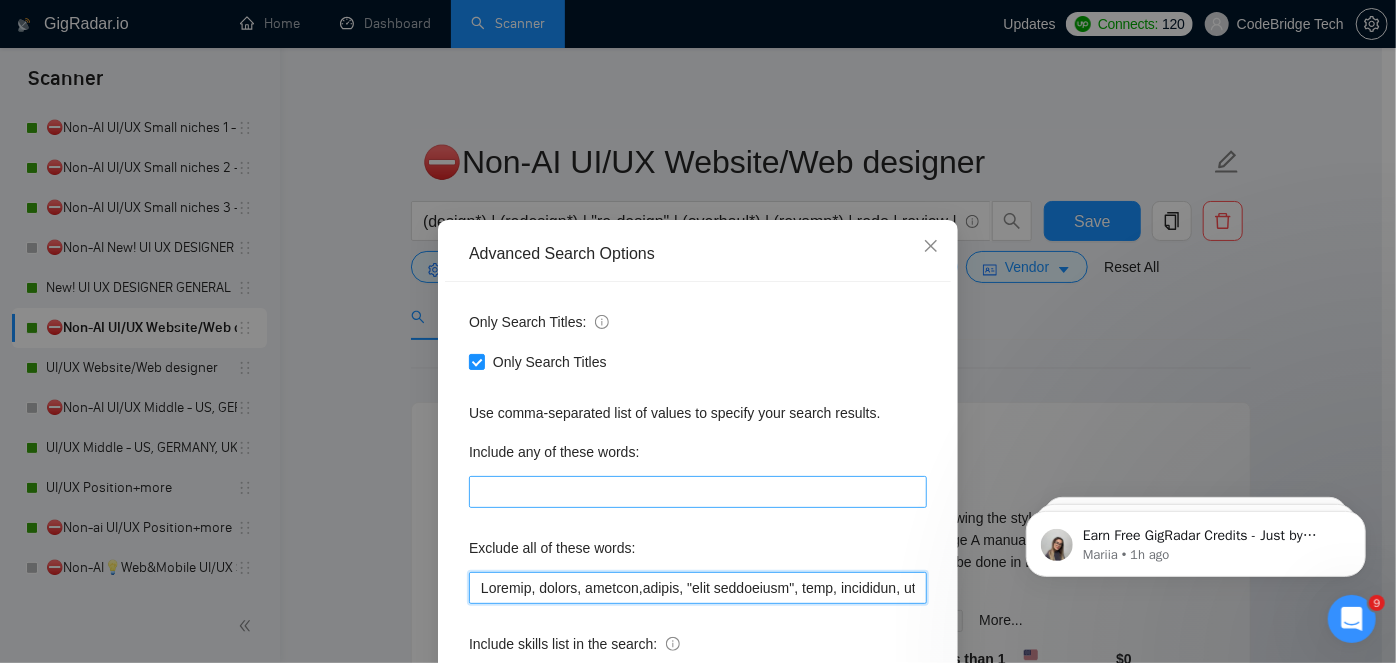 paste on ""hub spot", (hubspot*), (icon*)" 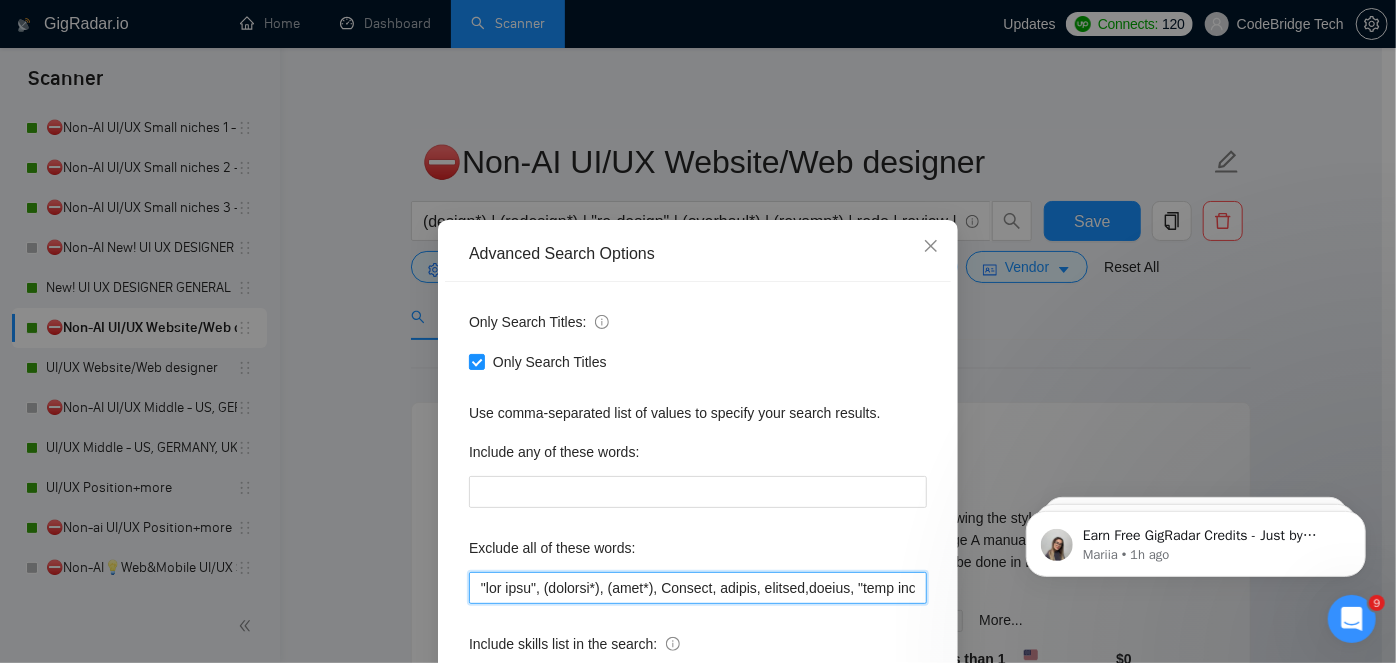 scroll, scrollTop: 168, scrollLeft: 0, axis: vertical 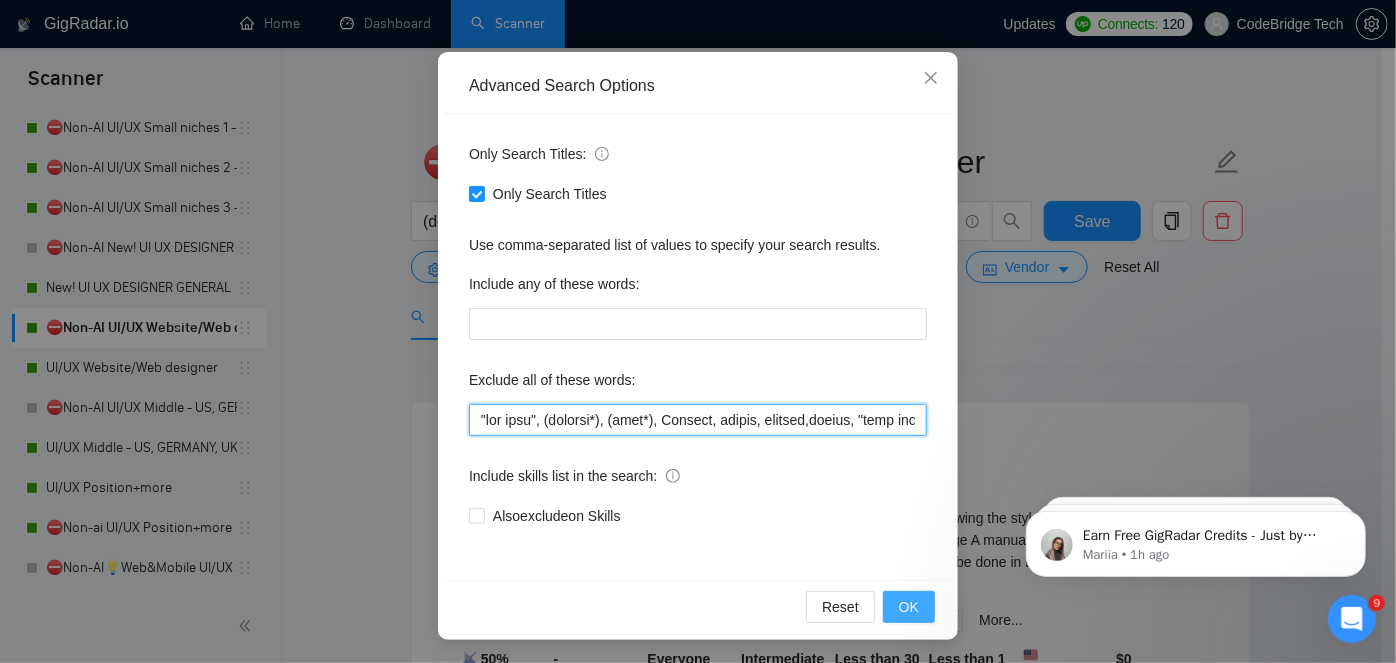 type on ""hub spot", (hubspot*), (icon*), Bespoke, groove, textile,fabric, "fast turnaround", odoo, mailchimp, mailerlite, wrap, erotic, adult, "on site", "on-site", image, images, "ad designer", ads, branding, banner, banners,"social media marketing", "digital marketing",  banner, "Creative Content", "content creator", "alpha testing", recherche , cherche, "google docs", "google sheet", print, Email, "Fashion design", "fashion designer", suitedash, artwork, Shopify, framer,Webflow, firebase, equity, "business card", human, "read this", "to prove that", "please answer", "at the start of your proposal", "at the top of your proposal", "write words","write the phrase","write the word", "on the top of the proposal","put the phrase", "Please add","include the phrase", "Please start your application", "Mention on the top of your cover", "please send a cover letter with a subject line containing the word", "Please start the application with the word", "Start your application with the word", "start your proposal with the w..." 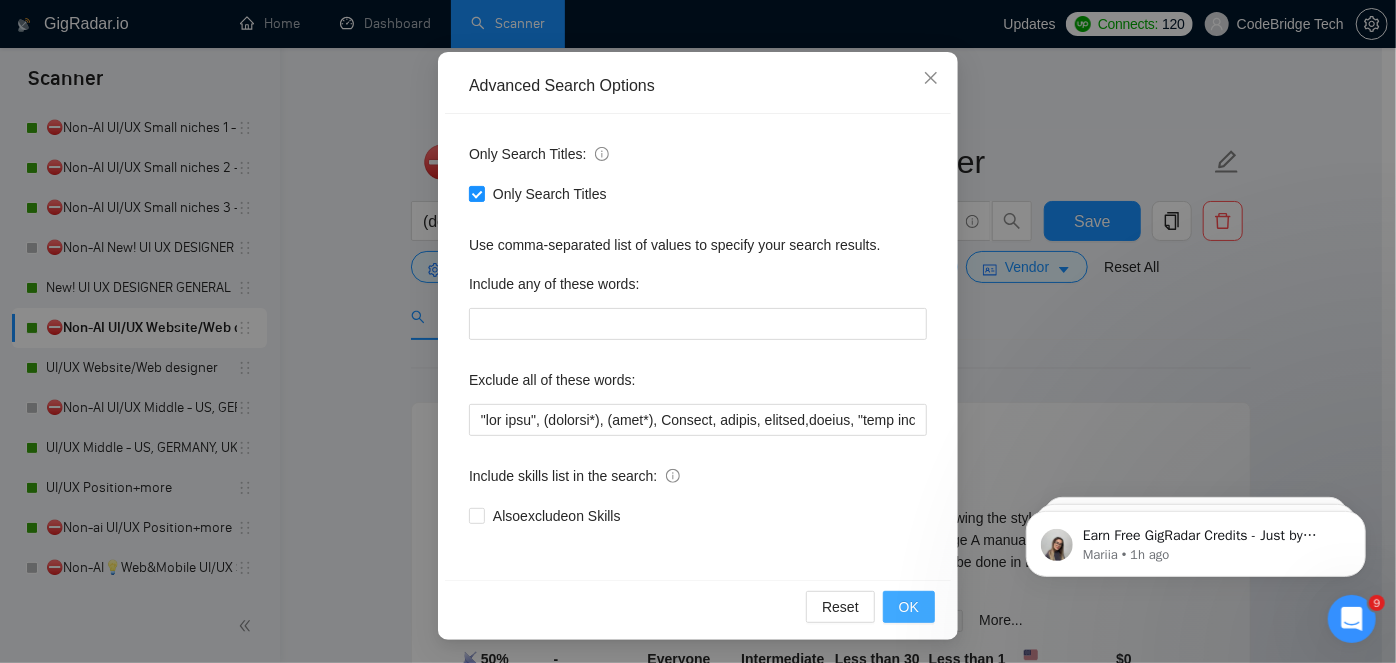 click on "OK" at bounding box center (909, 607) 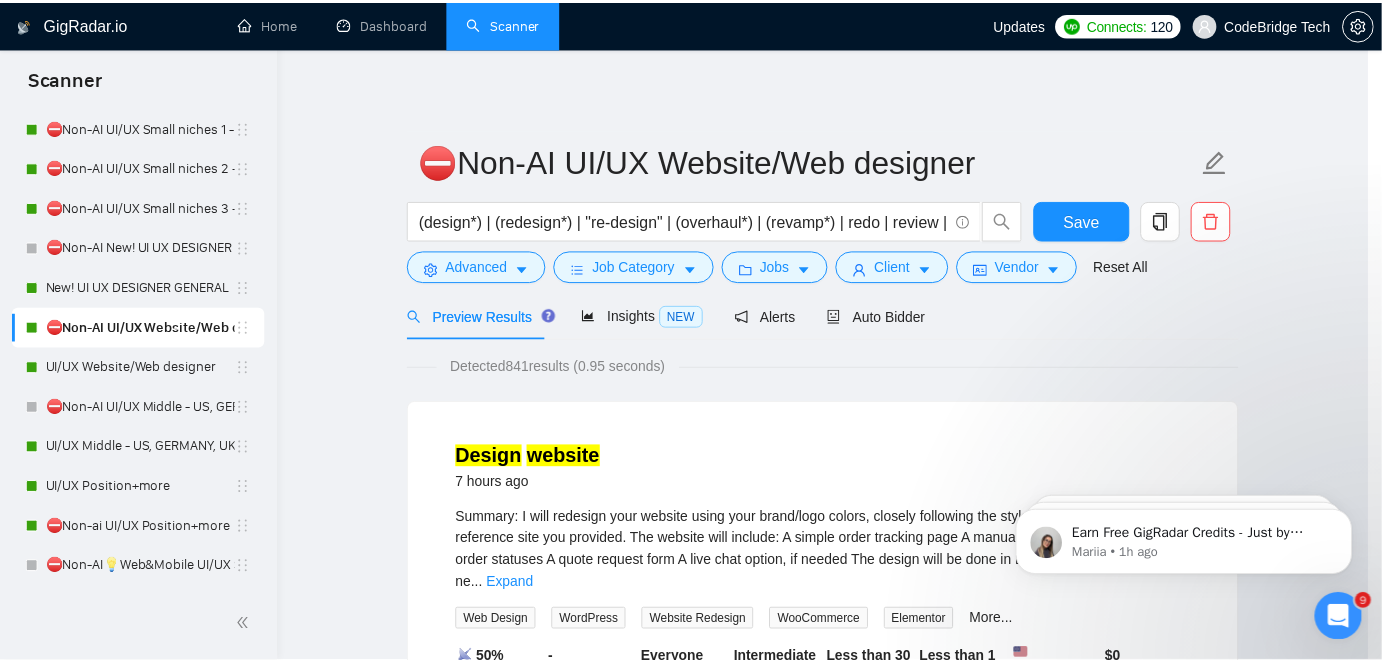 scroll, scrollTop: 68, scrollLeft: 0, axis: vertical 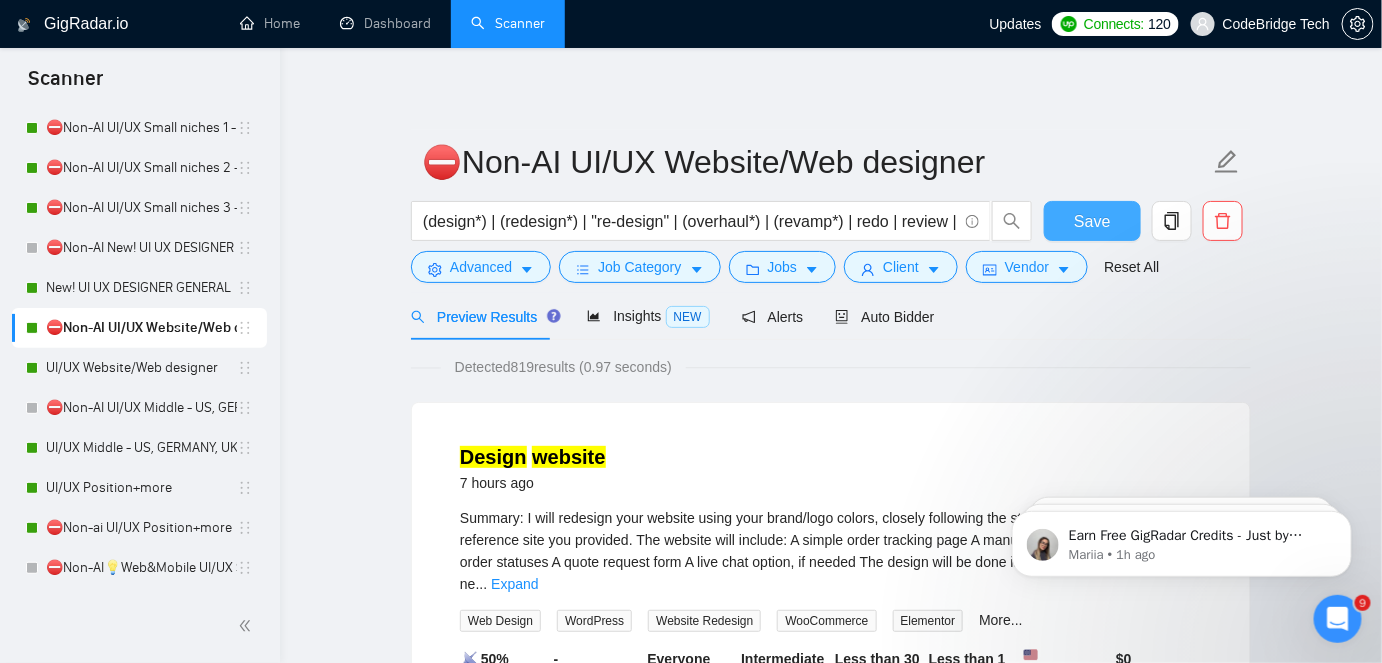 click on "Save" at bounding box center (1092, 221) 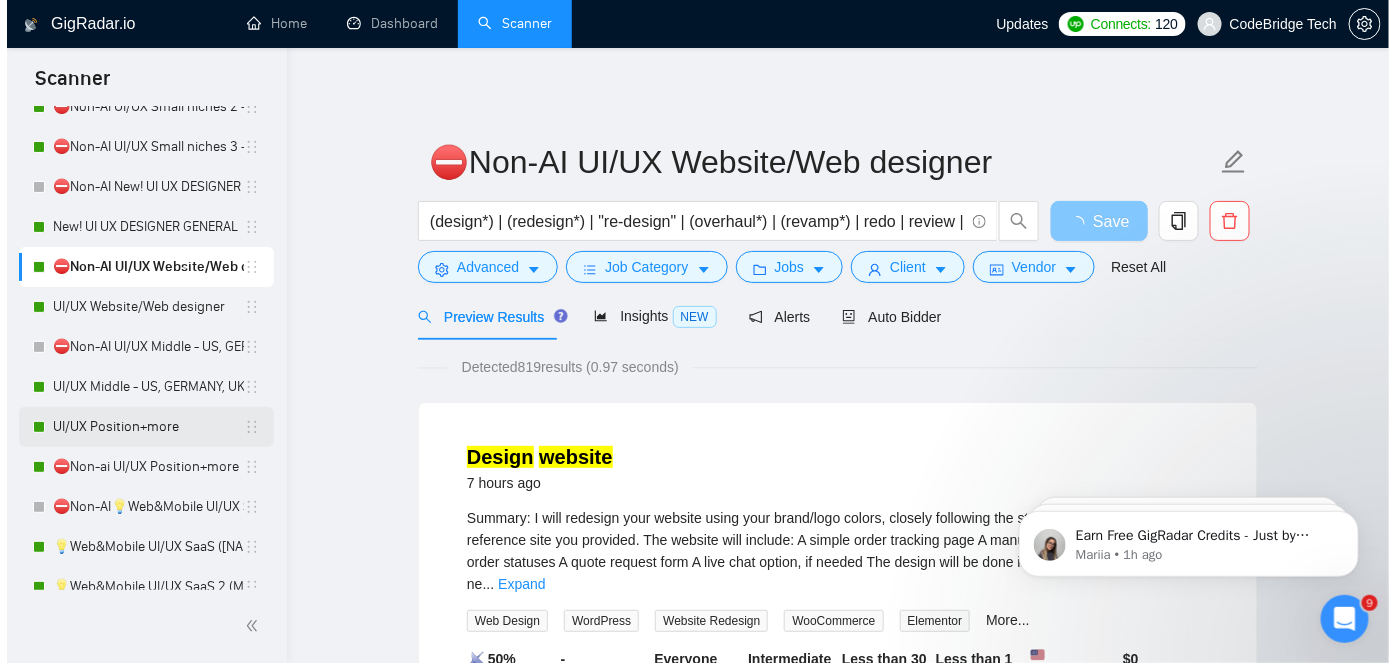 scroll, scrollTop: 545, scrollLeft: 0, axis: vertical 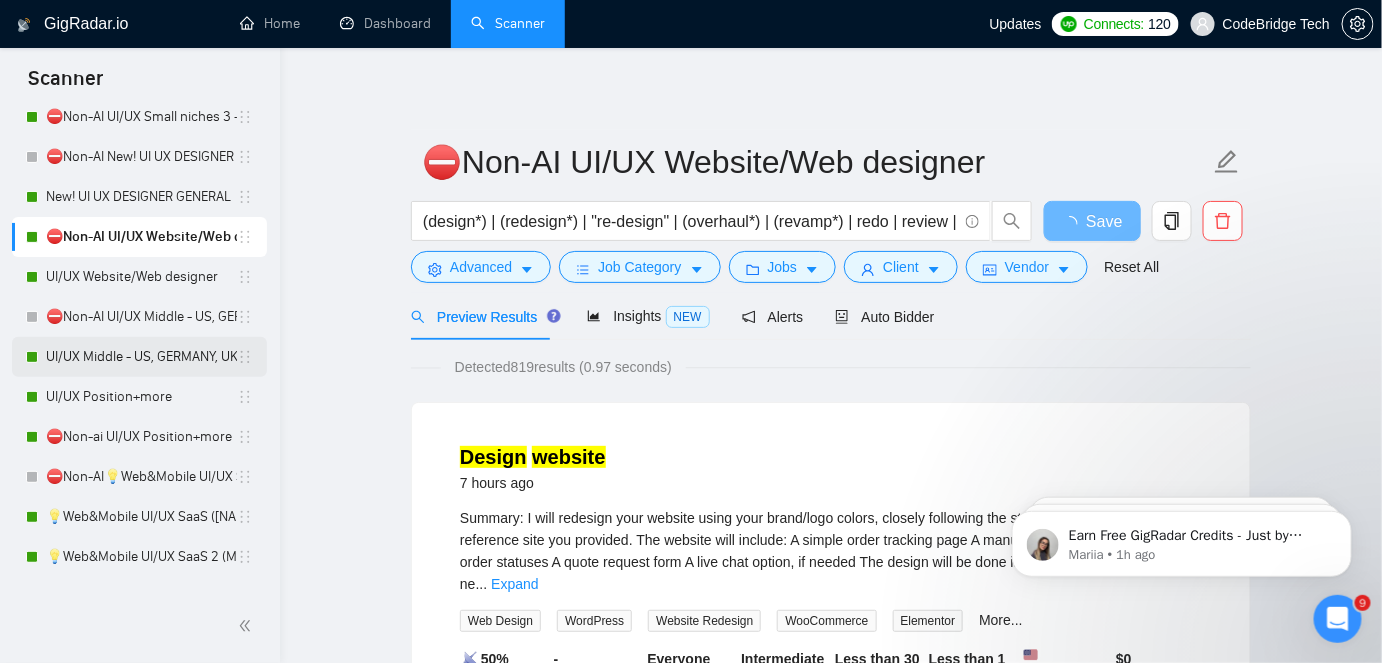 click on "UI/UX Middle - US, GERMANY, UK, CANADA, ISRAEL" at bounding box center [141, 357] 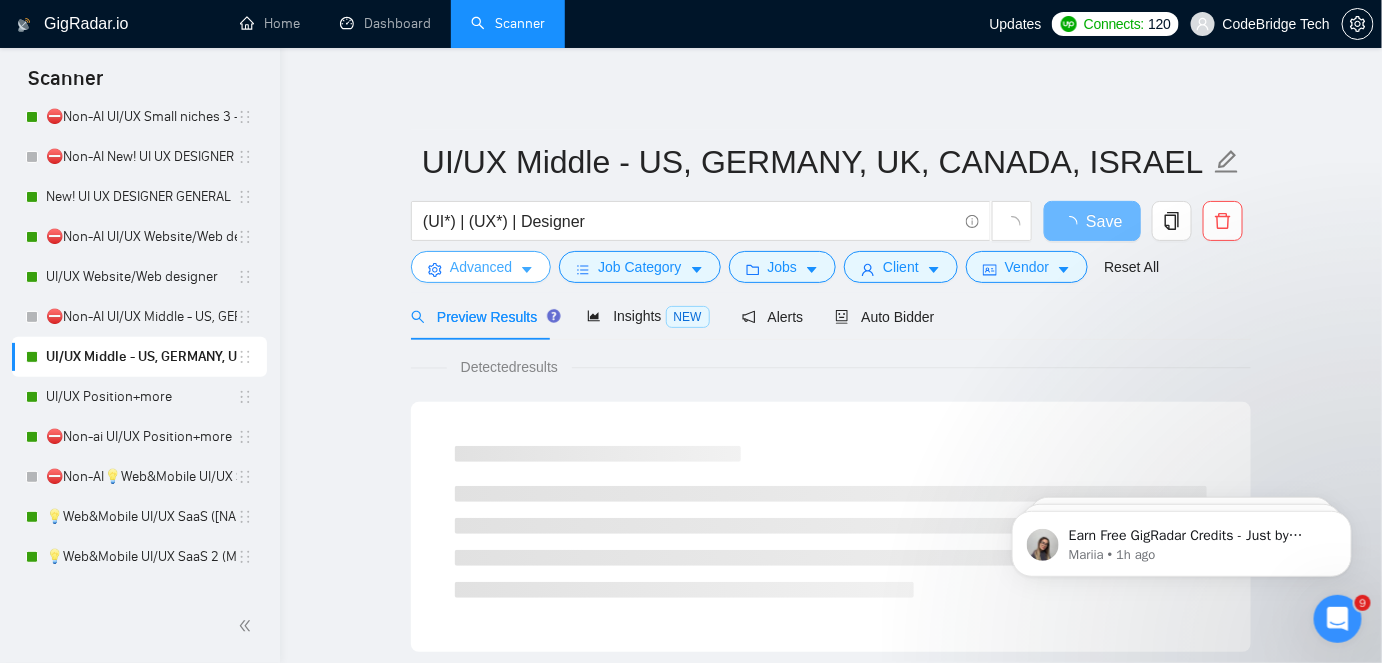 click at bounding box center [527, 269] 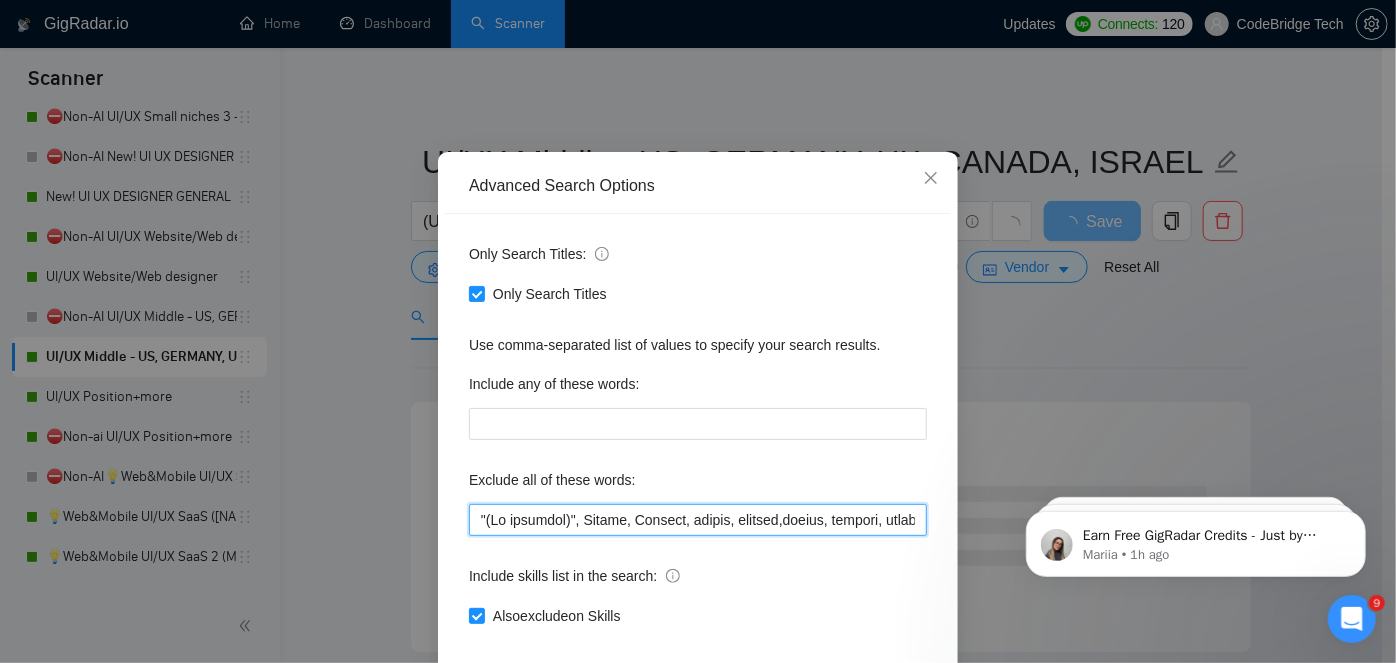 click at bounding box center (698, 520) 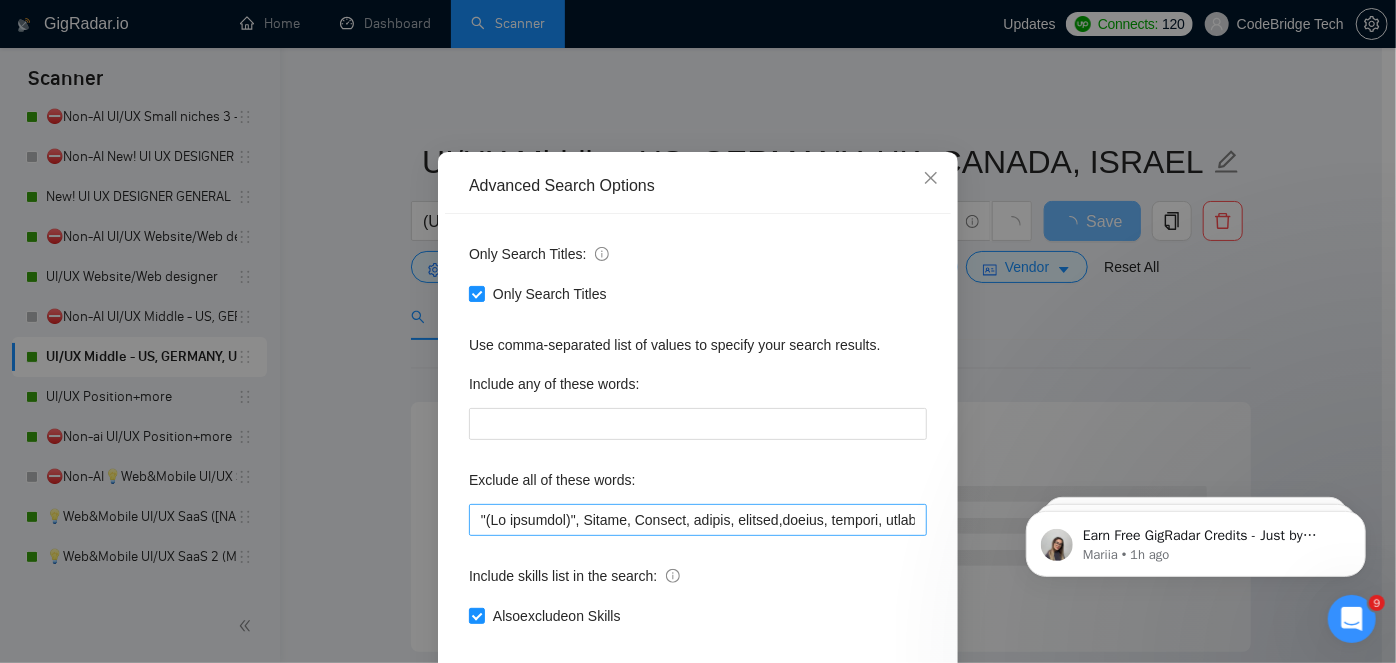 scroll, scrollTop: 0, scrollLeft: 7233, axis: horizontal 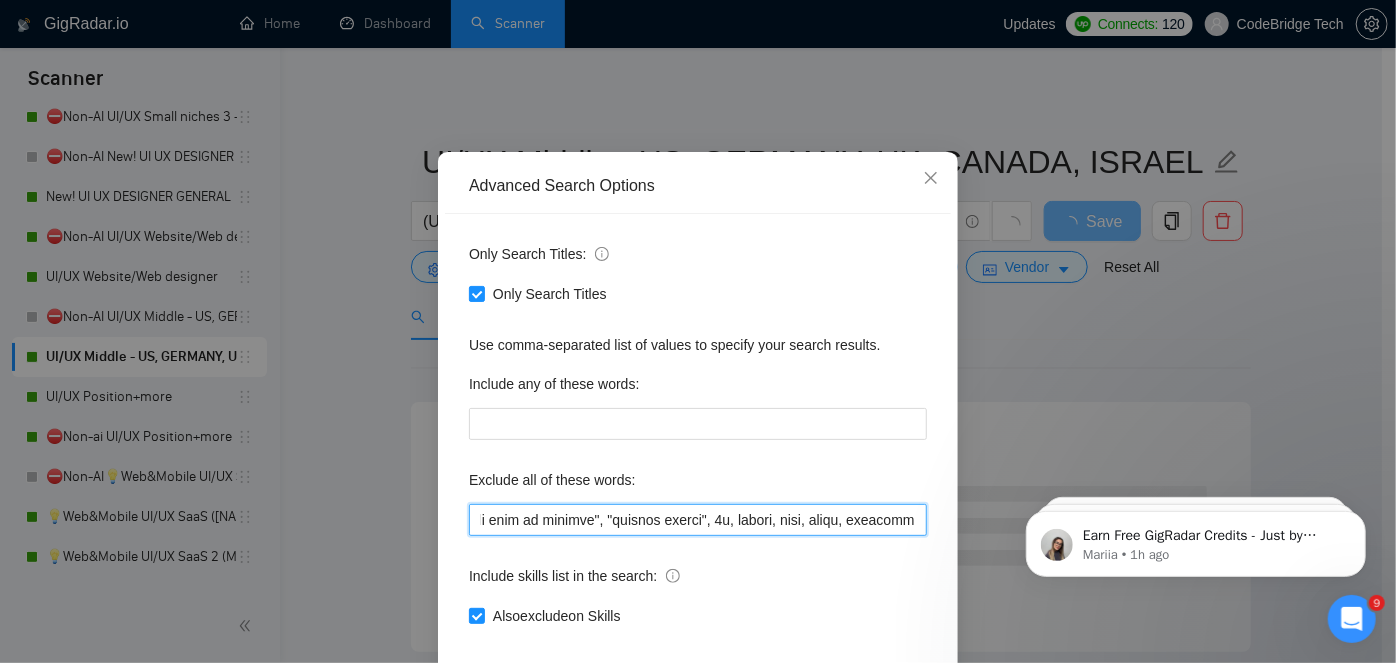 click at bounding box center [698, 520] 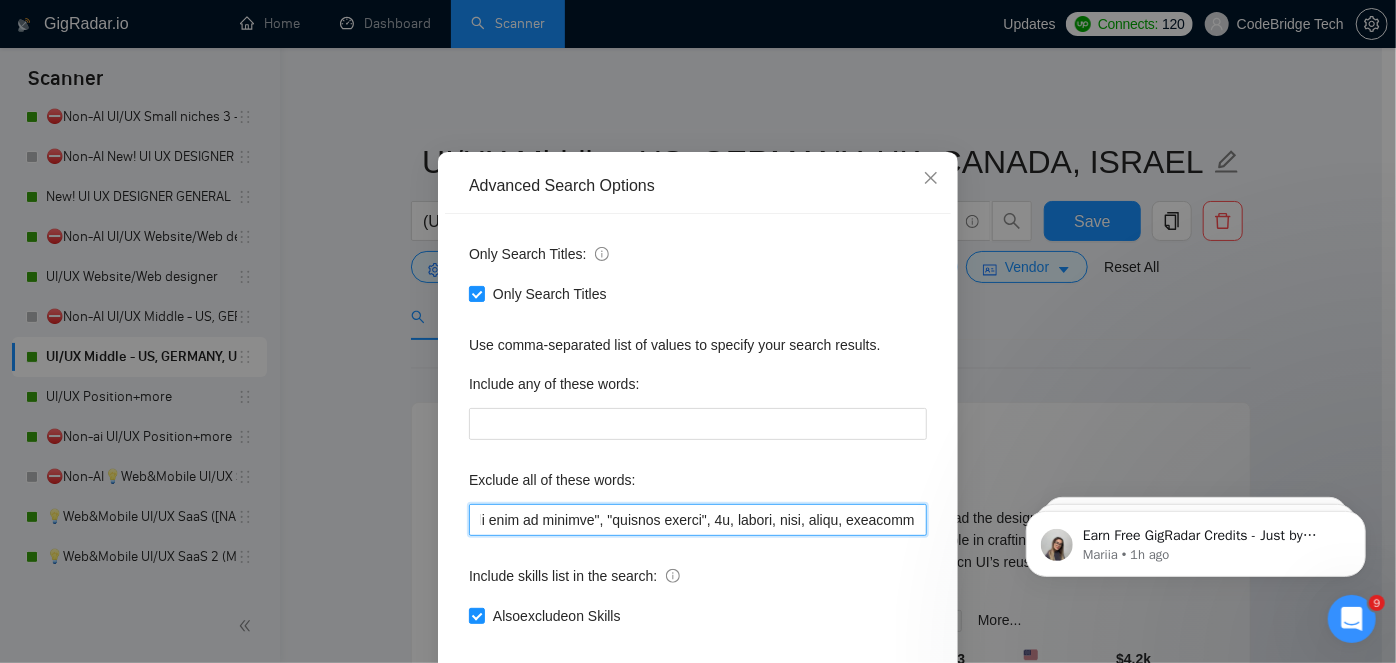 drag, startPoint x: 674, startPoint y: 586, endPoint x: 745, endPoint y: 580, distance: 71.25307 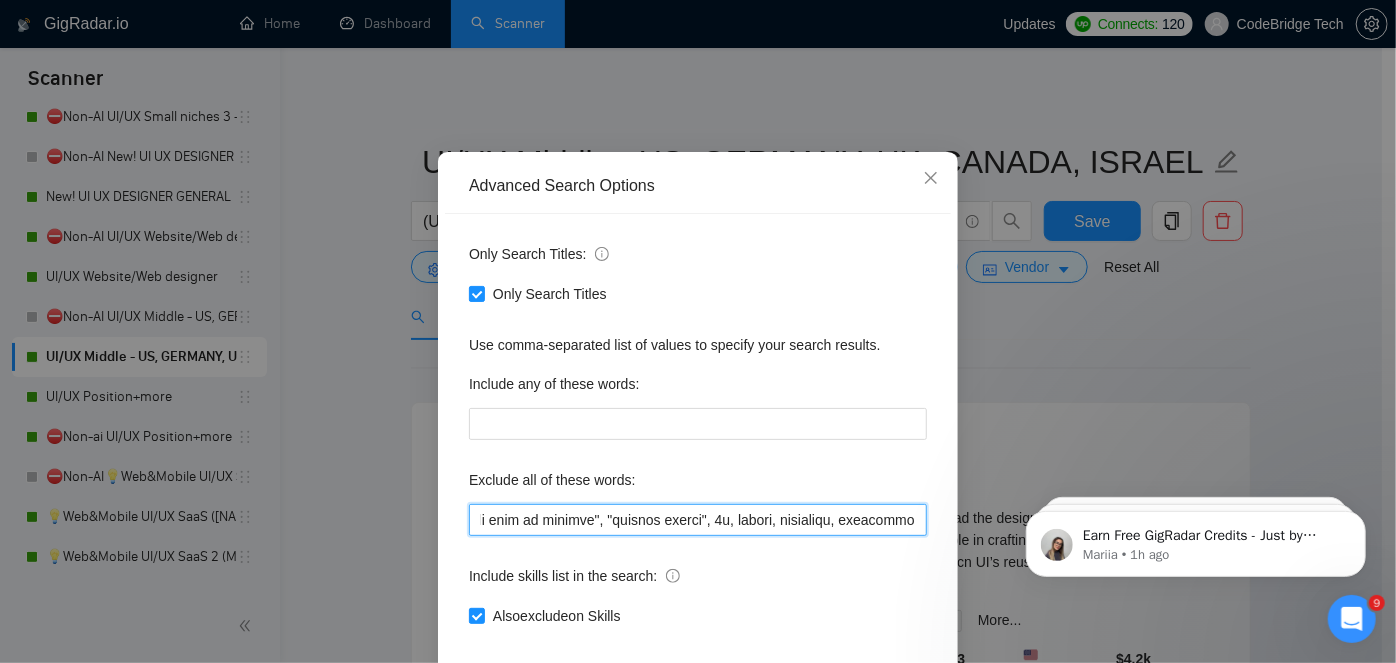click at bounding box center [698, 520] 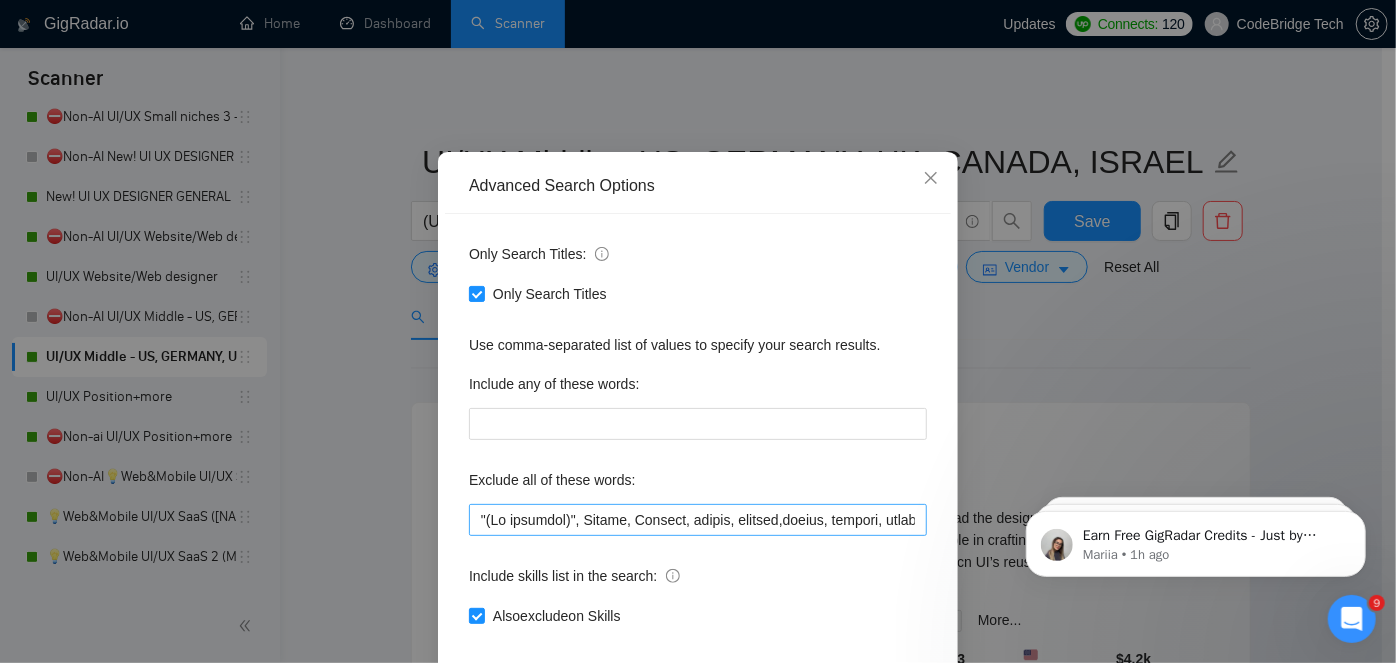 scroll, scrollTop: 0, scrollLeft: 5179, axis: horizontal 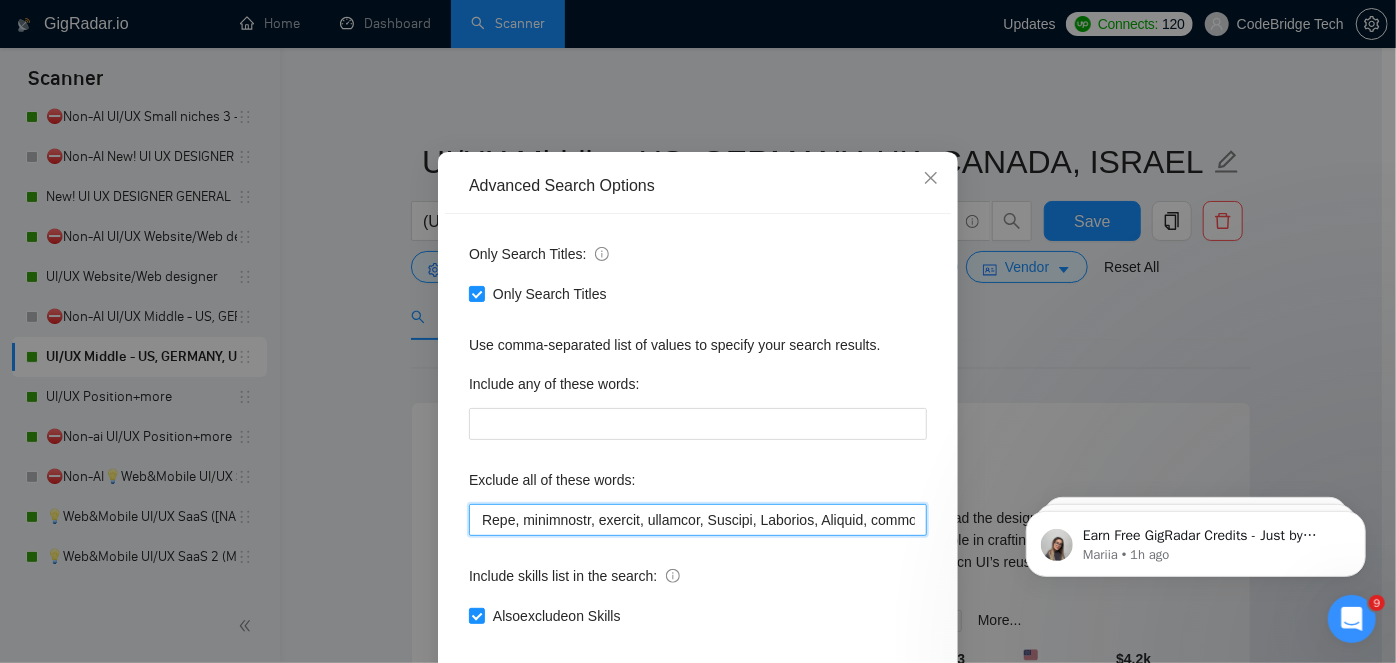 click at bounding box center [698, 520] 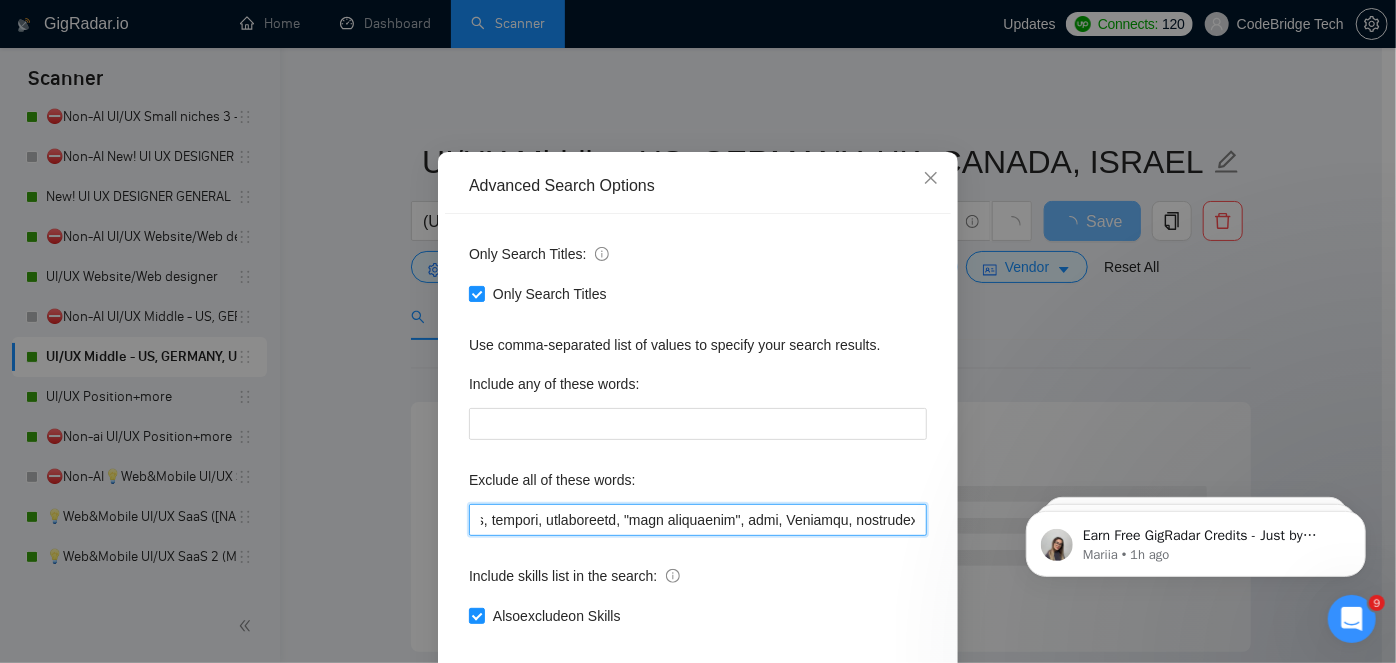 scroll, scrollTop: 0, scrollLeft: 0, axis: both 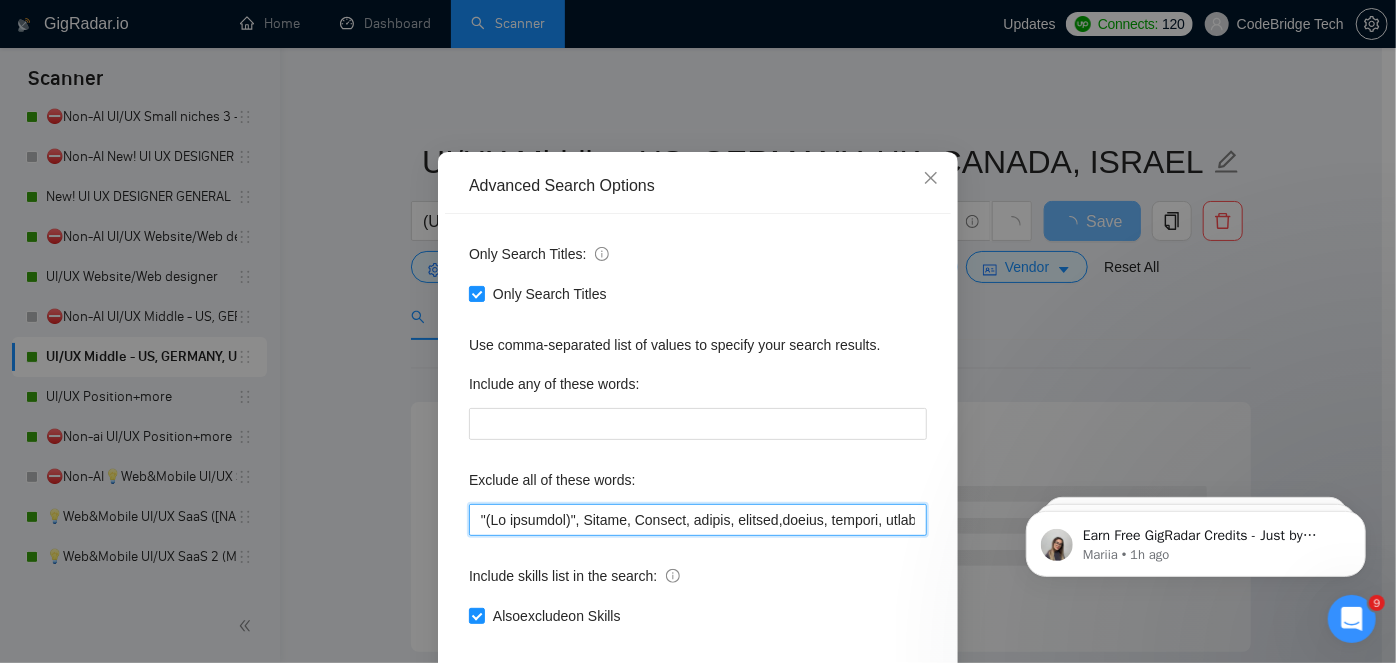 drag, startPoint x: 531, startPoint y: 579, endPoint x: 438, endPoint y: 576, distance: 93.04838 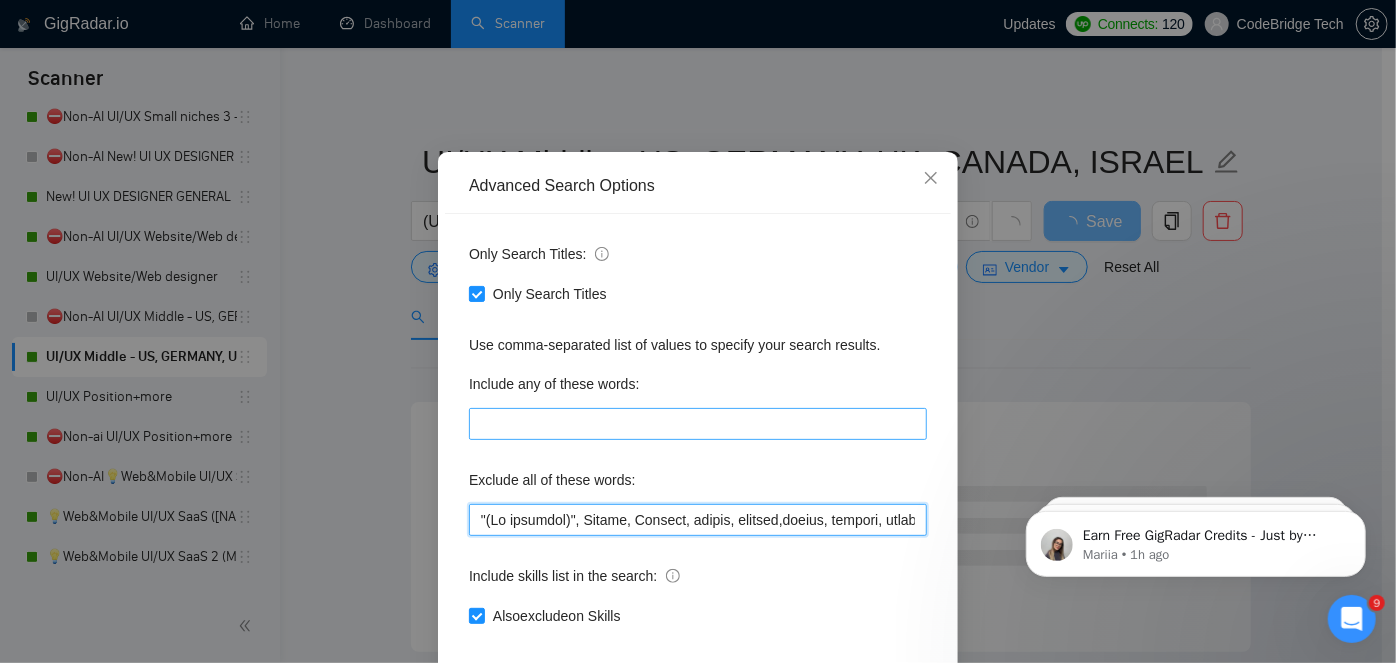 paste on ""hub spot", (hubspot*), (icon*)" 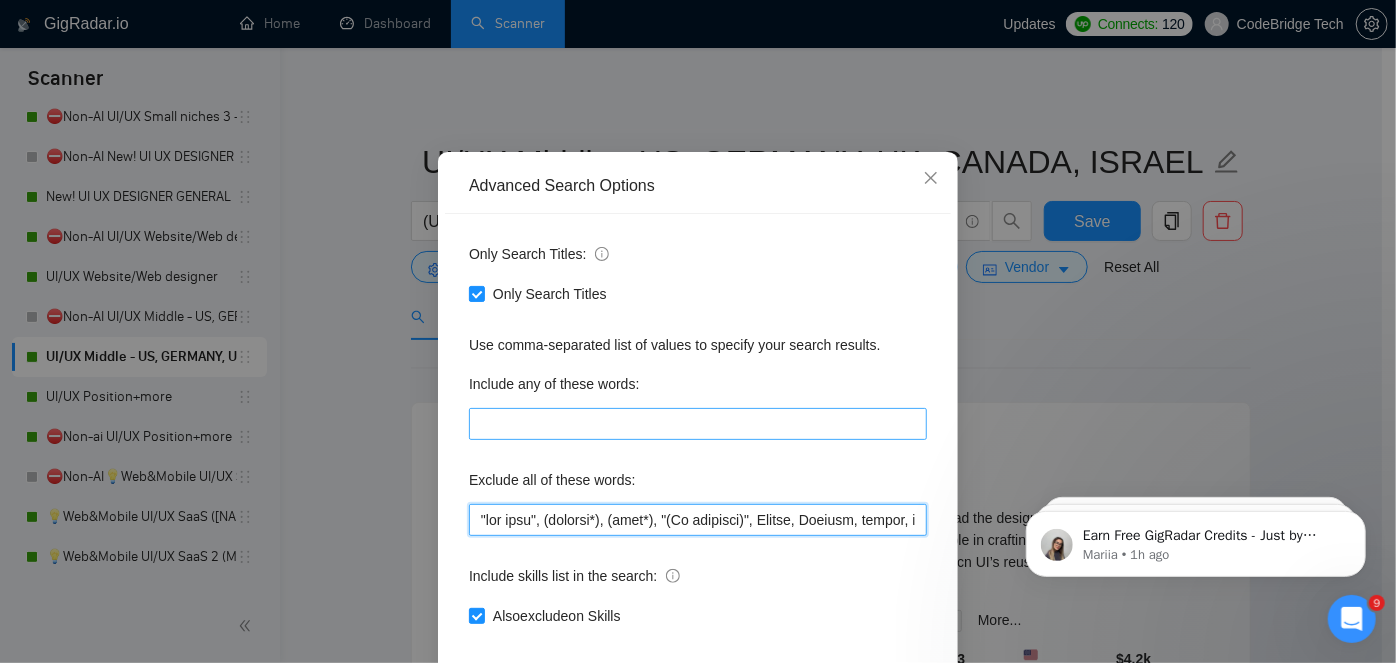 scroll, scrollTop: 168, scrollLeft: 0, axis: vertical 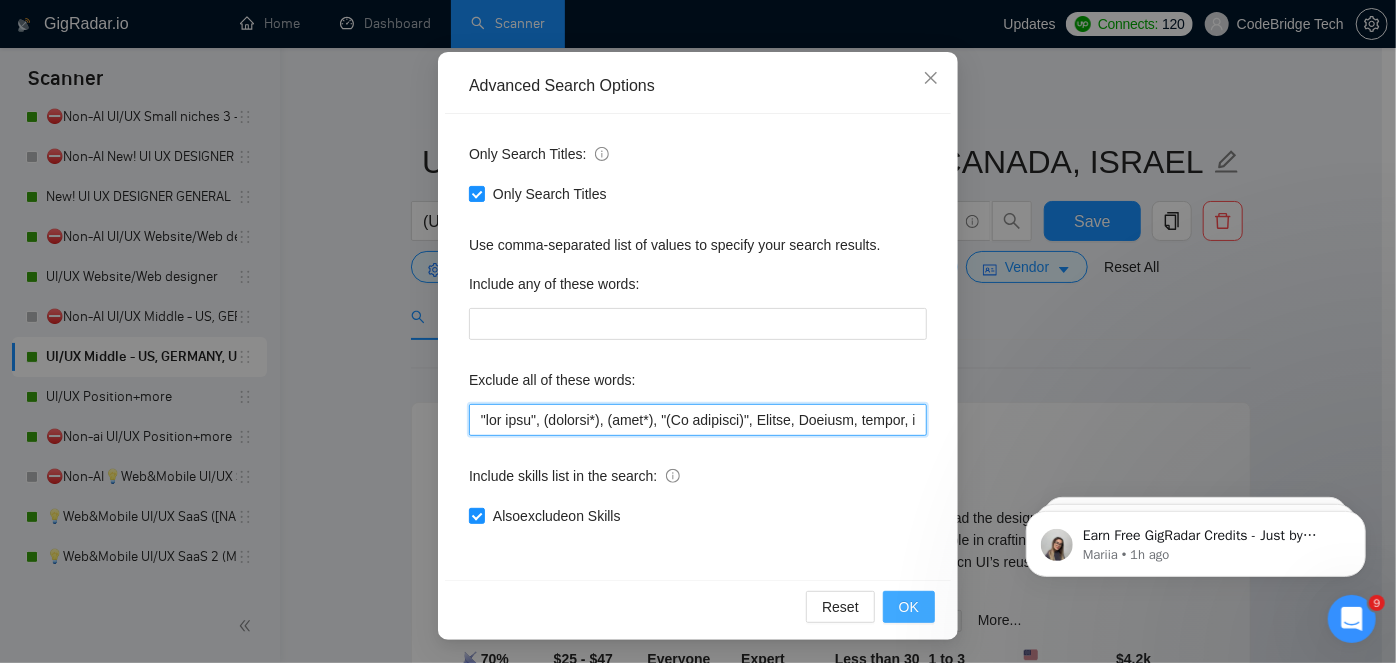 type on ""hub spot", (hubspot*), (icon*), "(No agencies)", Hotjar, Bespoke, groove, textile,fabric, graphic, gohighlevel, "fast turnaround", odoo, Embedded, mailchimp, mailerlite, Wrap, Clickfunnels, ReadyMag, tilda, workbook, Unity, Bubble, Learndash, amazon, "tote bag", 3d, Powerpoint, microsoft, "jewlery design", wordpress, onsite, "on site", "on-site", image, images, "ad designer", ads, branding, banner, banners,"social media marketing", "digital marketing",banner, "Creative Content", "content creator", autocad, autodesk,  "alpha testing", recherche , cherche, "google docs", "google sheet", print, Email, "Fashion design", "fashion designer", "Convert Figma to HTML", suitedash, artwork,Shopify, framer,Webflow, "Go High Level", firebase, equity, Stripo , EDM, "Native german", "a few hours of work", "not big", "logo designer", "logo design", brochure, poster, "business card", Duda, streetwear, beehiiv, unbounce, Clothing, Klaviyo, shopify, sharepoint, book, salesforce, flutterflow, psd, wix, photoshop, "one pager"..." 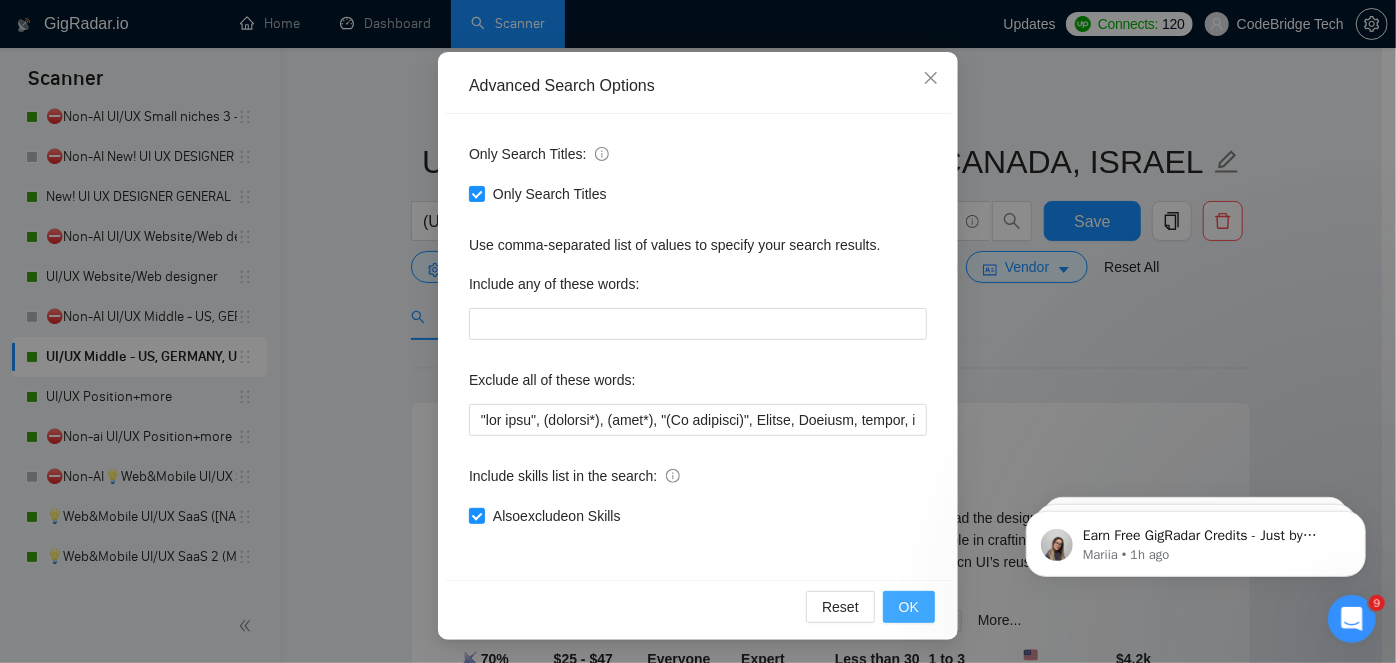 click on "OK" at bounding box center (909, 607) 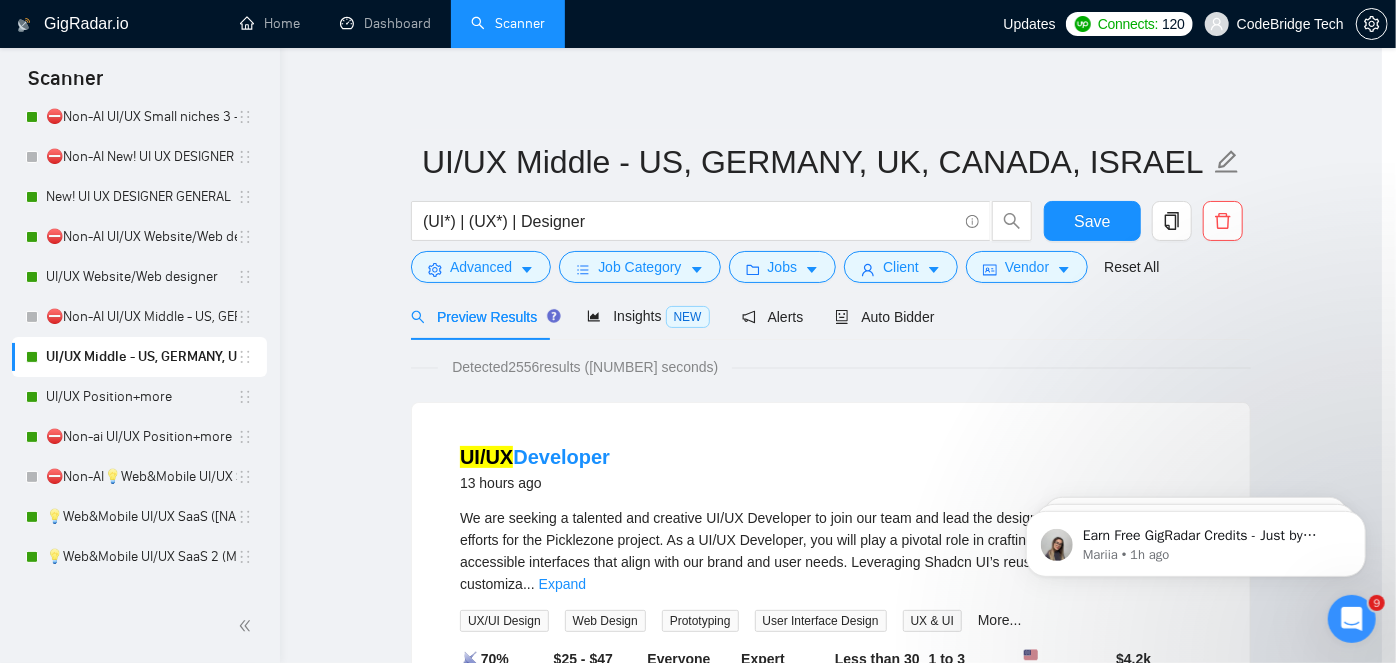 scroll, scrollTop: 68, scrollLeft: 0, axis: vertical 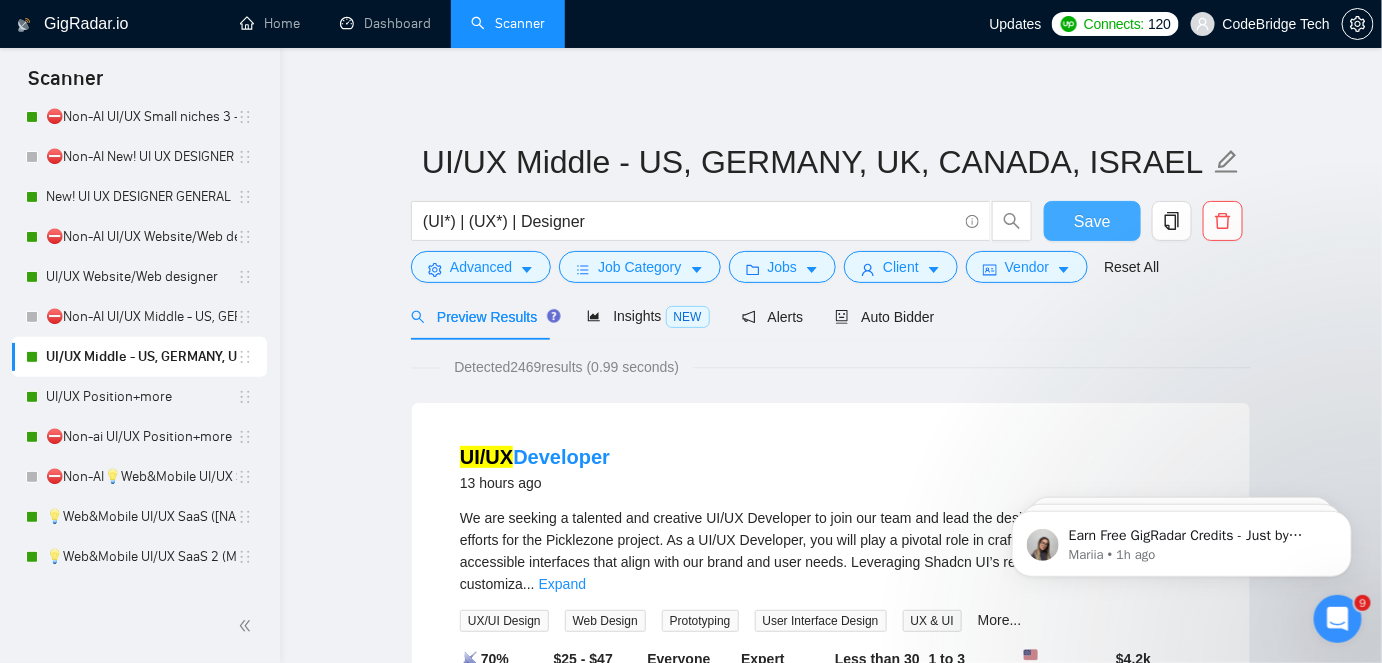 click on "Save" at bounding box center (1092, 221) 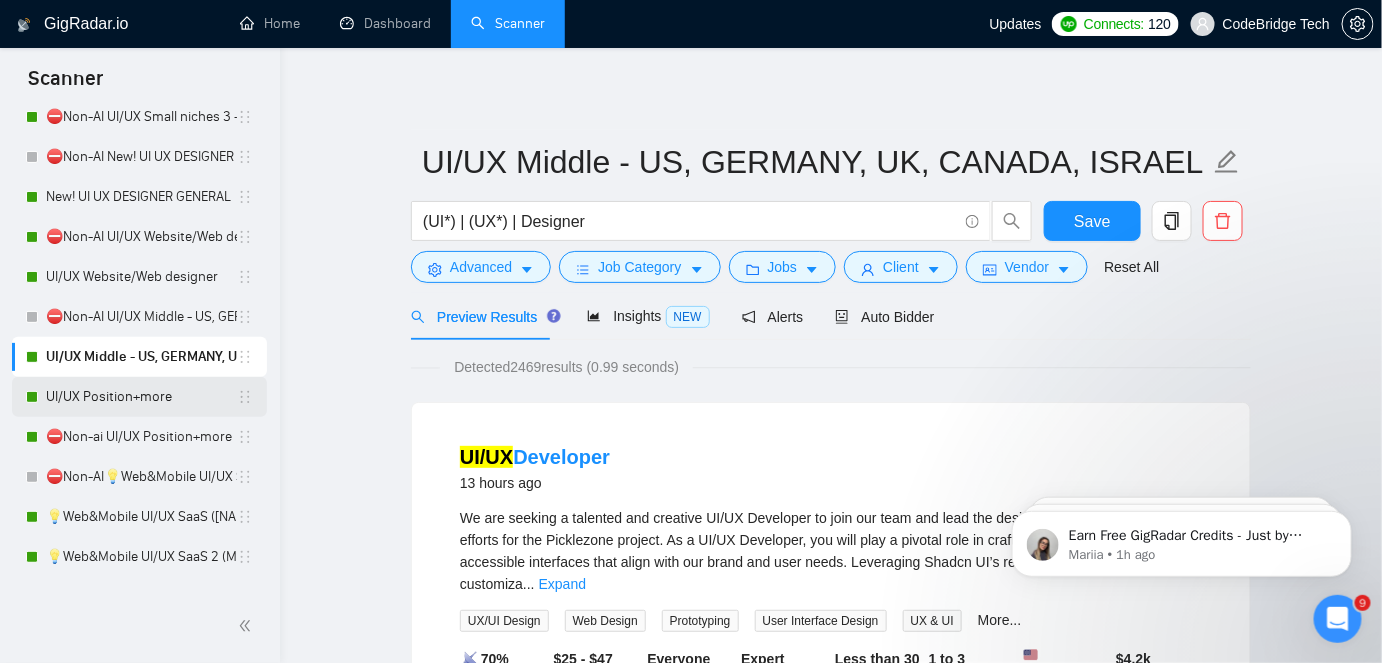 click on "UI/UX Position+more" at bounding box center (141, 397) 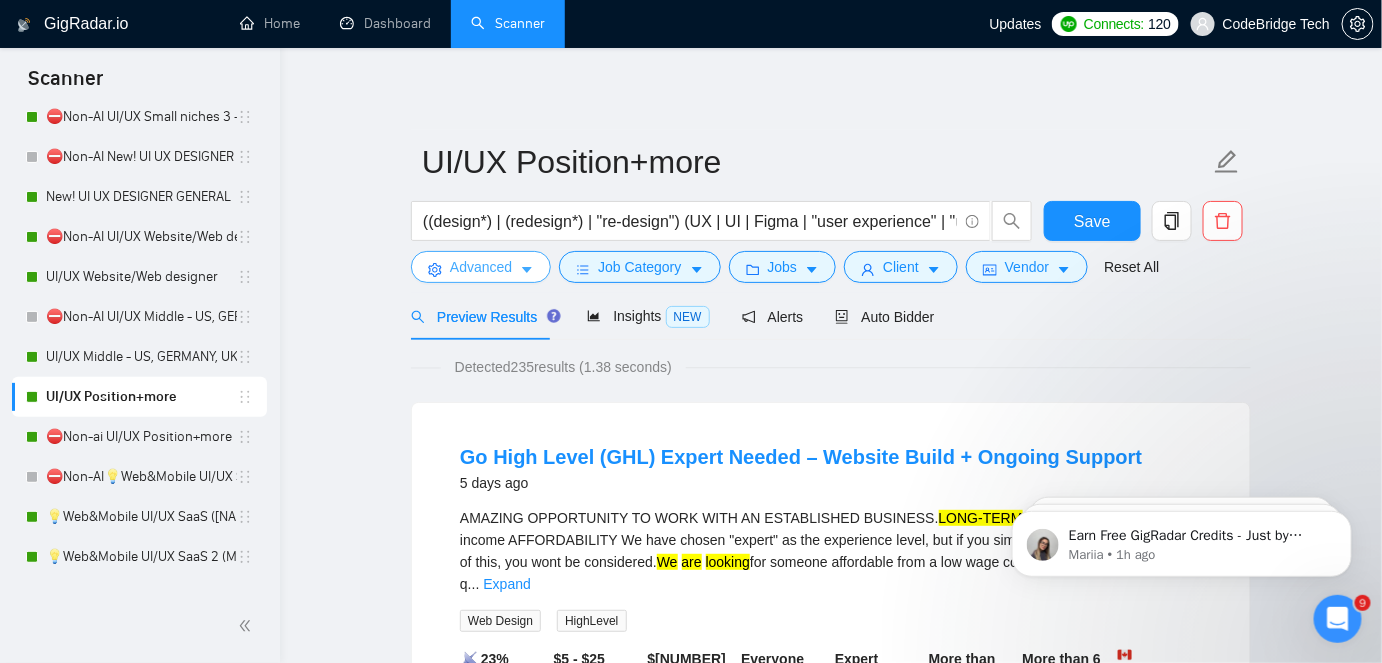 click on "Advanced" at bounding box center [481, 267] 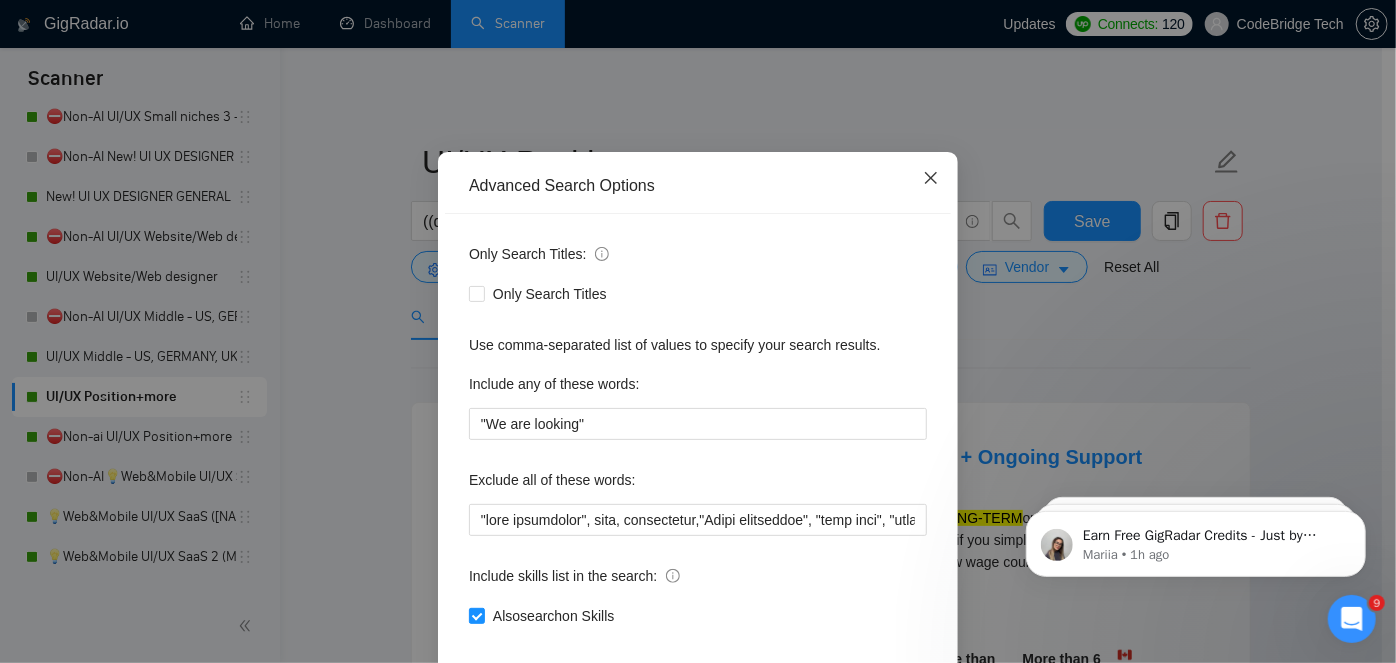 click at bounding box center [931, 179] 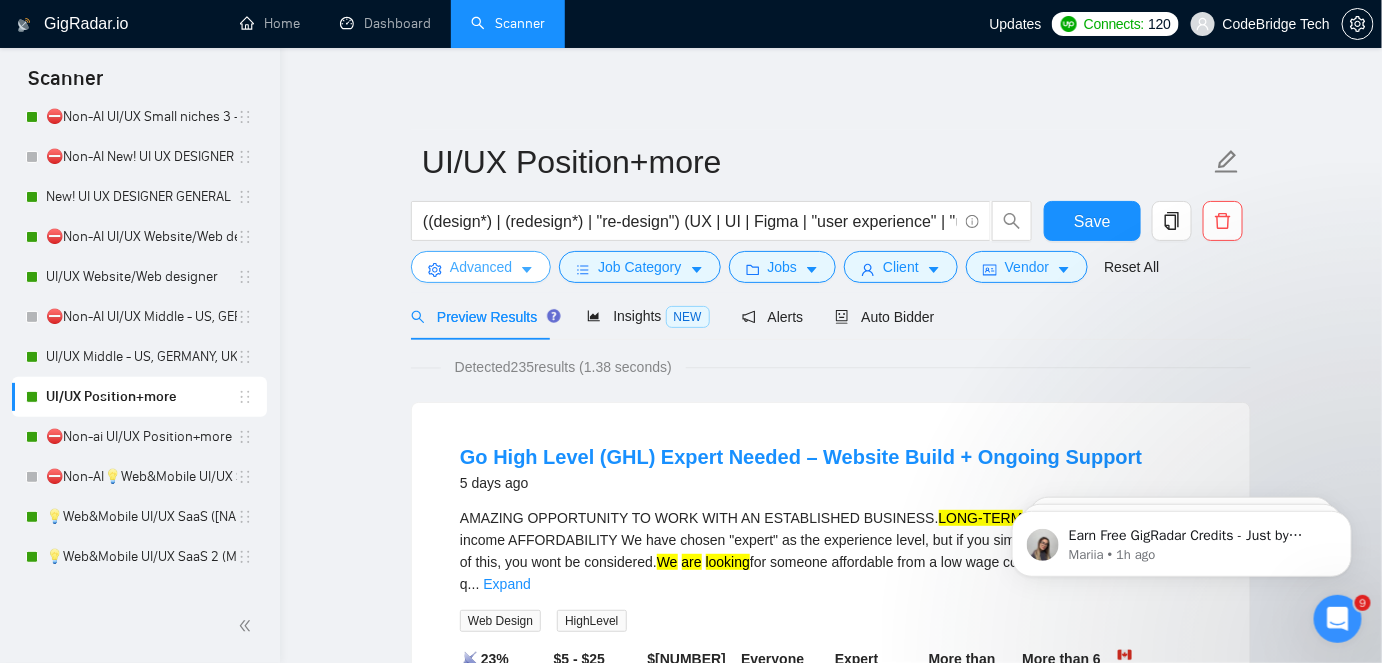 click on "Advanced" at bounding box center [481, 267] 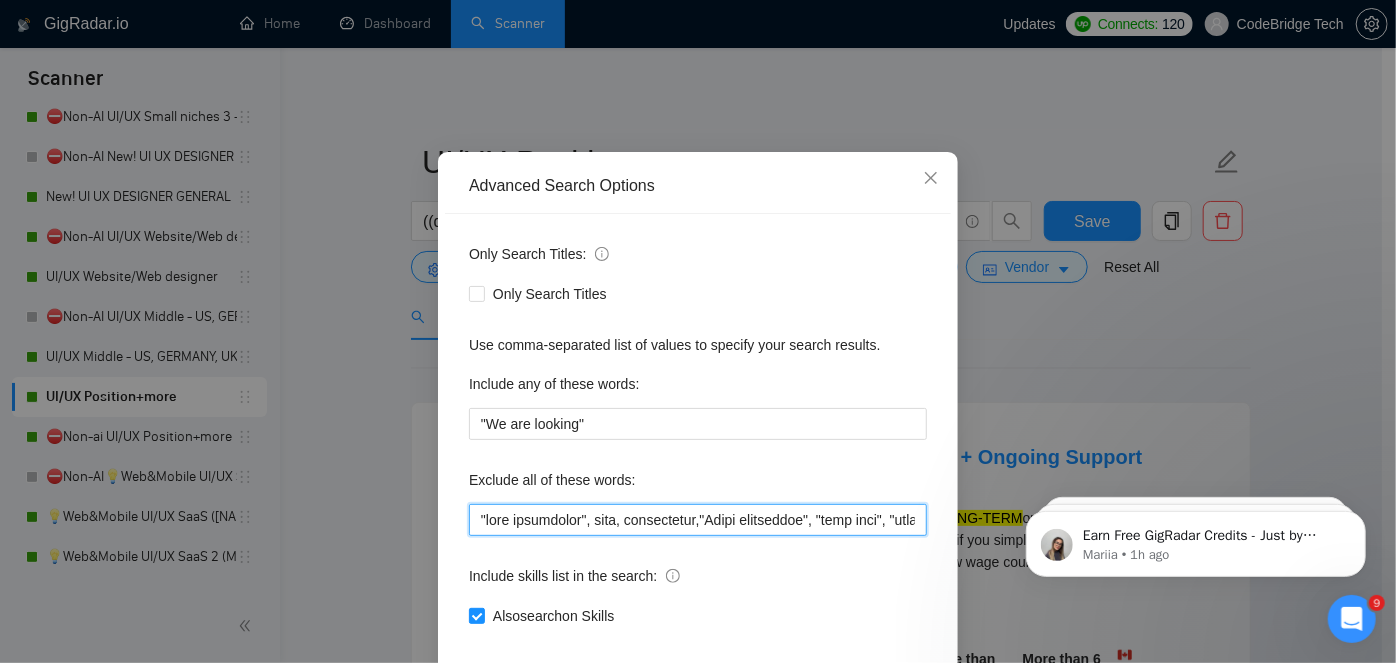 click at bounding box center [698, 520] 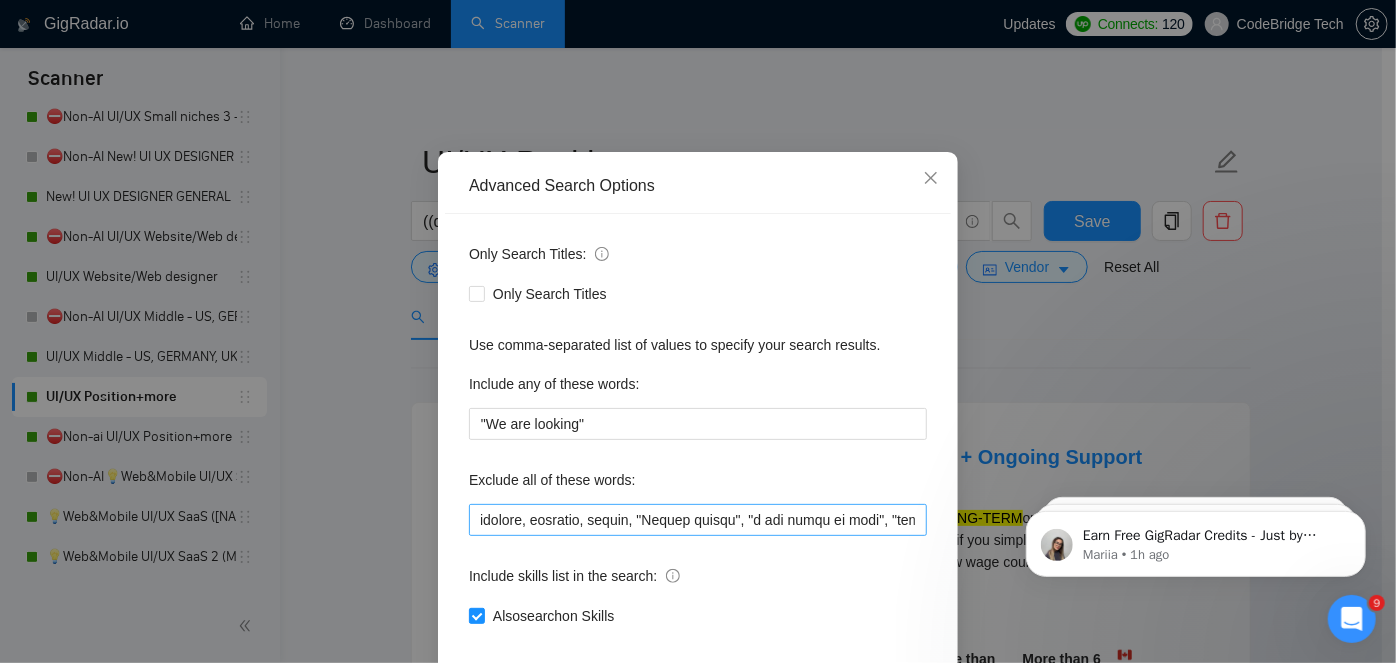scroll, scrollTop: 0, scrollLeft: 3515, axis: horizontal 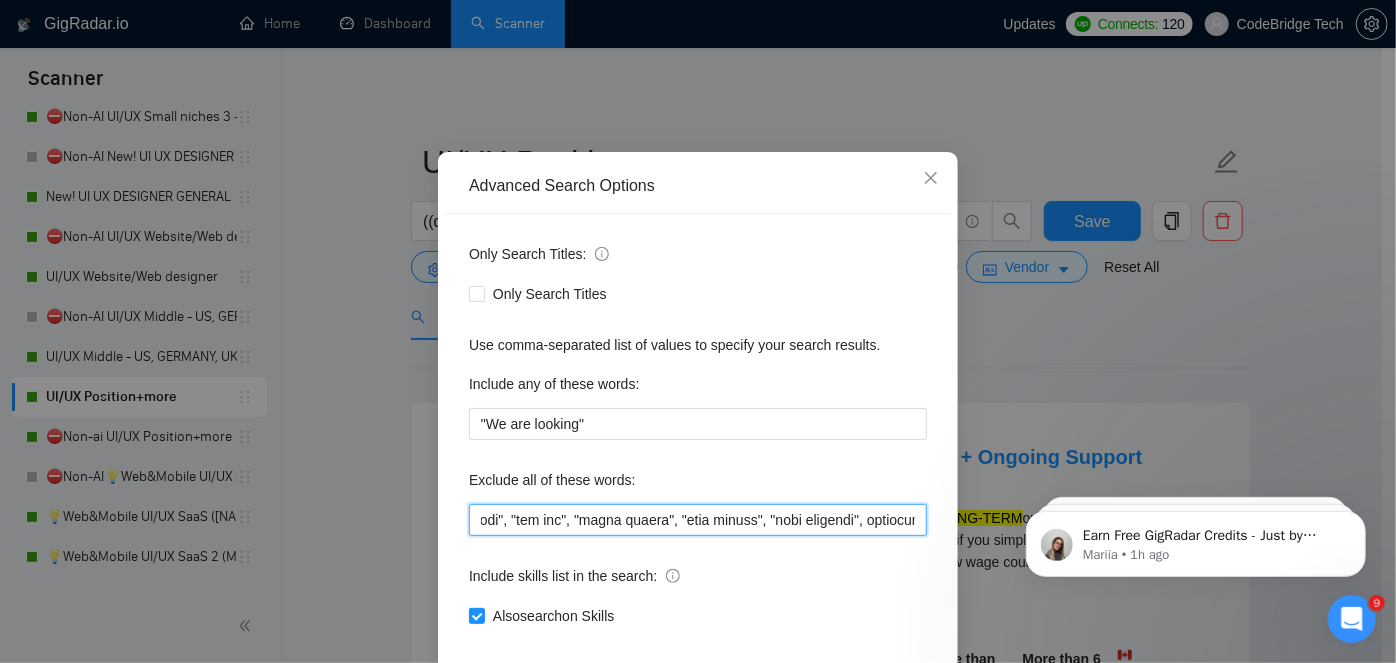 click at bounding box center (698, 520) 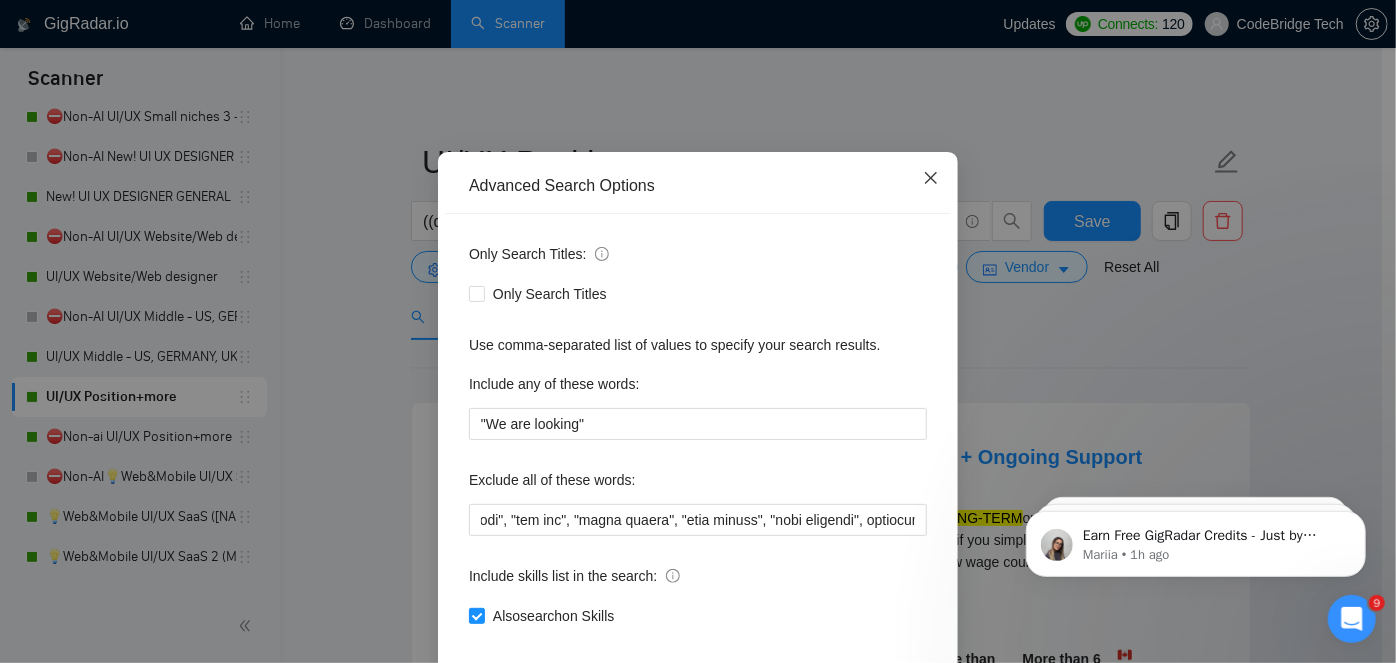click 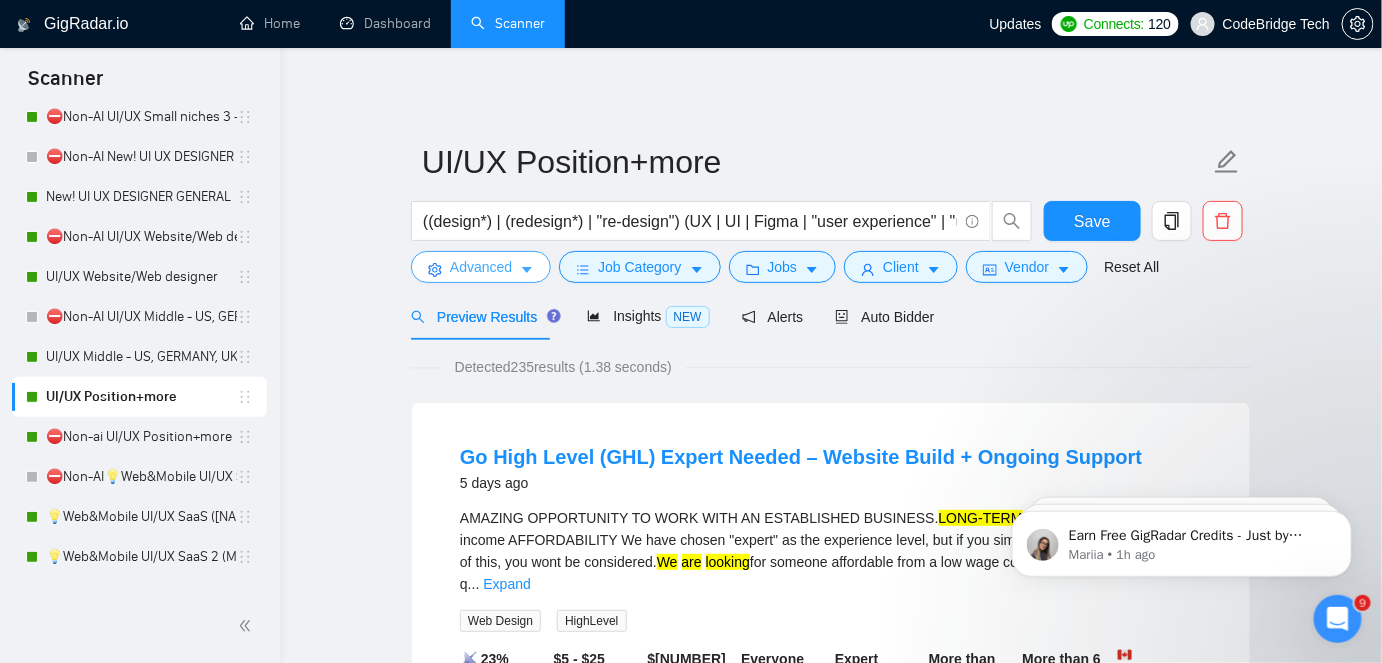 click on "Advanced" at bounding box center [481, 267] 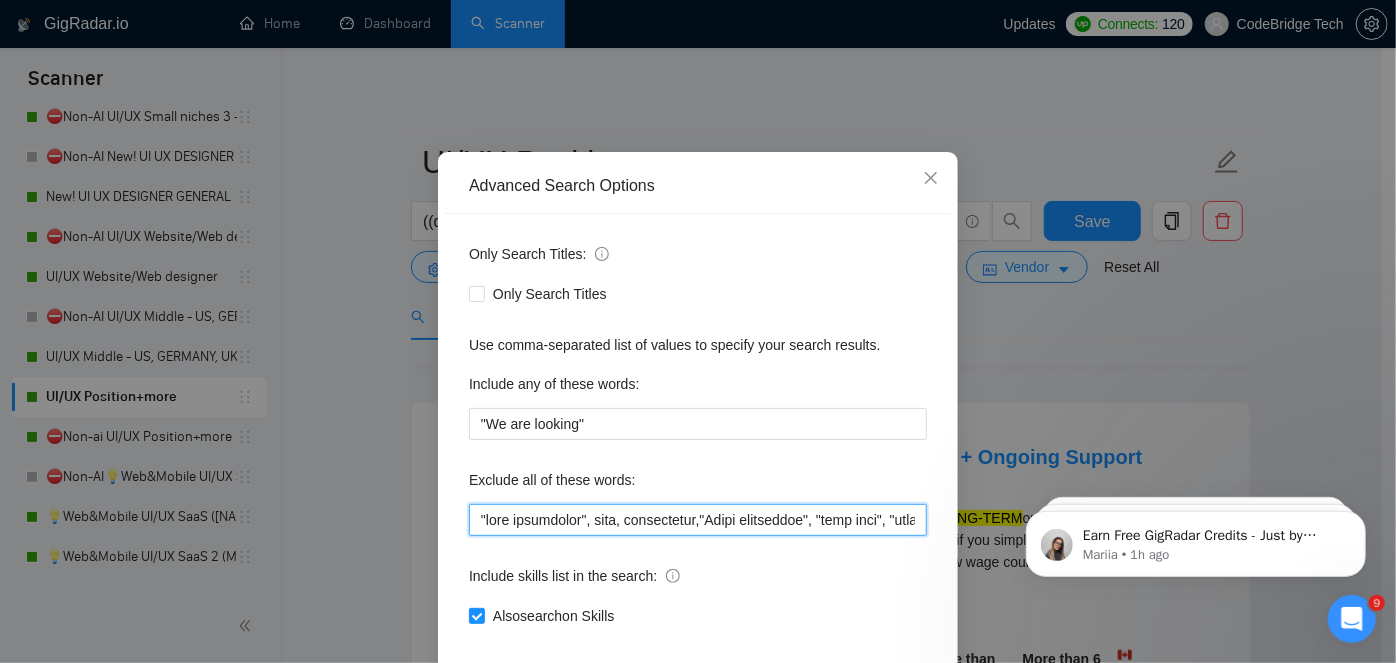 click at bounding box center (698, 520) 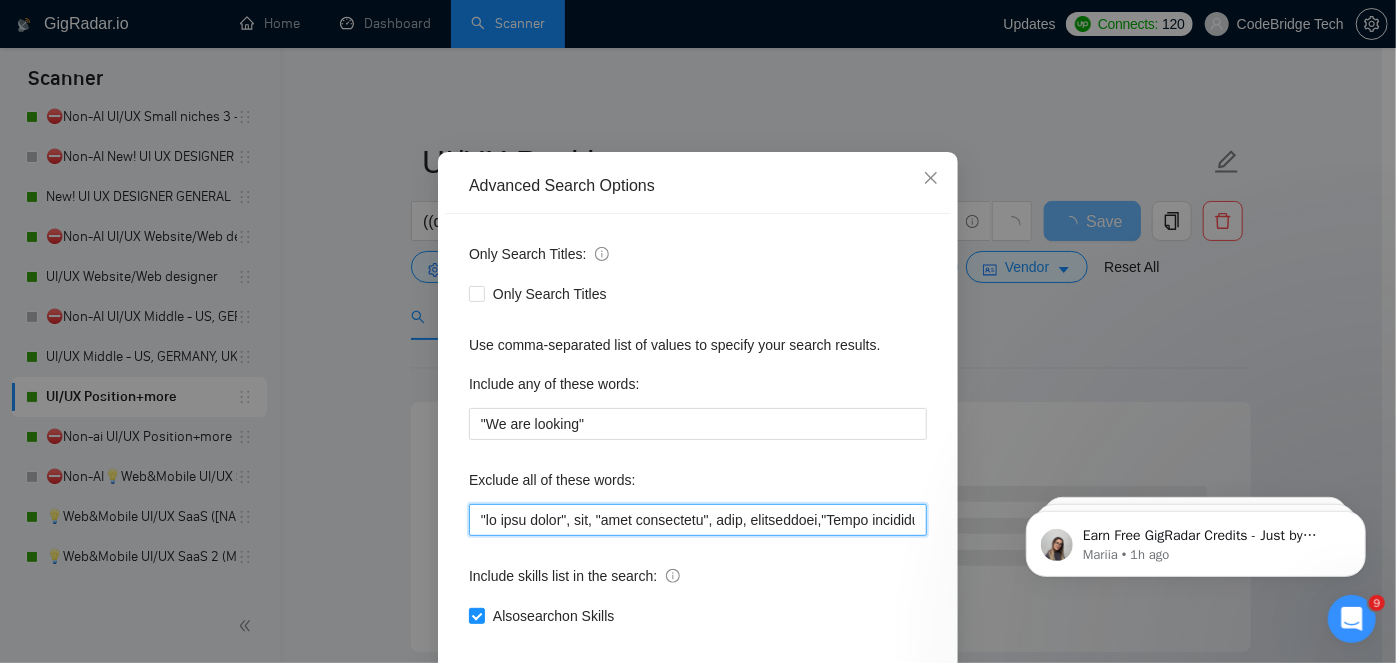 paste on "hub spot", (hubspot*), (icon*)"" 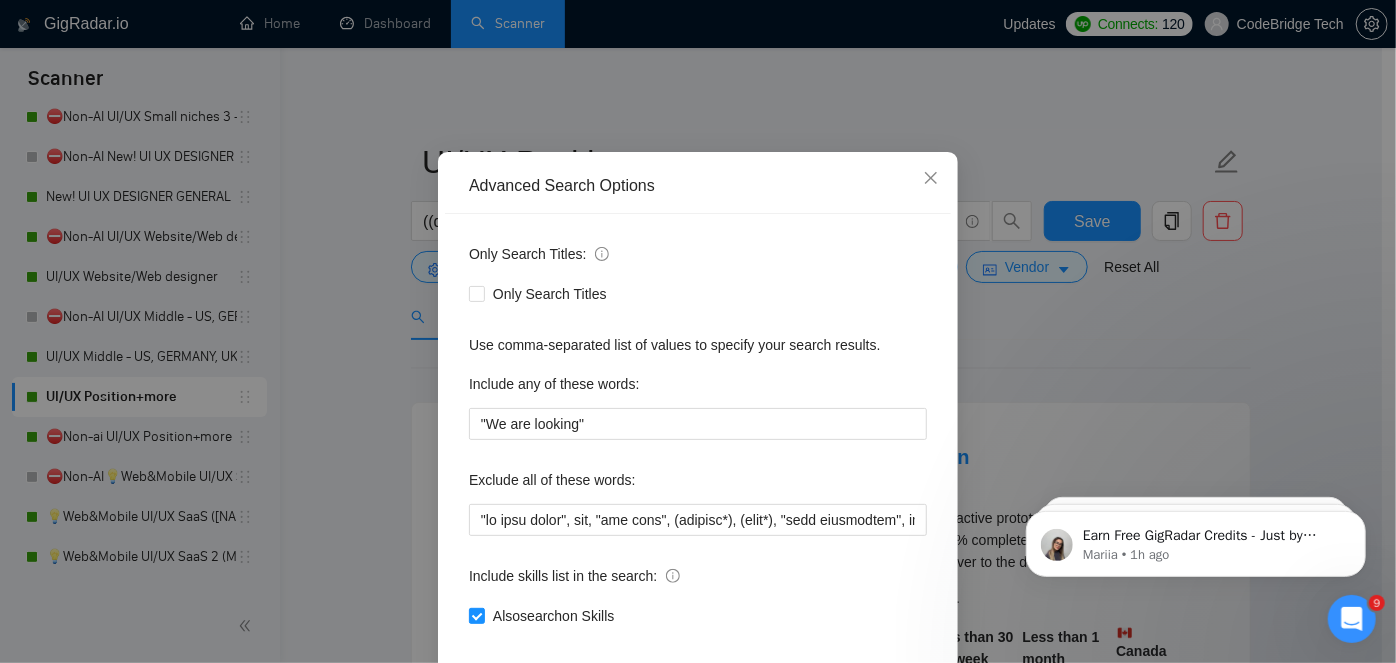 scroll, scrollTop: 0, scrollLeft: 5371, axis: horizontal 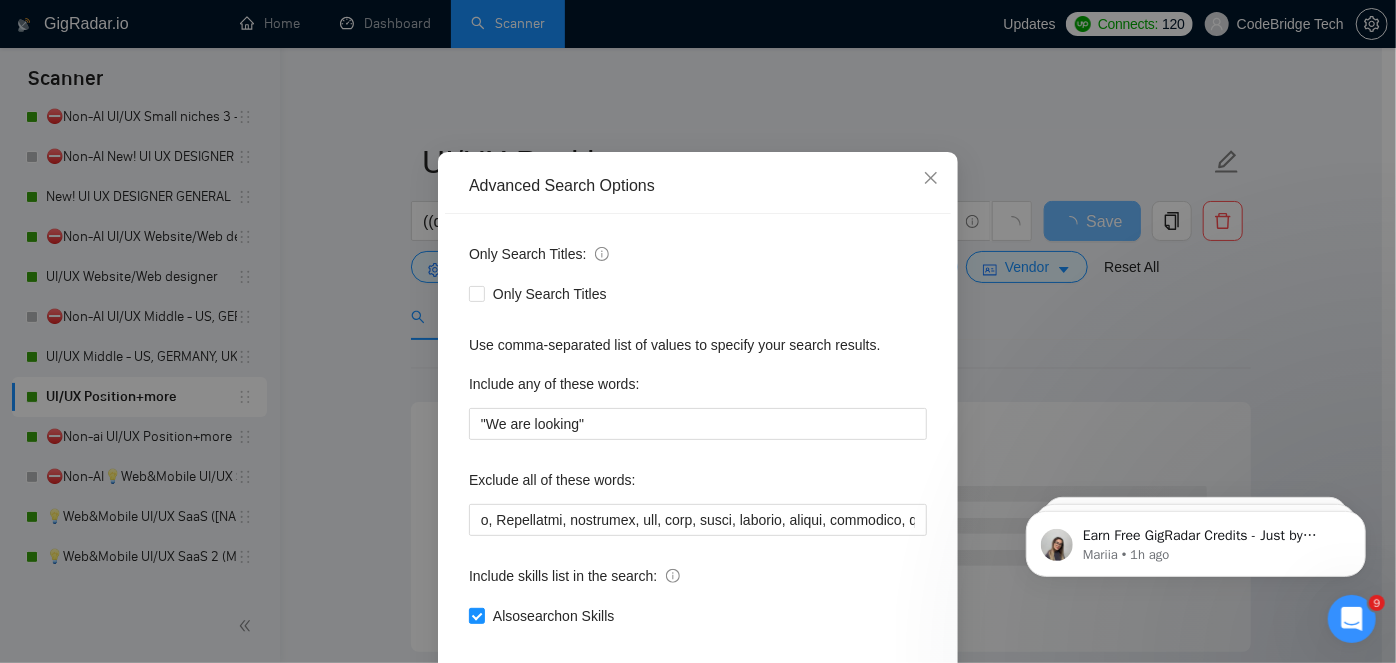 click on "Exclude all of these words:" at bounding box center [698, 484] 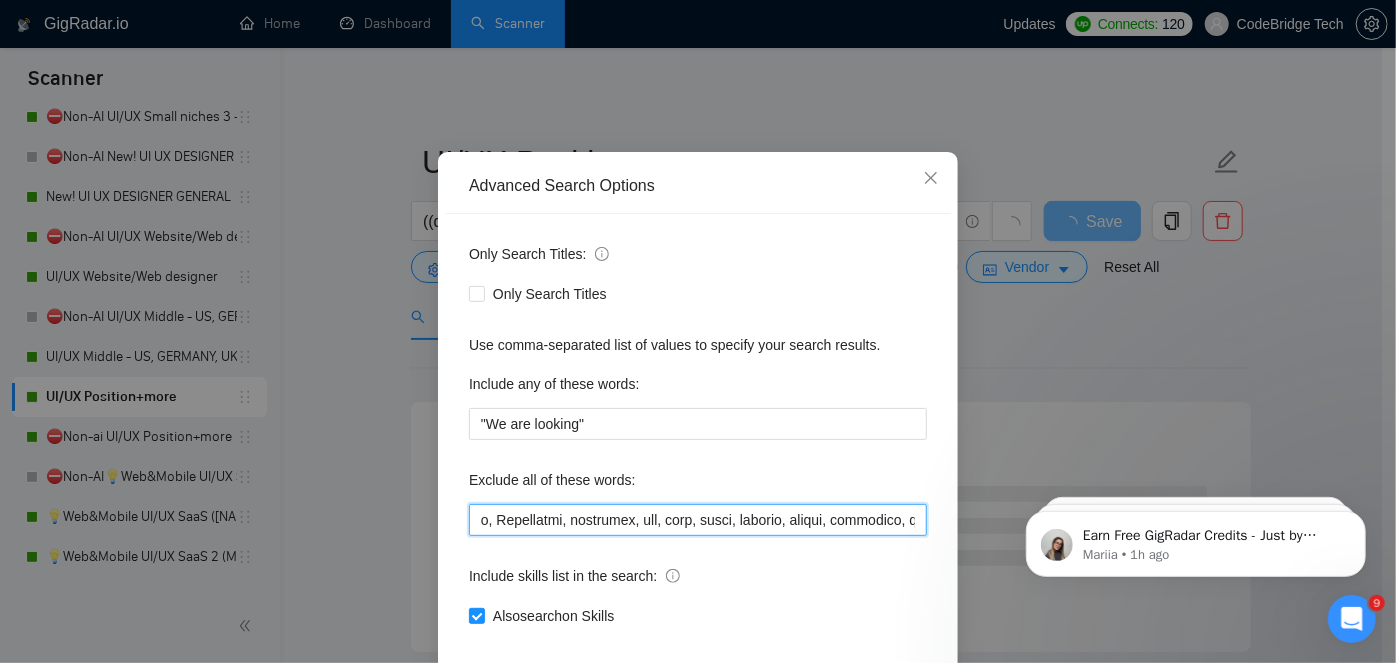 click at bounding box center (698, 520) 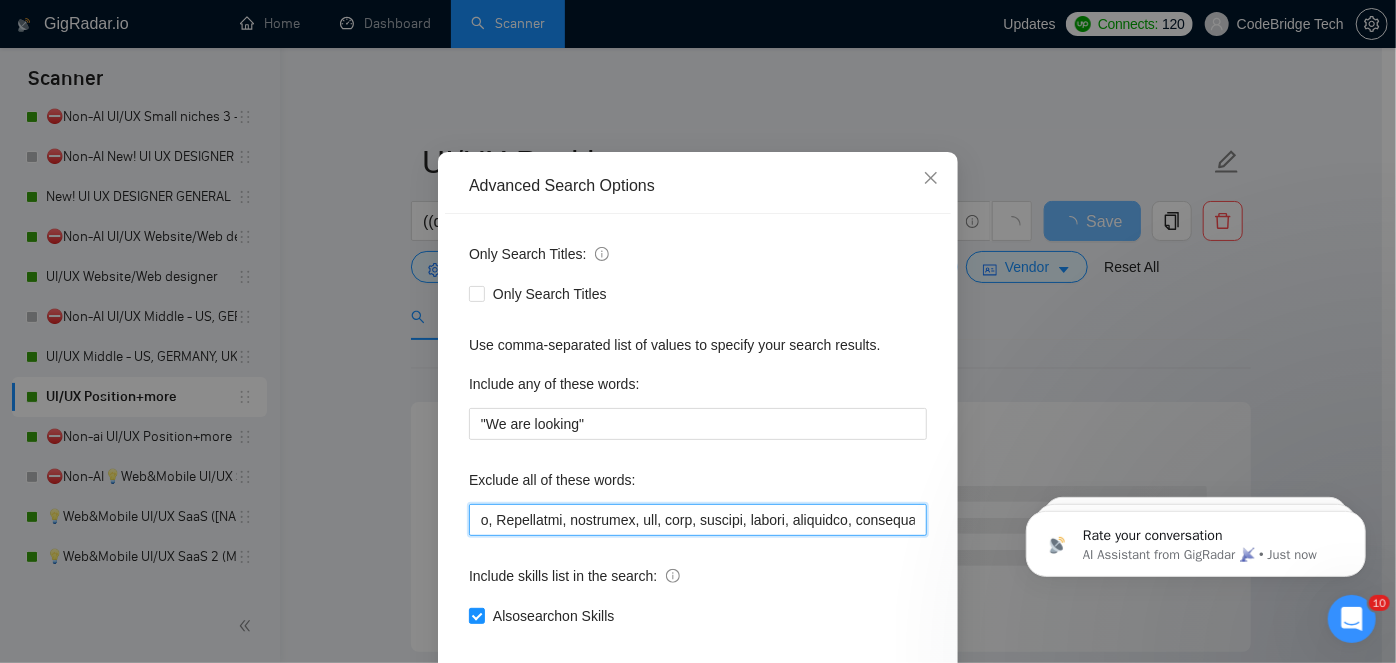 type on ""go high level", ghl, "hub spot", (hubspot*), (icon*), "fast turnaround", odoo, infographic,"Quick turnaround", "work fast", "fast worker", Tableau, "technical design", "tech pack", "microsoft word", excel,"creative content", "social media content", "on site", "on-site", image, "ad designer", ads, wordpress, branding, banner, "Creative Content", "content creator", print,wordpress, autocad, autodesk, "Fashion design", "fashion designer", "alpha testing", recherche , cherche, "google docs", "google sheet", Hubspot, bubble, suitedash, artwork, Shopify, framer,Webflow, flutterflow, firebase, equity, "Native german", "a few hours of work", "not big", "small budget", "logo design", "logo designer", sharepoint, book, psd, "one page", powerpoint, salesforce, flutterflow, landing, "one pagers", "one pager", one-pager, photoshop, g m a i l, "gmail.com", Magazine, shirt, t-shirt, Magento, migrate, Industrial, bootstrap, wix, icon, youtube, kajabi, packaging, modeling, book cover, "(freelancers only)", "(no agencies)"..." 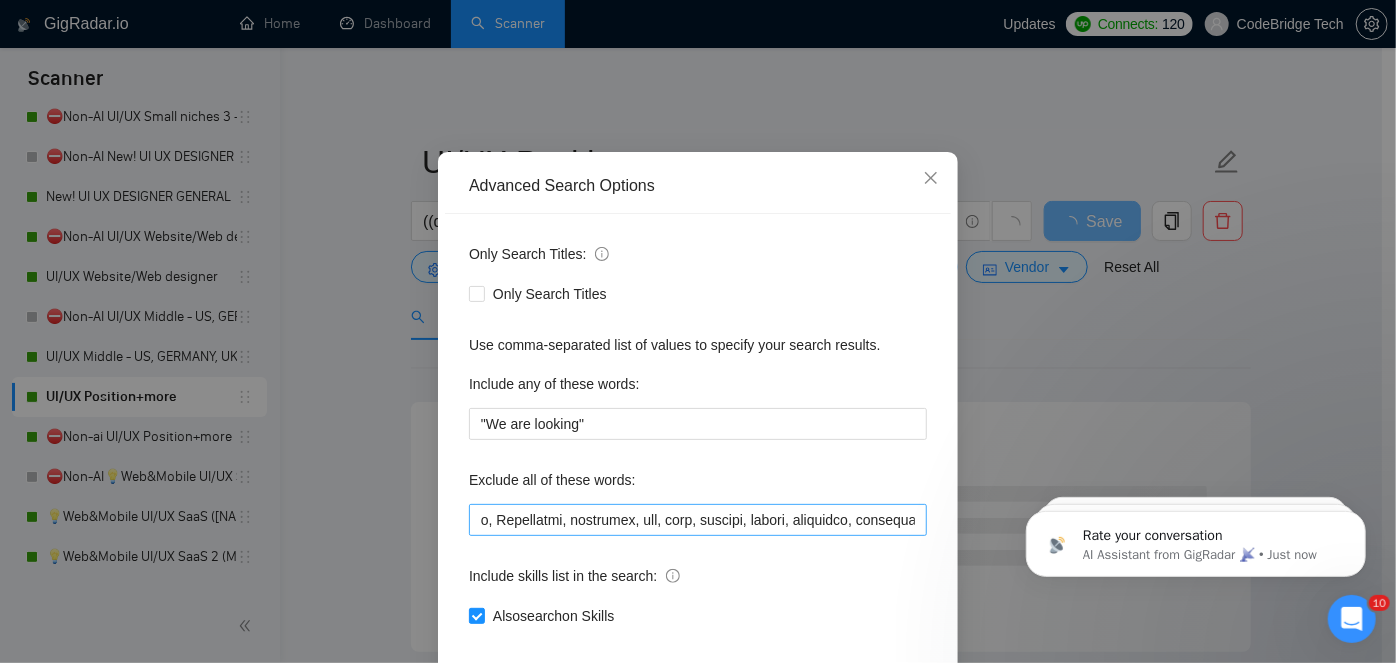 scroll, scrollTop: 0, scrollLeft: 0, axis: both 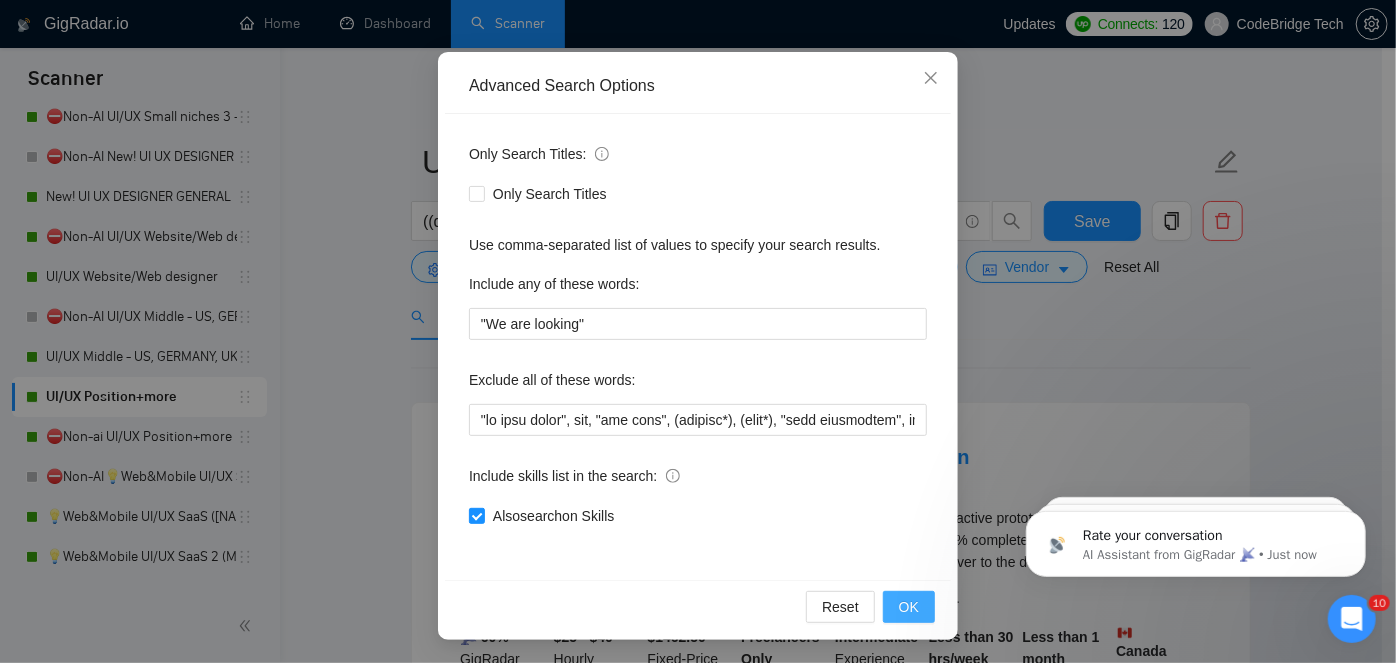 click on "OK" at bounding box center [909, 607] 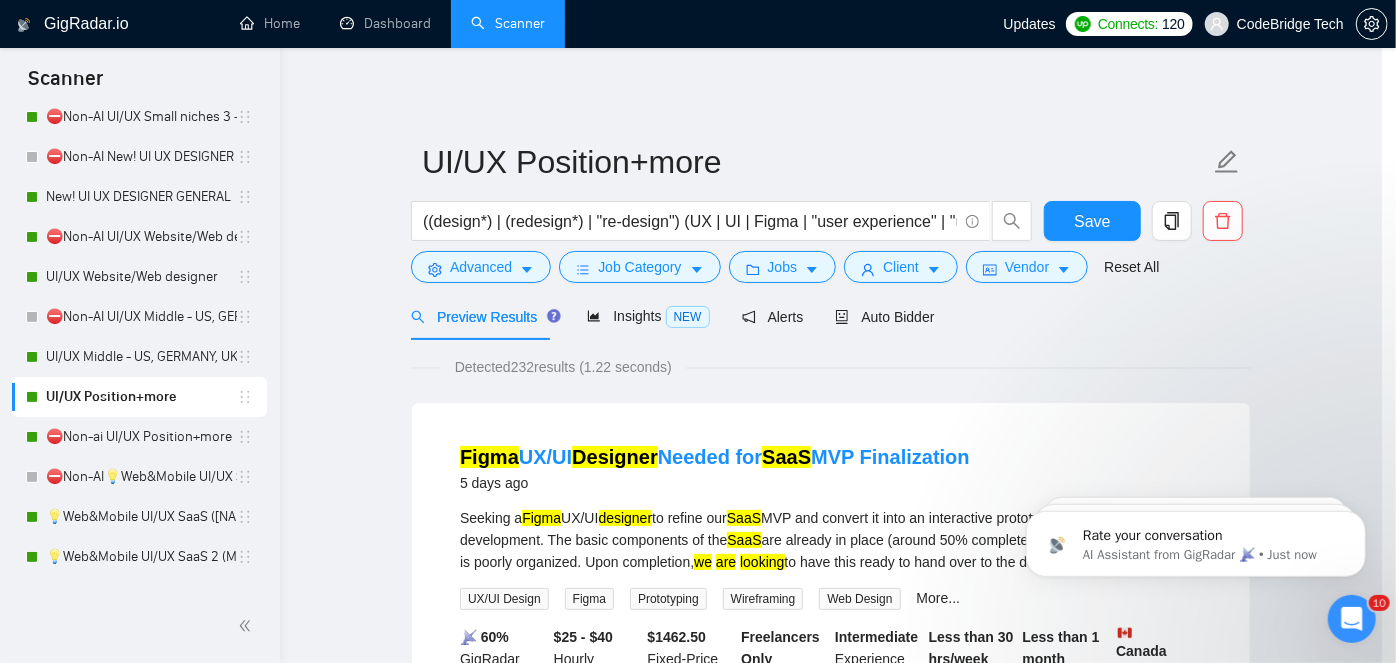 scroll, scrollTop: 0, scrollLeft: 0, axis: both 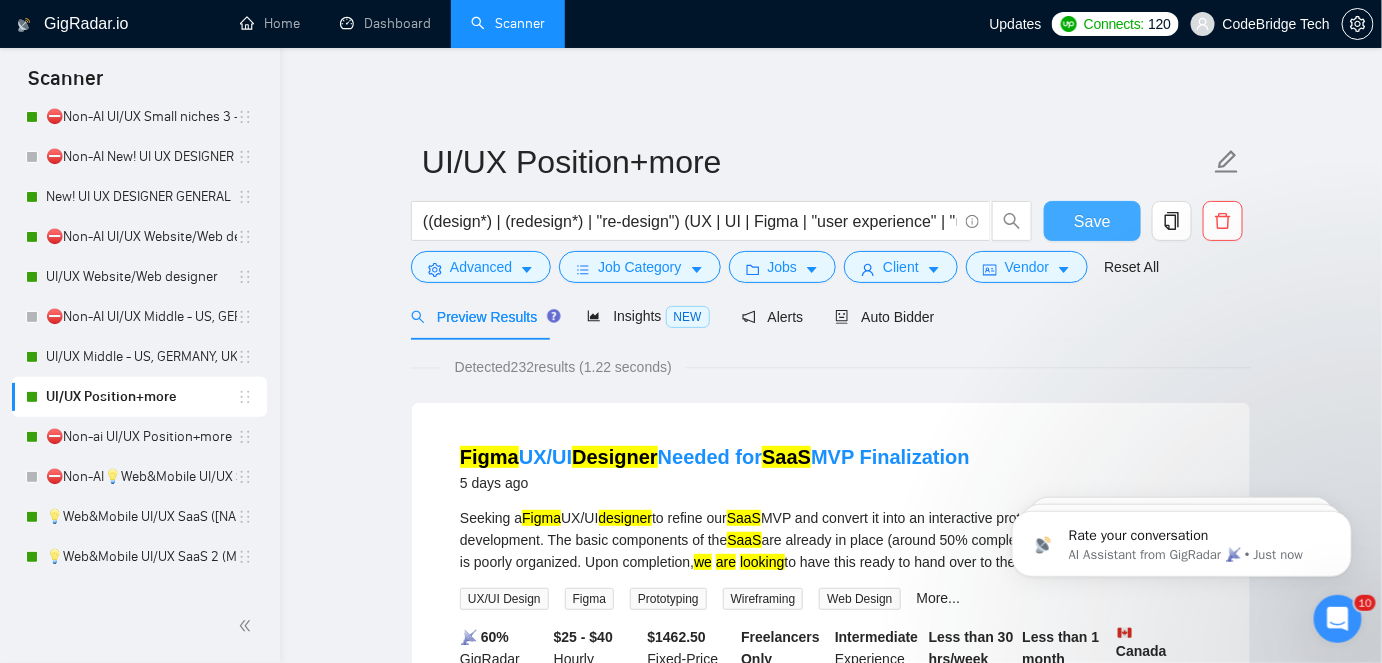 click on "Save" at bounding box center [1092, 221] 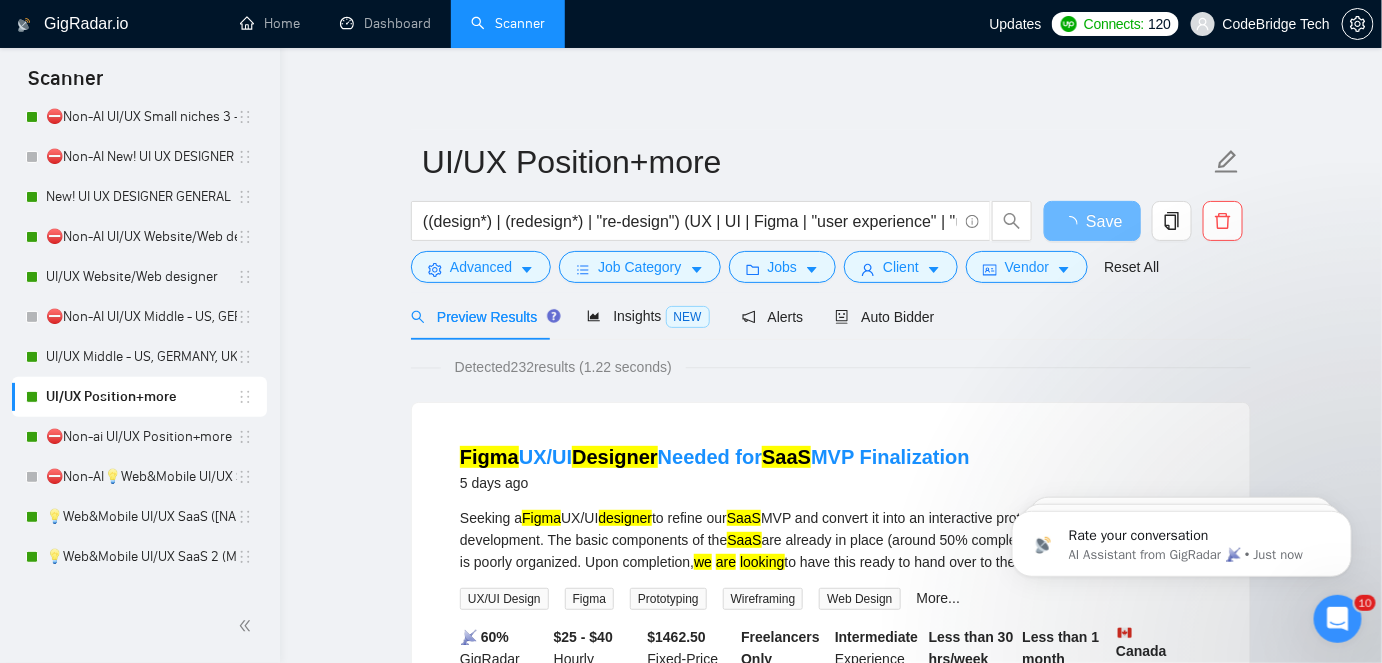 click at bounding box center (1337, 618) 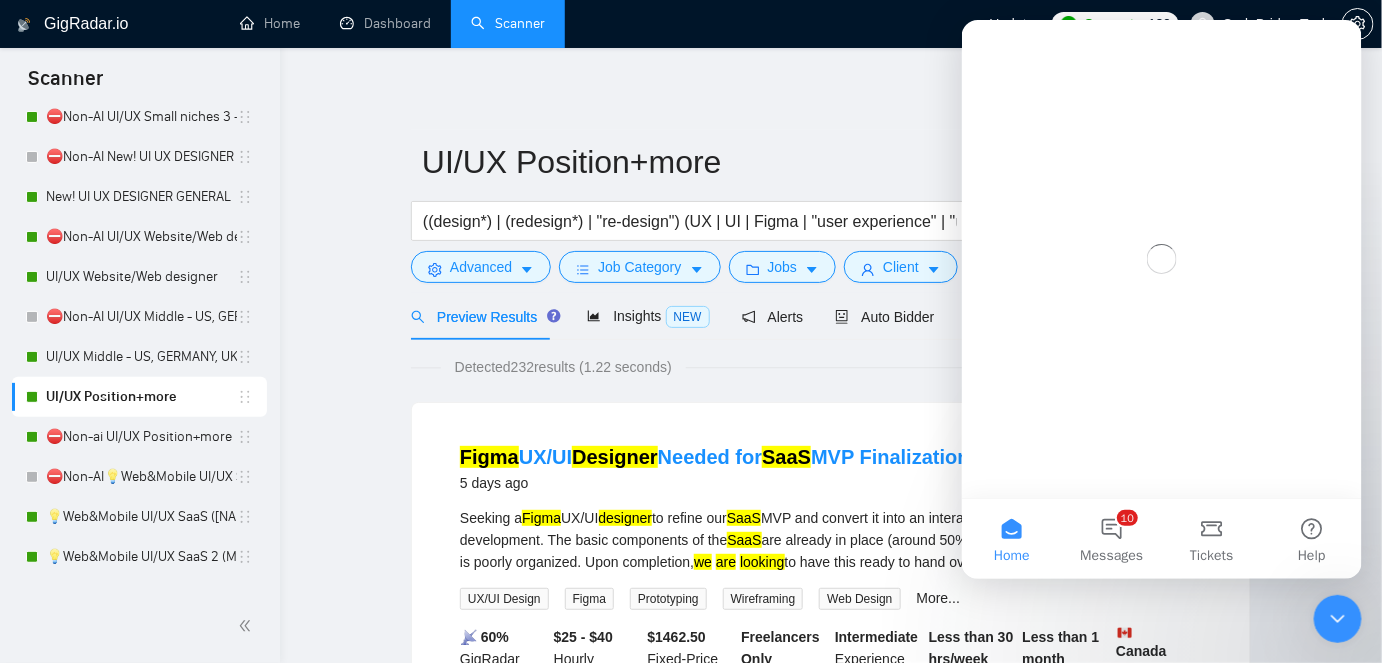 scroll, scrollTop: 0, scrollLeft: 0, axis: both 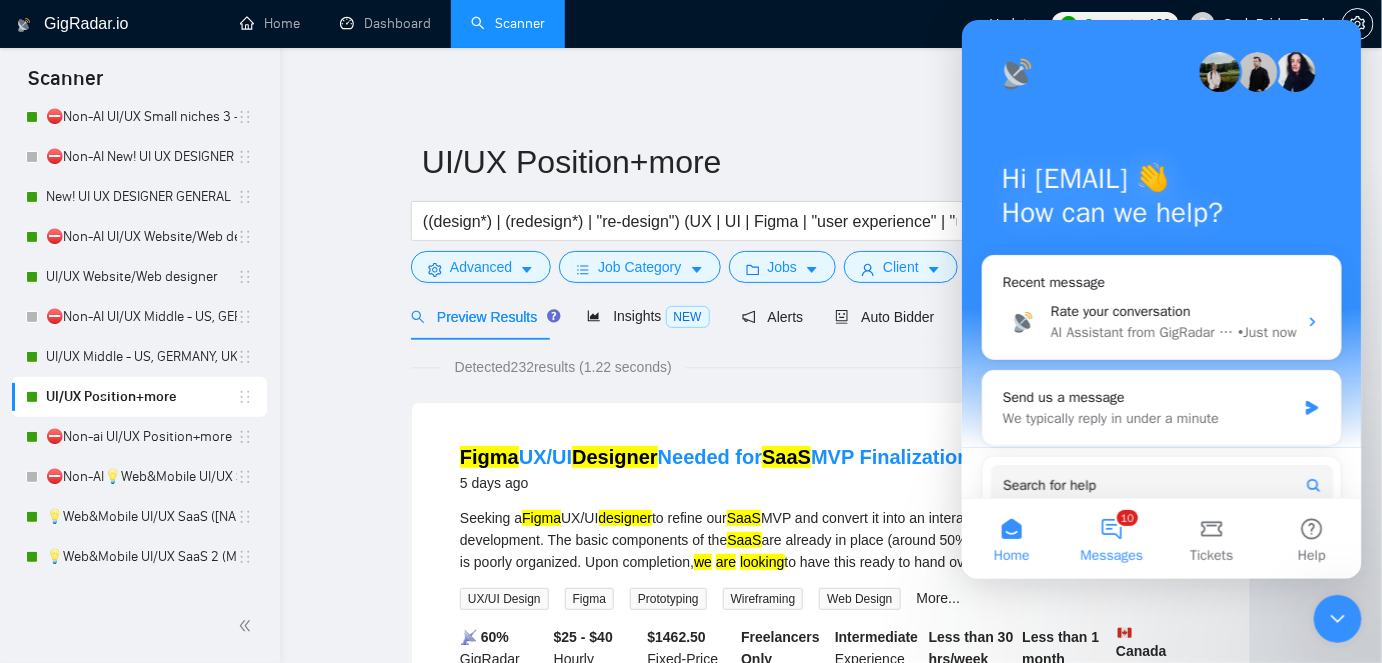 click on "10 Messages" at bounding box center [1111, 538] 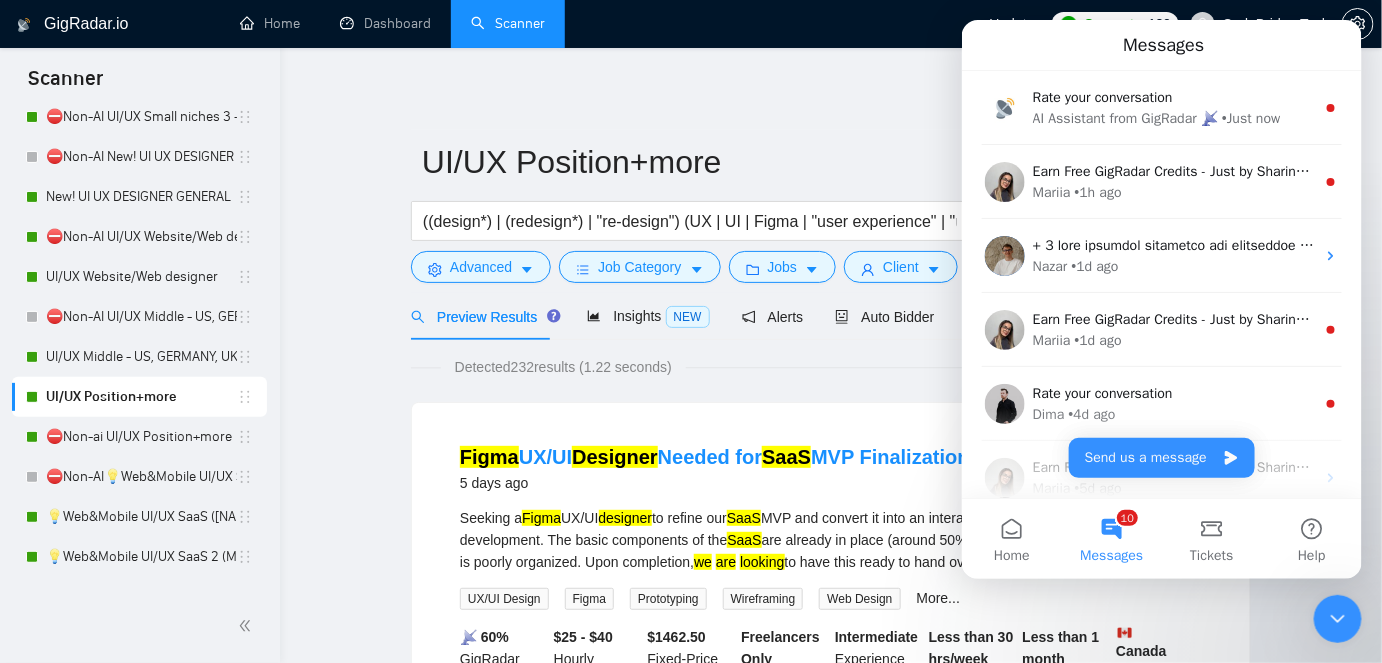 click 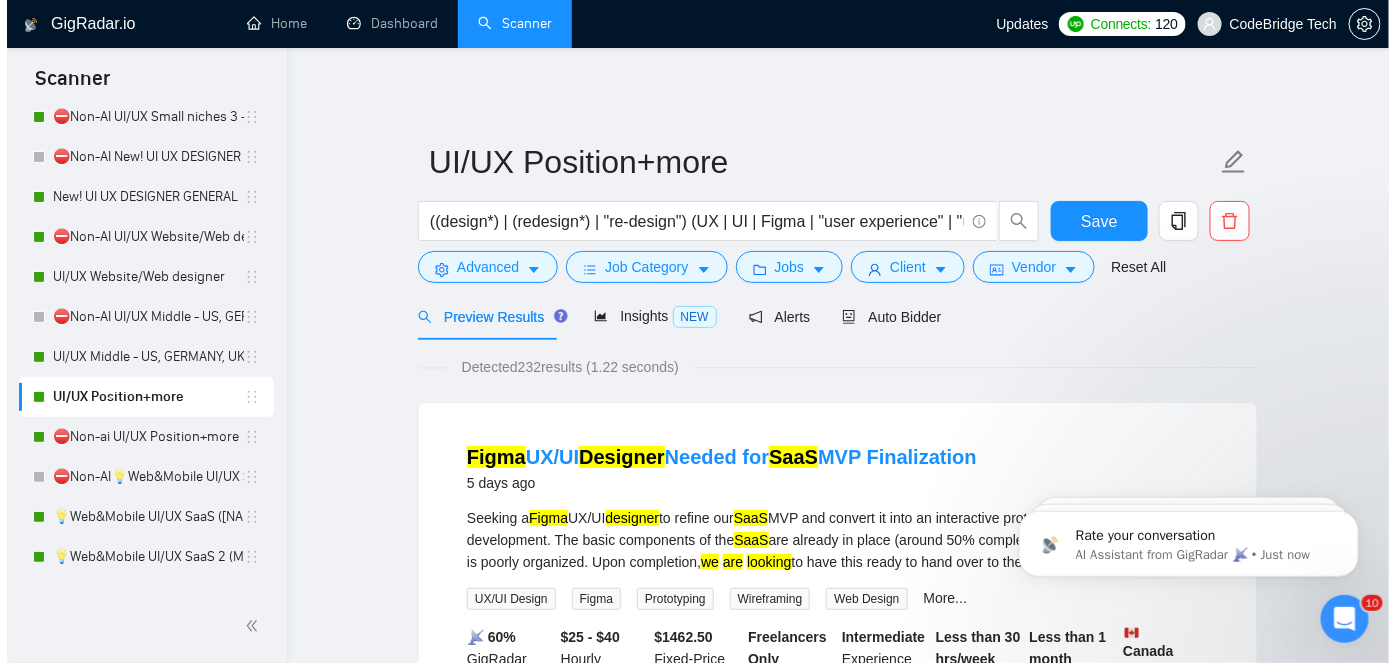 scroll, scrollTop: 0, scrollLeft: 0, axis: both 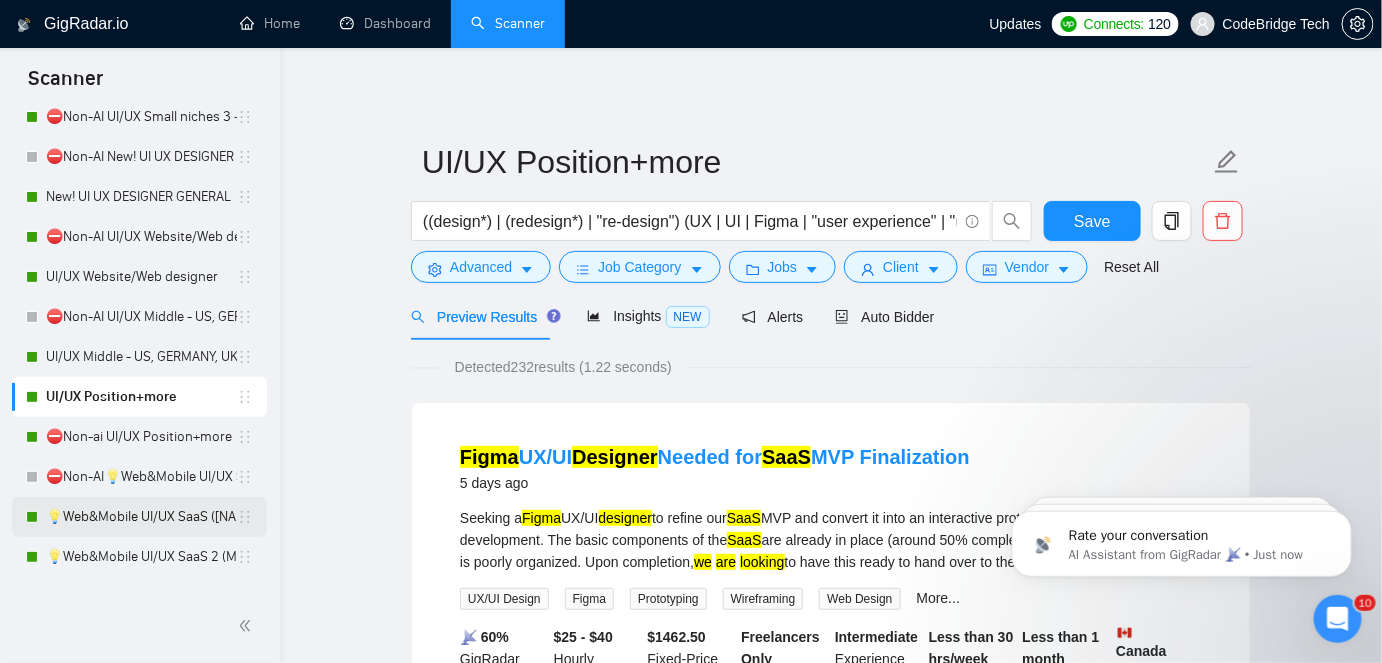 click on "💡Web&Mobile UI/UX SaaS ([NAME])" at bounding box center (141, 517) 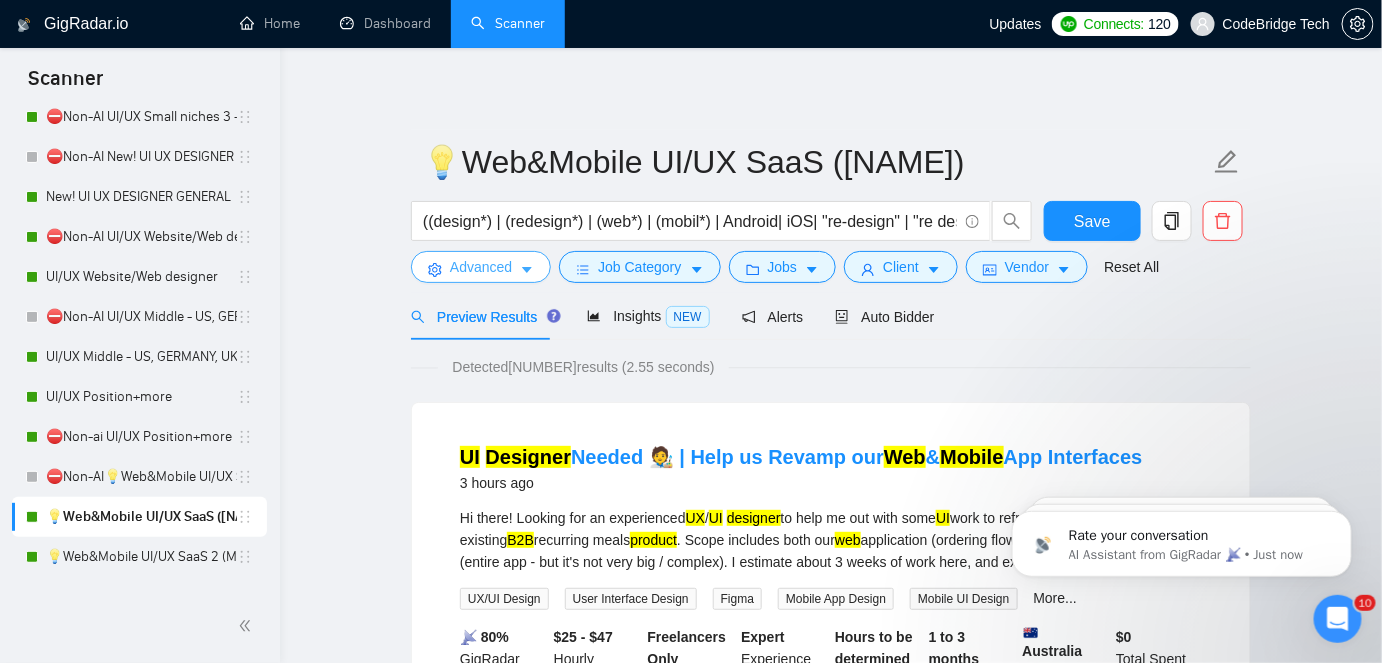 click on "Advanced" at bounding box center [481, 267] 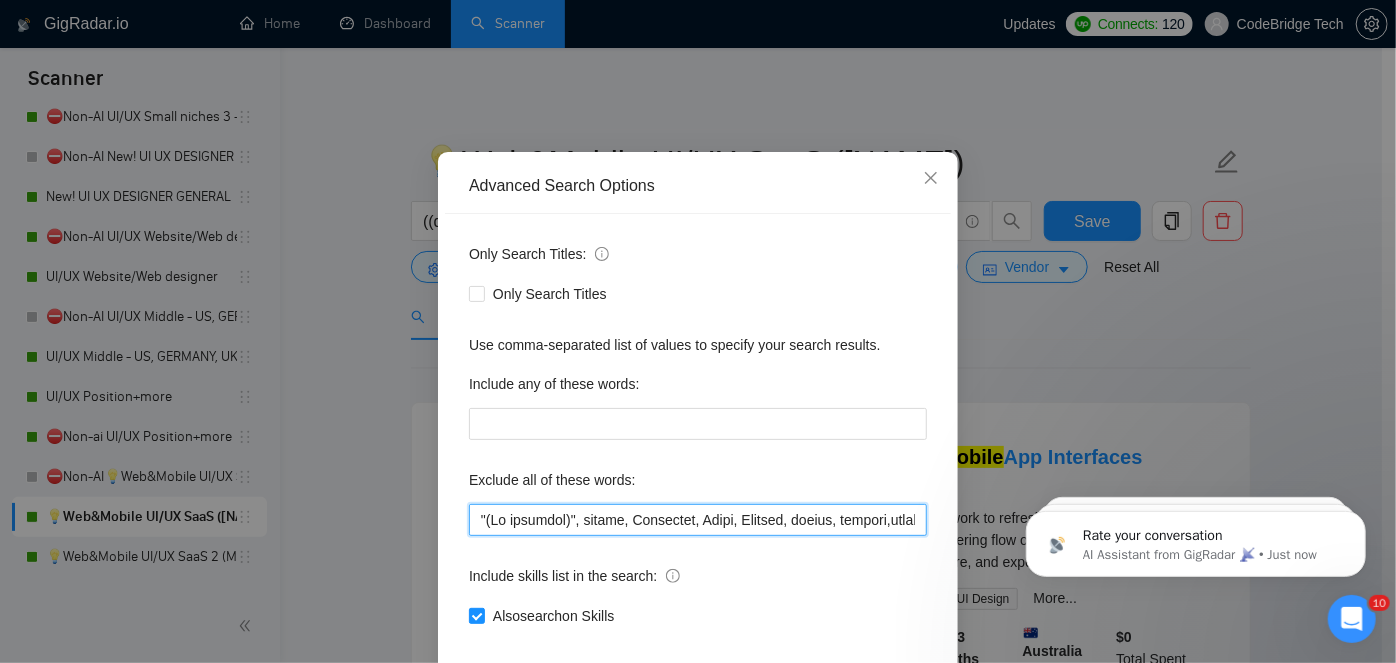click at bounding box center [698, 520] 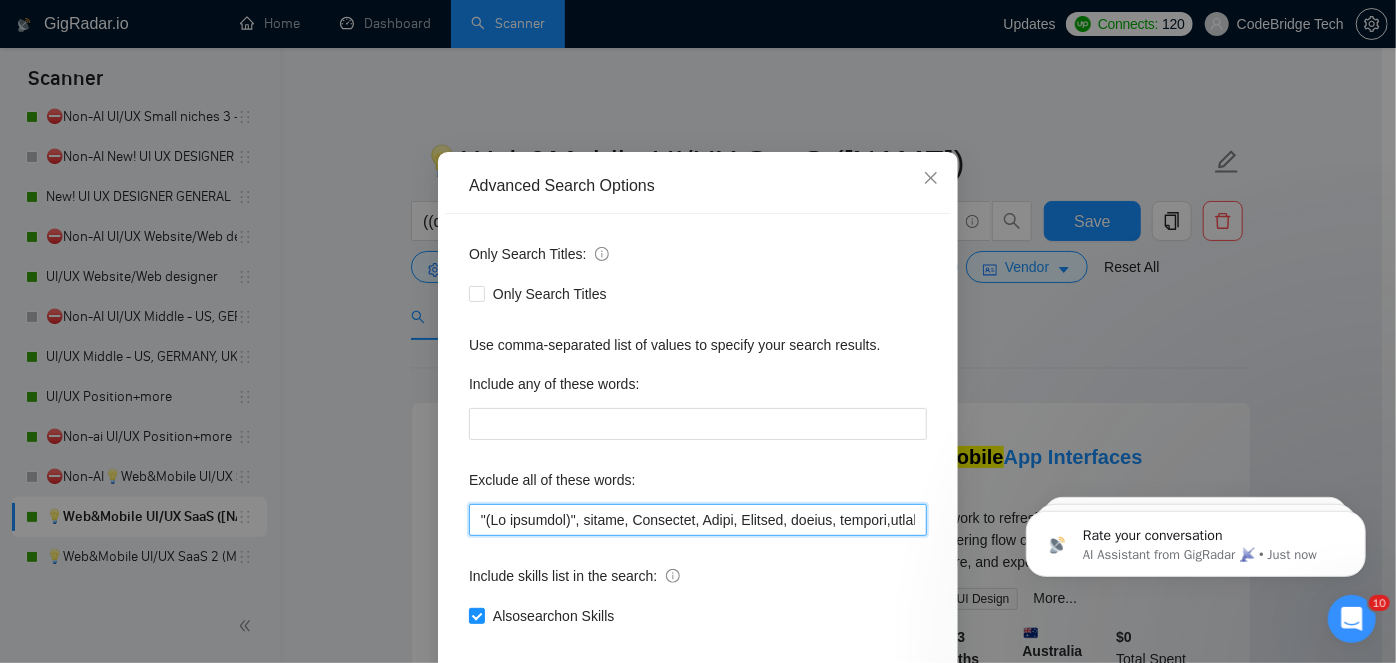 click at bounding box center (698, 520) 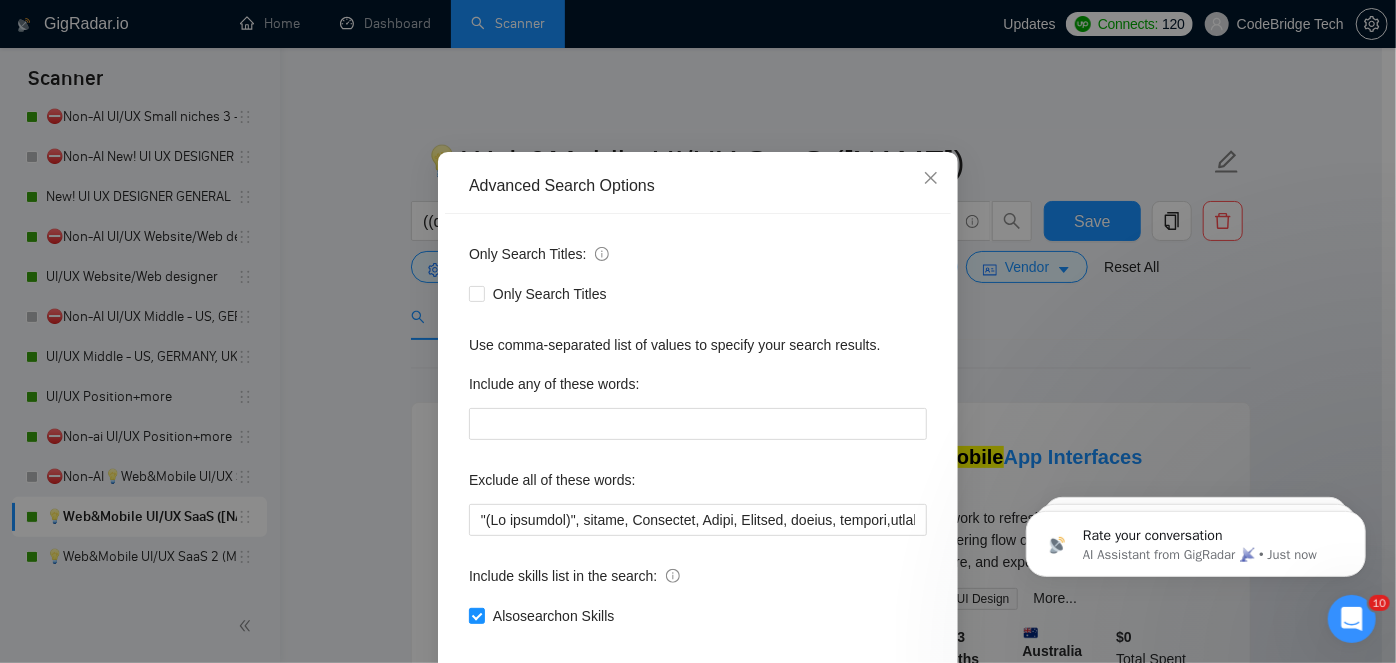 scroll, scrollTop: 0, scrollLeft: 4735, axis: horizontal 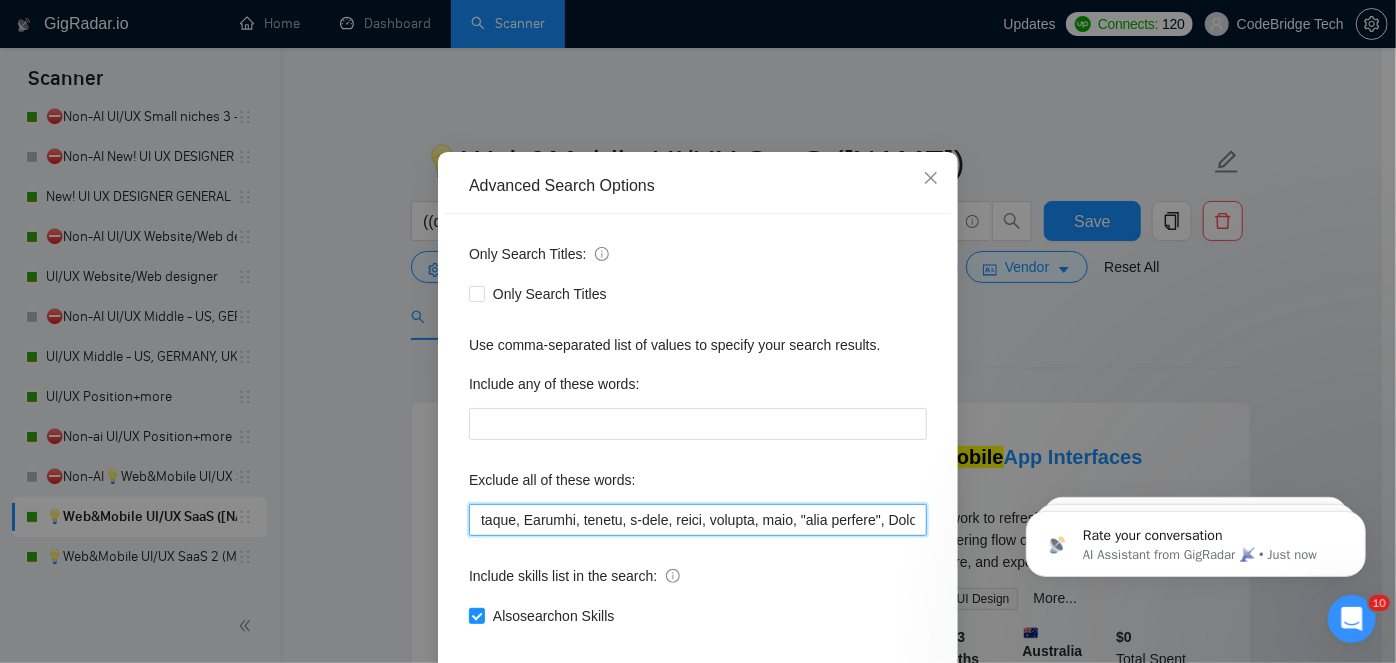 click at bounding box center [698, 520] 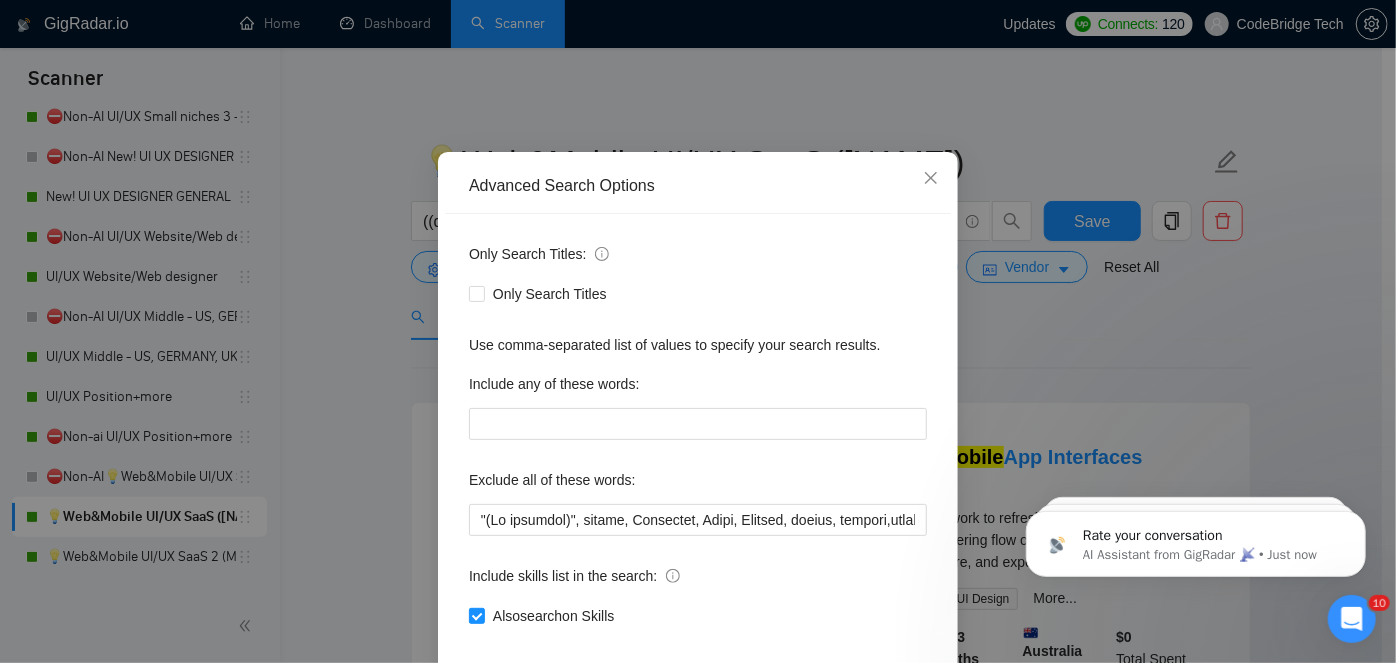 scroll, scrollTop: 0, scrollLeft: 7418, axis: horizontal 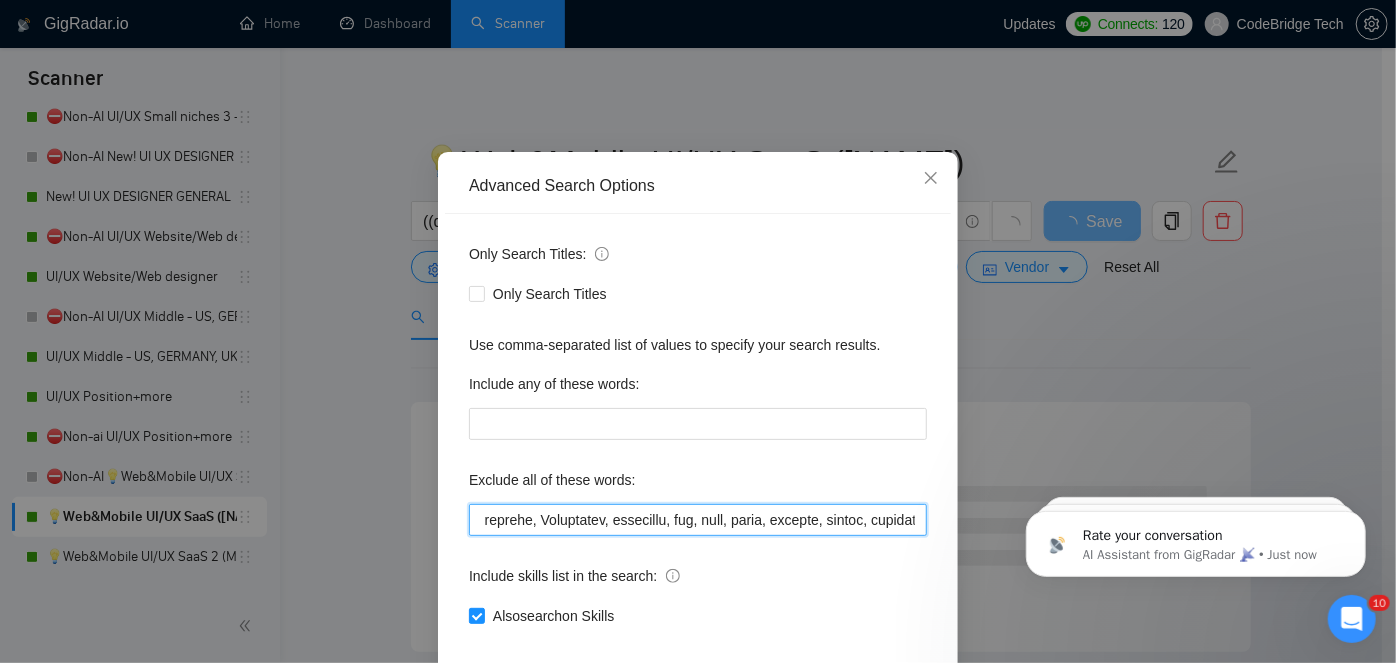 click at bounding box center [698, 520] 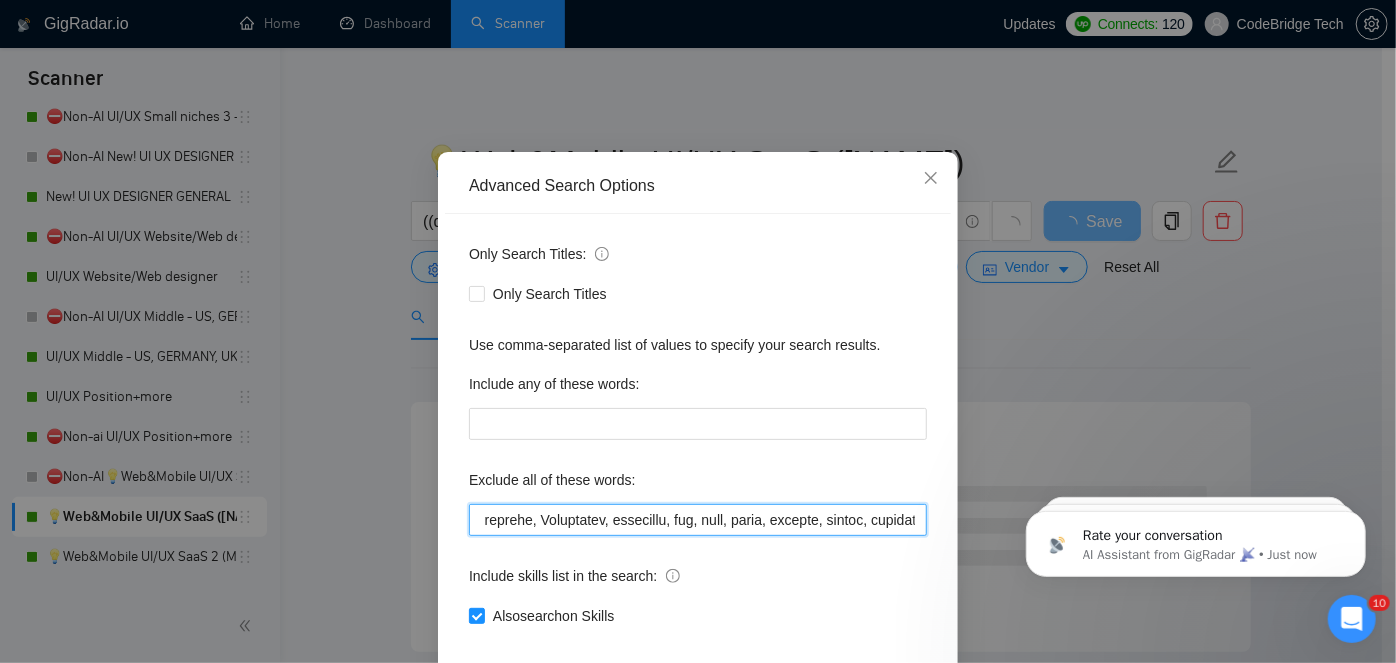 drag, startPoint x: 746, startPoint y: 585, endPoint x: 677, endPoint y: 593, distance: 69.46222 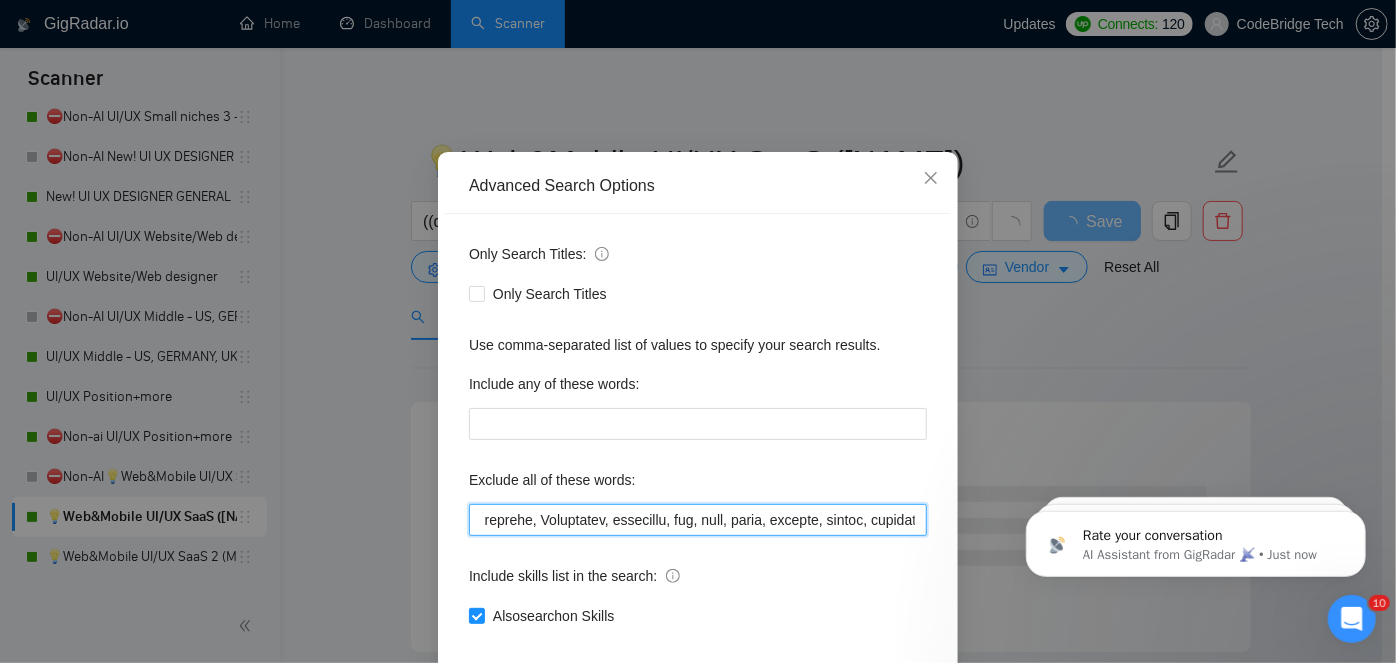 click at bounding box center (698, 520) 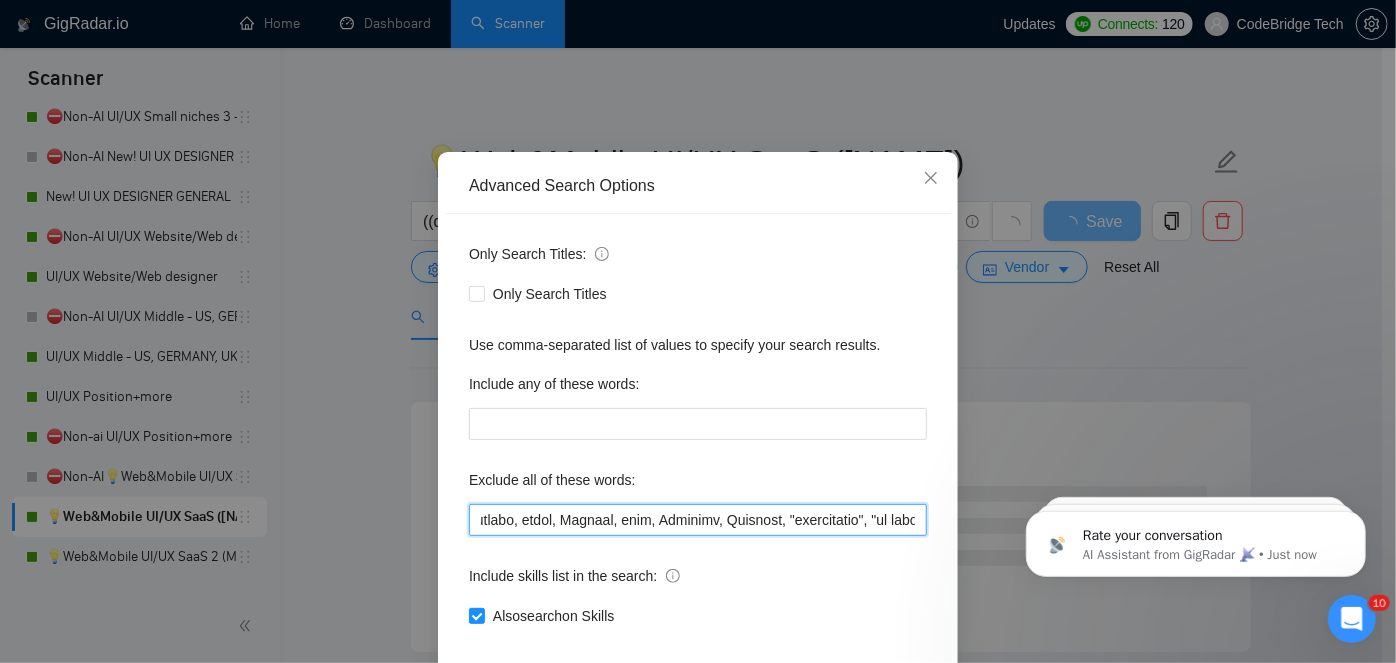 scroll, scrollTop: 0, scrollLeft: 0, axis: both 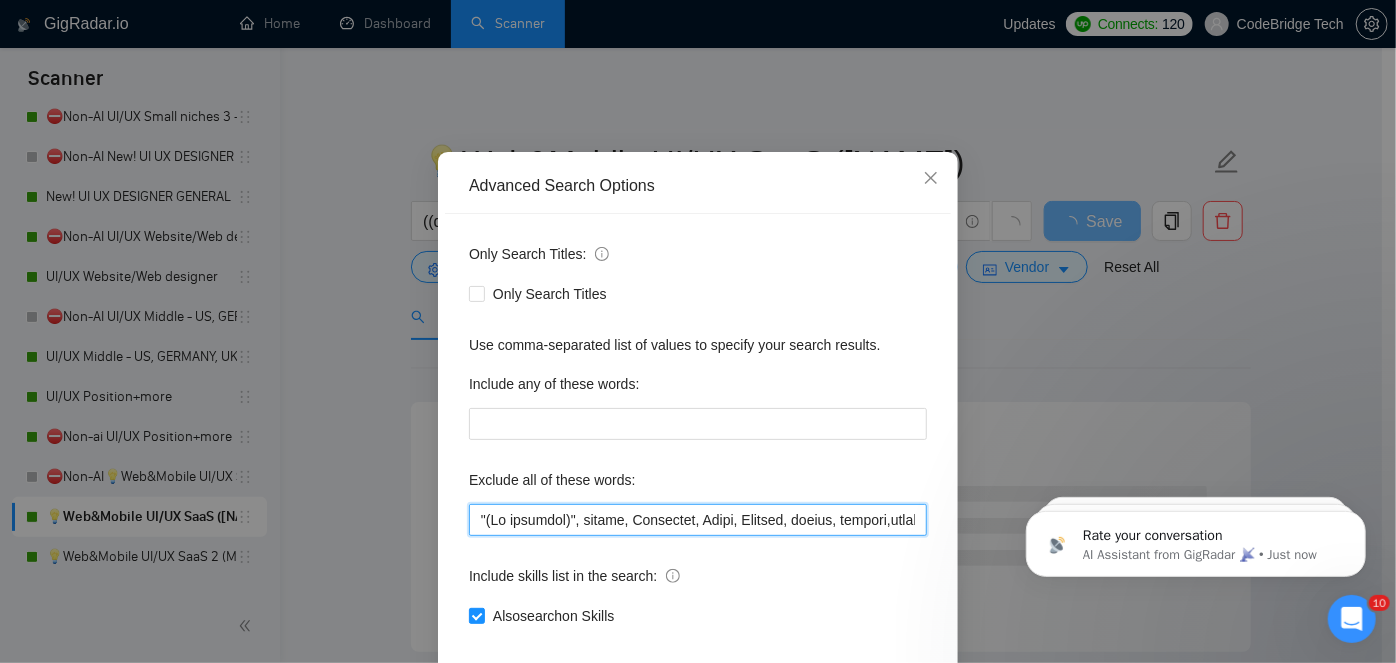 drag, startPoint x: 536, startPoint y: 582, endPoint x: 403, endPoint y: 585, distance: 133.03383 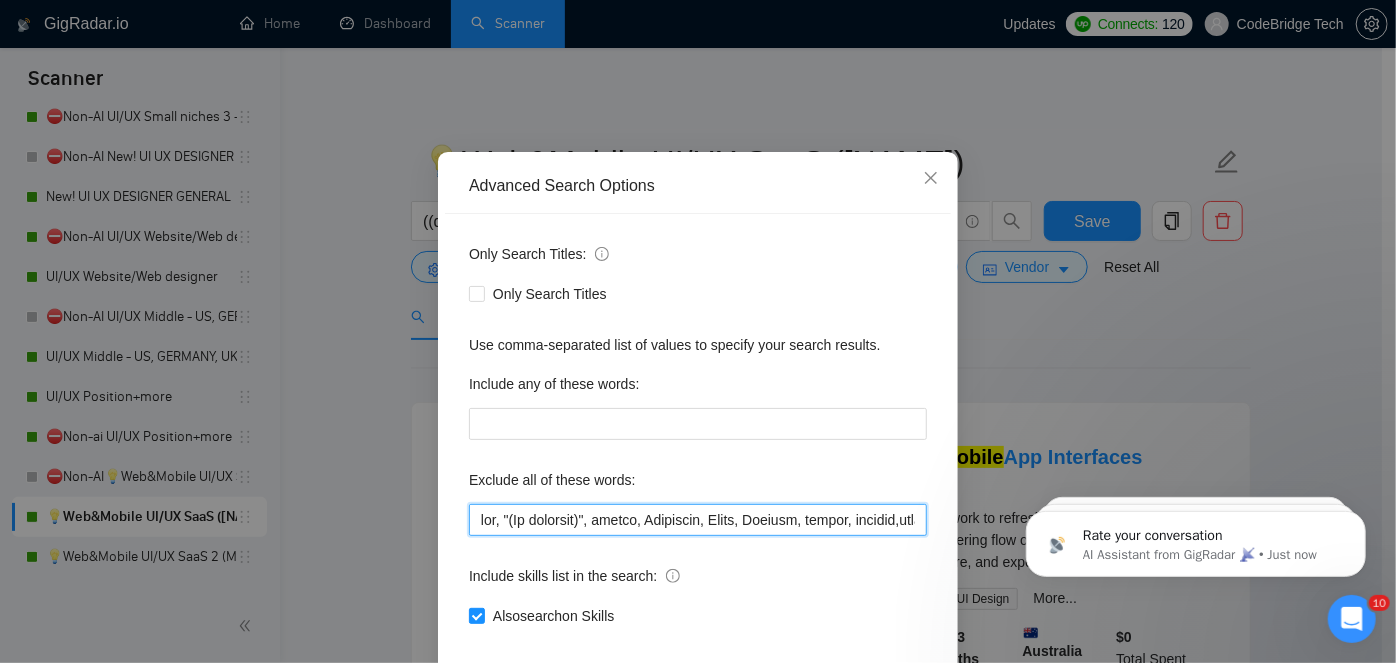 paste on "hub spot", (hubspot*), (icon*)"" 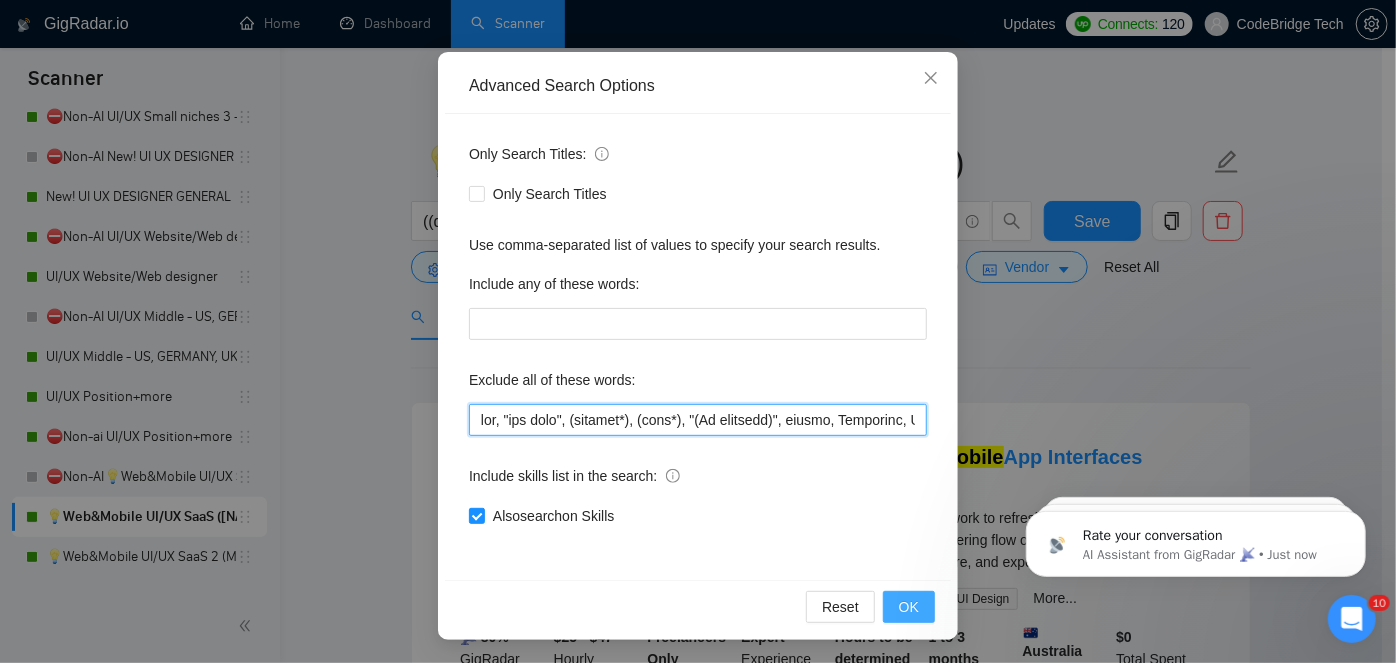 type on "ghl, "hub spot", (hubspot*), (icon*), "(No agencies)", cursor, Highlevel, Podia, Bespoke, groove, textile,fabric, clone, Godaddy, odoo, Embedded, Unbounce, "gohighlevel", "go high level", builder, "tv apps", Clickfunnels, ReadyMag, adult, erotic, tilda, Unity, amazon, "tote bag", booth, 3d, jersey, "on site", "on-site", "Quick turnaround", "work fast", "fast worker", Tableau, "technical design", "tech pack", "Jewelry design", Microsoft, powerpoint, Tableau, "technical design", "tech pack", "microsoft word", excel, "social media marketing", "digital marketing", images, image, "ad designer", ads, wordpress, branding, banner, "Creative Content", "content creator", print,Swift, learndash, autocad, autodesk, "Fashion design", "fashion designer, "alpha testing", recherche , cherche, "google docs", "google sheet", bubble, Shopify, framer, e-book, ebook, duda, "logo refresh", Webflow, flutterflow, firebase, equity, "Static Ads", package, Stripo , EDM, "Native german", "a few hours of work", "not big", "small budge..."" 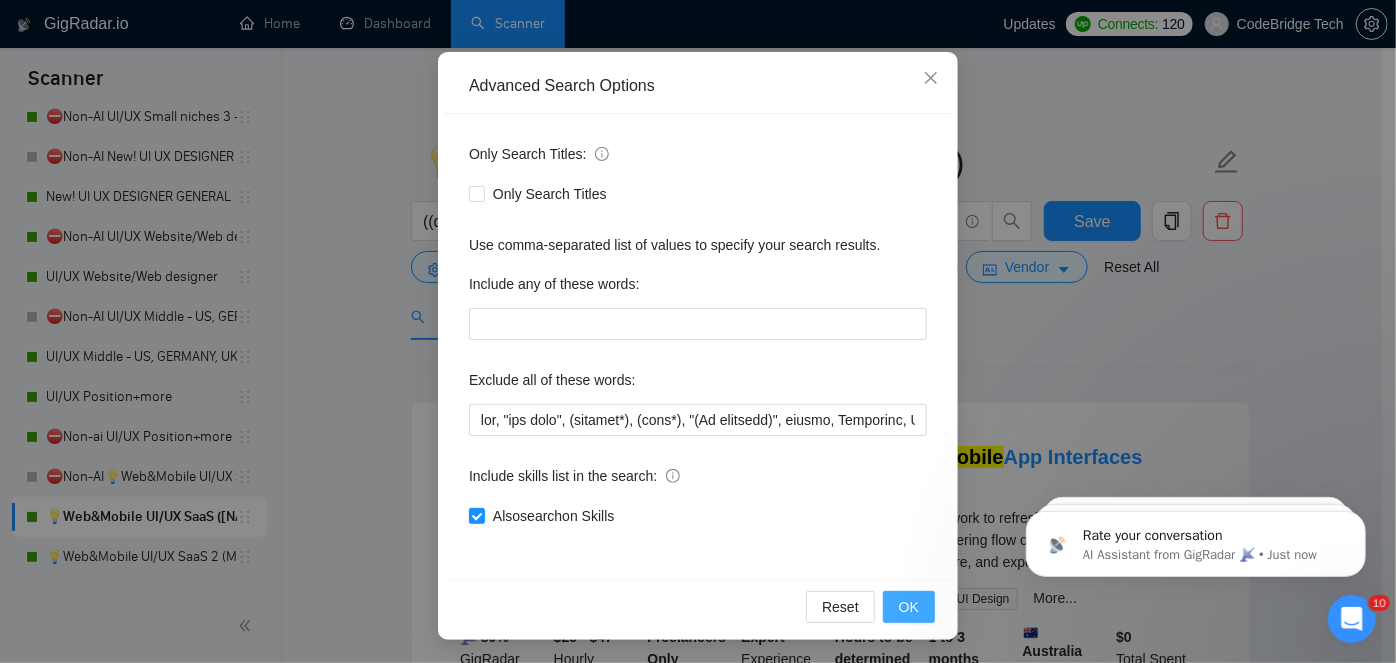 click on "OK" at bounding box center [909, 607] 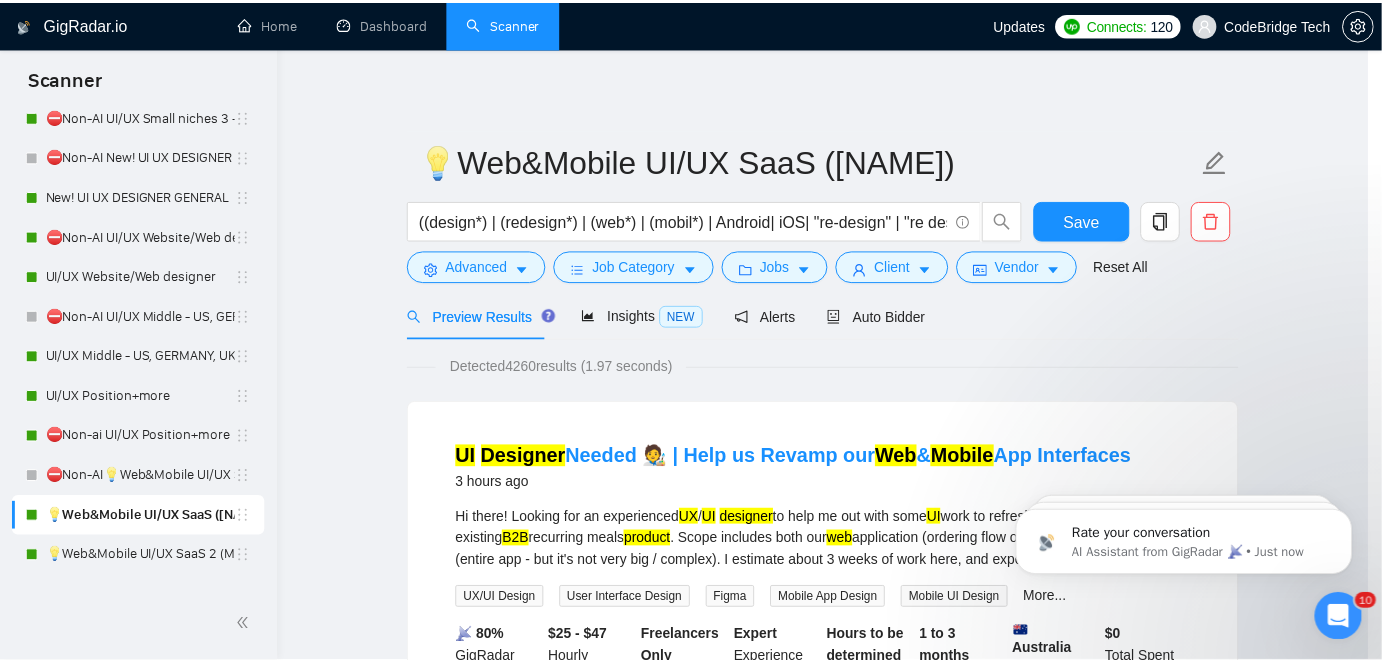 scroll, scrollTop: 68, scrollLeft: 0, axis: vertical 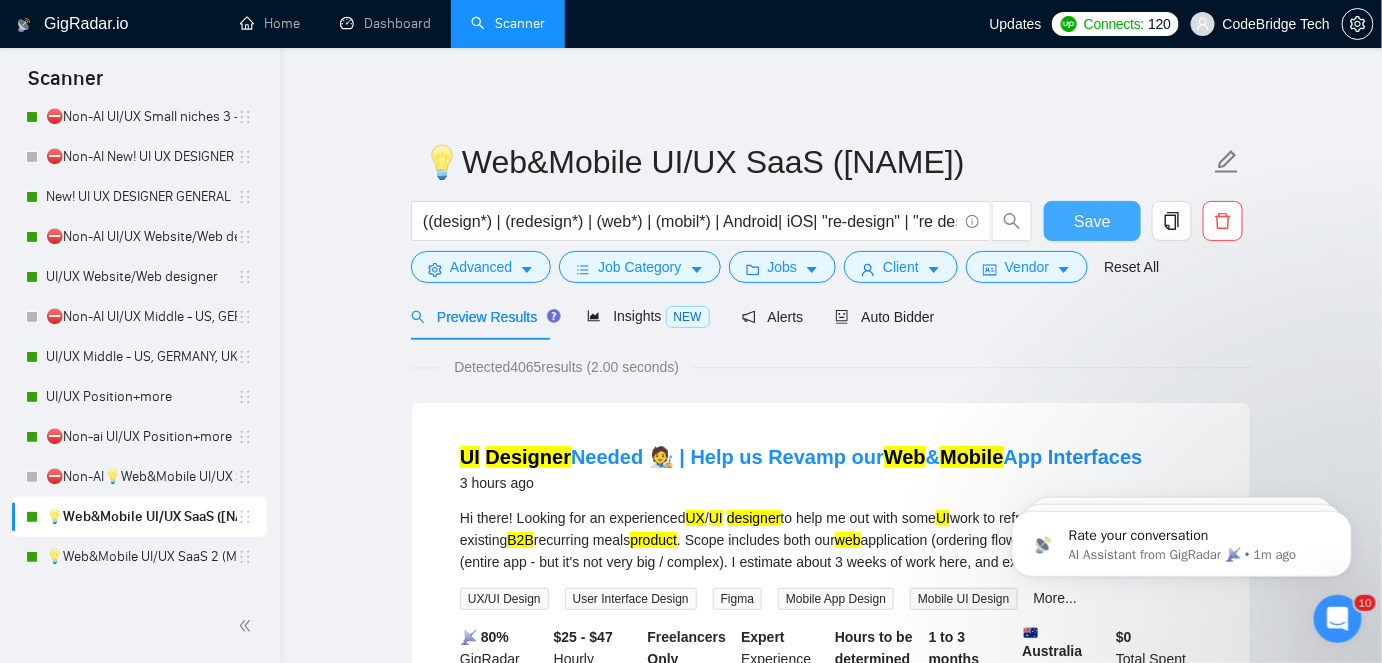 click on "Save" at bounding box center [1092, 221] 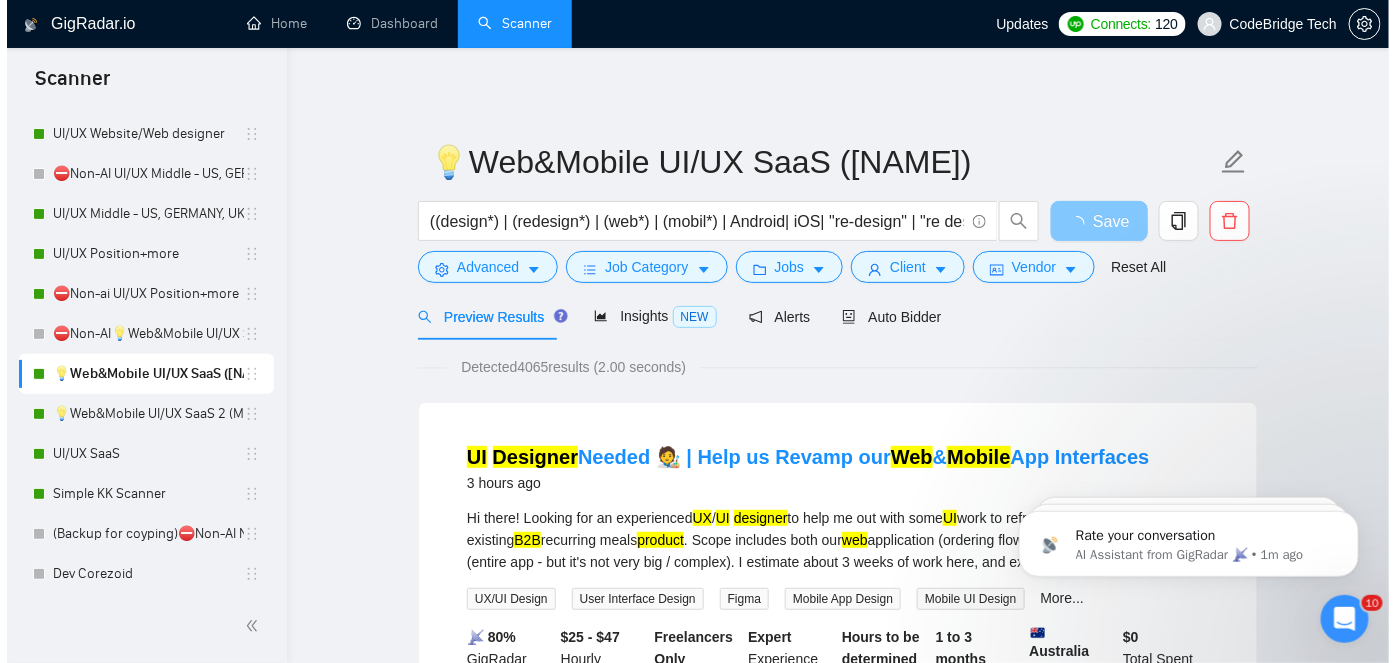scroll, scrollTop: 727, scrollLeft: 0, axis: vertical 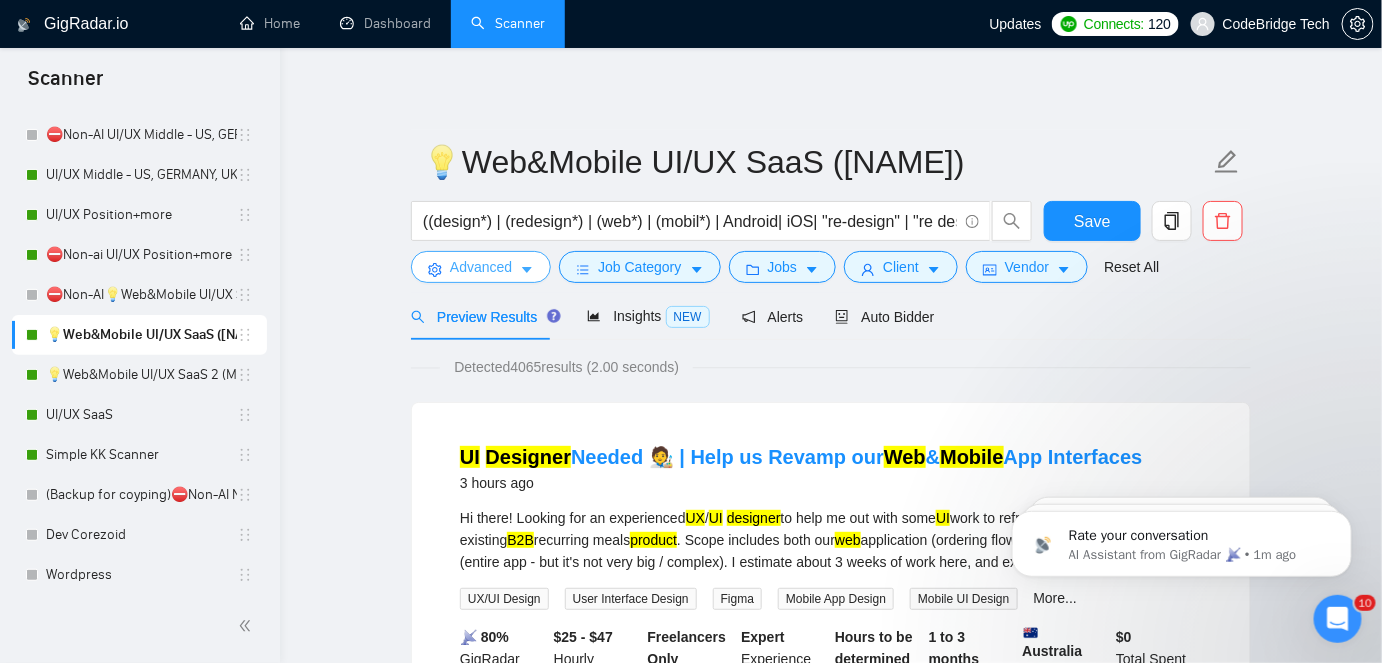 click on "Advanced" at bounding box center (481, 267) 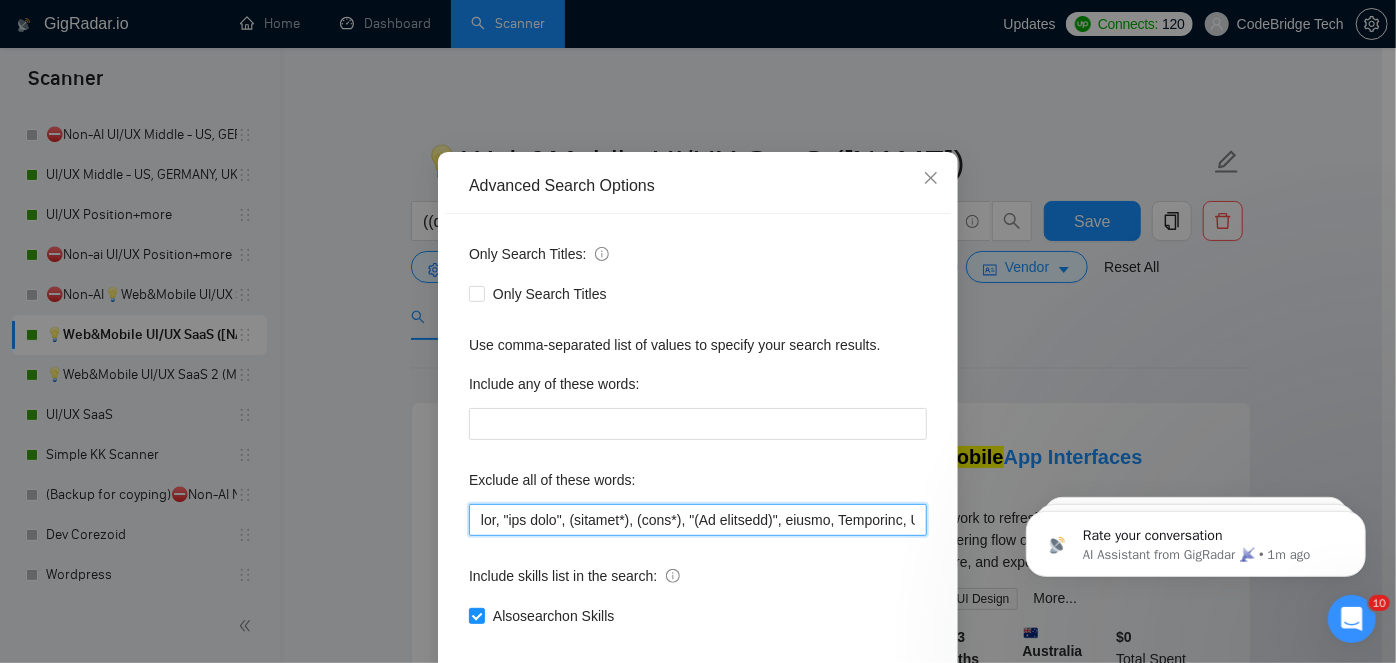 click at bounding box center (698, 520) 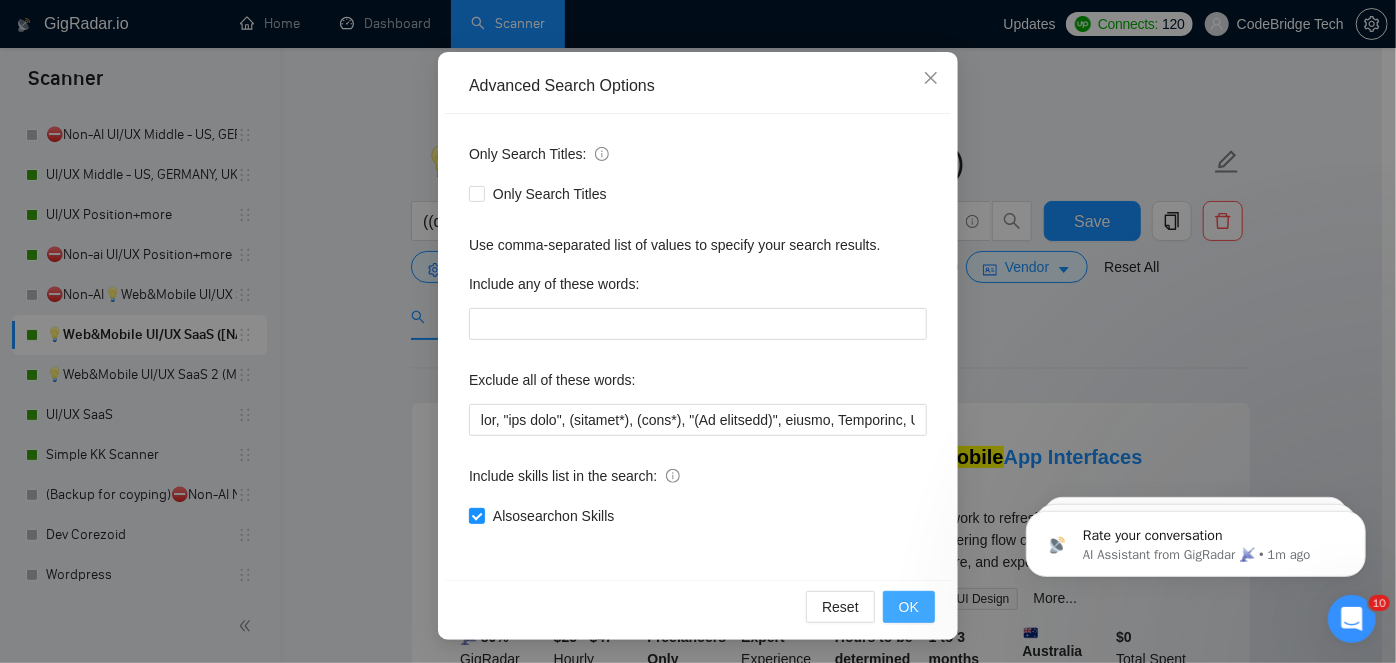 click on "OK" at bounding box center (909, 607) 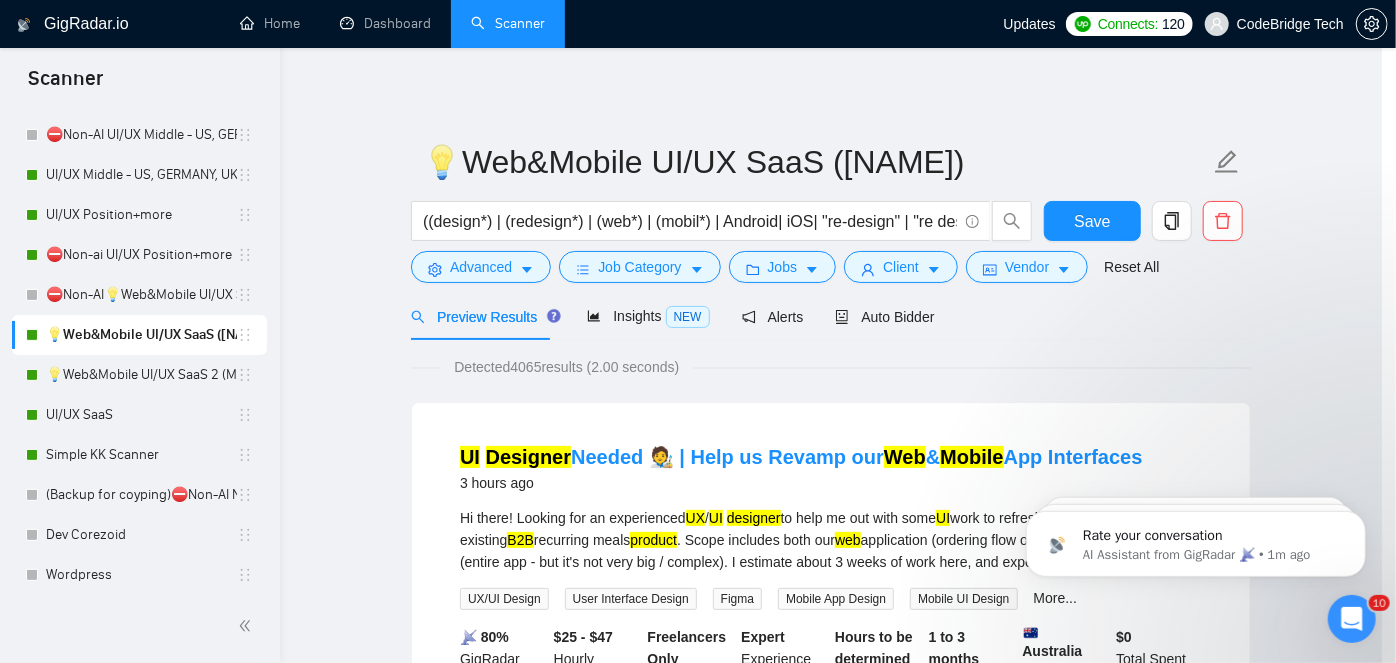 scroll, scrollTop: 68, scrollLeft: 0, axis: vertical 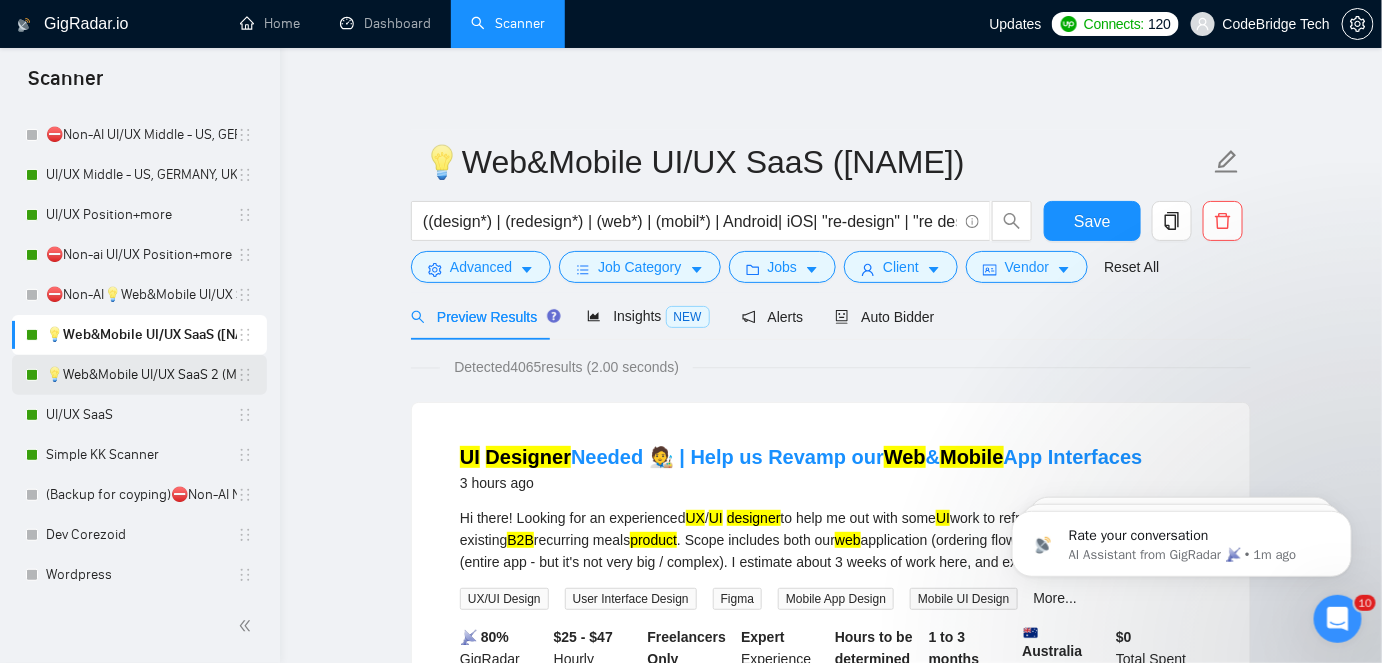 click on "💡Web&Mobile UI/UX SaaS 2 (Mariia)" at bounding box center [141, 375] 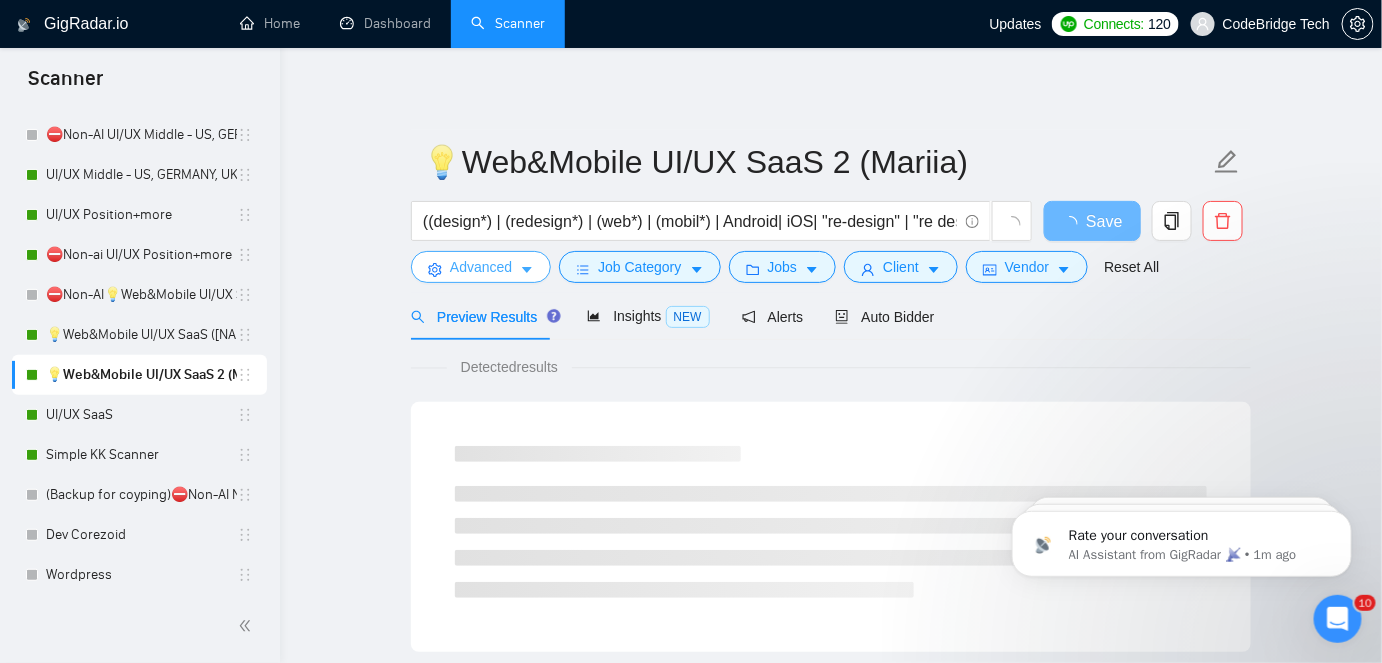 click on "Advanced" at bounding box center [481, 267] 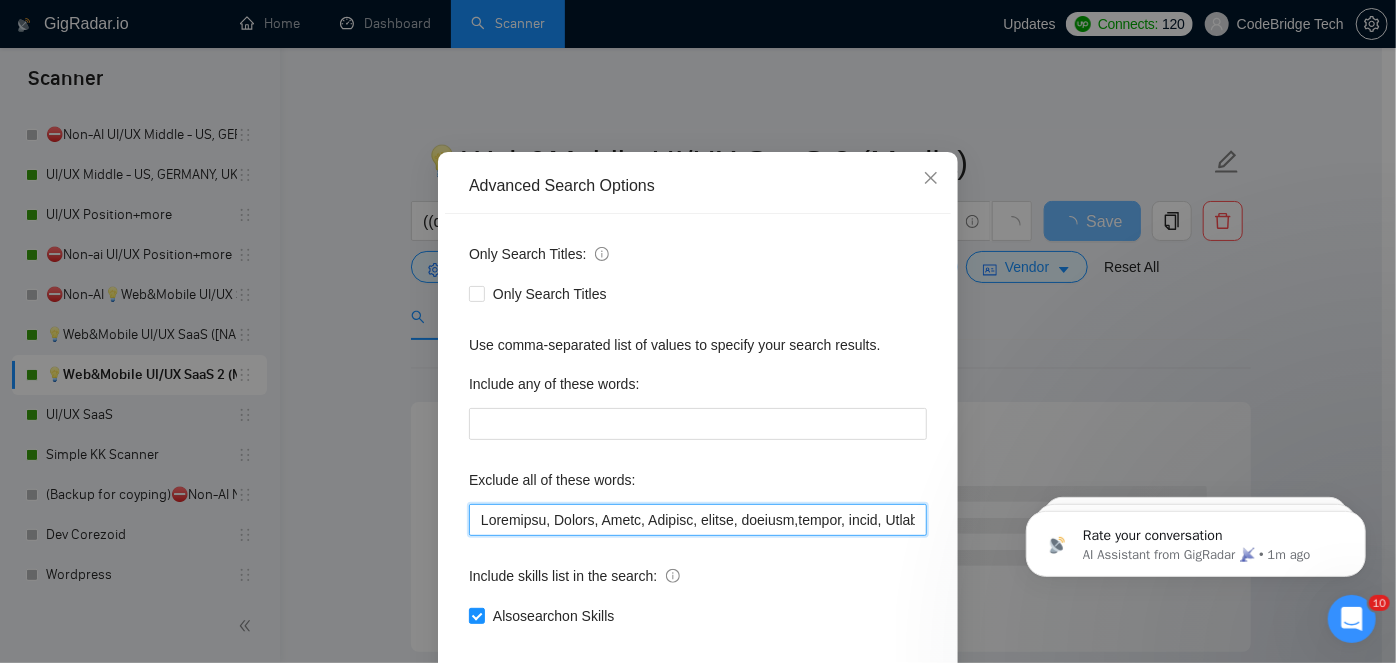 click at bounding box center (698, 520) 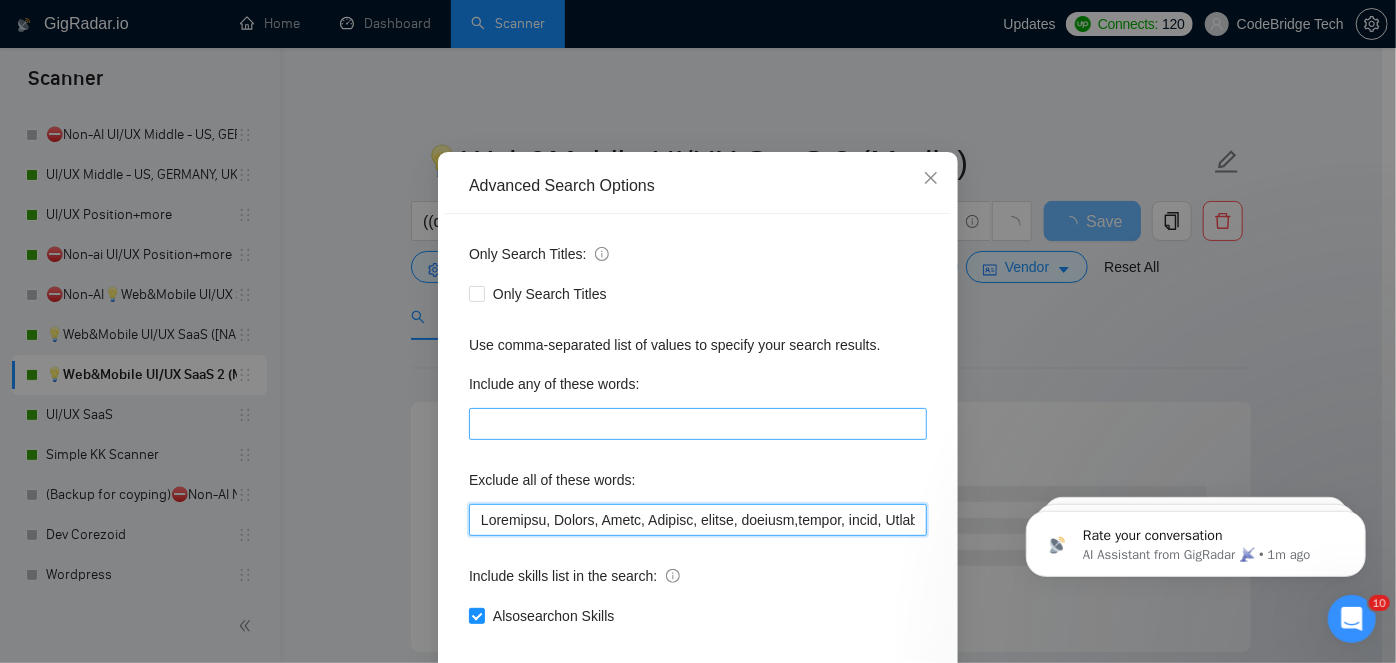 paste on "ghl, "hub spot", (hubspot*), (icon*), "(No agencies)", cursor, Highlevel, Podia, Bespoke, groove, textile,fabric, clone, Godaddy, odoo, Embedded, Unbounce, "gohighlevel", "go high level", builder, "tv apps", Clickfunnels, ReadyMag, adult, erotic, tilda, Unity, amazon, "tote bag", booth, 3d, jersey, "on site", "on-site", "Quick turnaround", "work fast", "fast worker", Tableau, "technical design", "tech pack", "Jewelry design", Microsoft, powerpoint, Tableau, "technical design", "tech pack", "microsoft word", excel, "social media marketing", "digital marketing", images, image, "ad designer", ads, wordpress, branding, banner, "Creative Content", "content creator", print,Swift, learndash, autocad, autodesk, "Fashion design", "fashion designer, "alpha testing", recherche , cherche, "google docs", "google sheet", bubble, Shopify, framer, e-book, ebook, duda, "logo refresh", Webflow, flutterflow, firebase, equity, "Static Ads", package, Stripo , EDM, "Native german", "a few hours of work", "not big", "small budge..."" 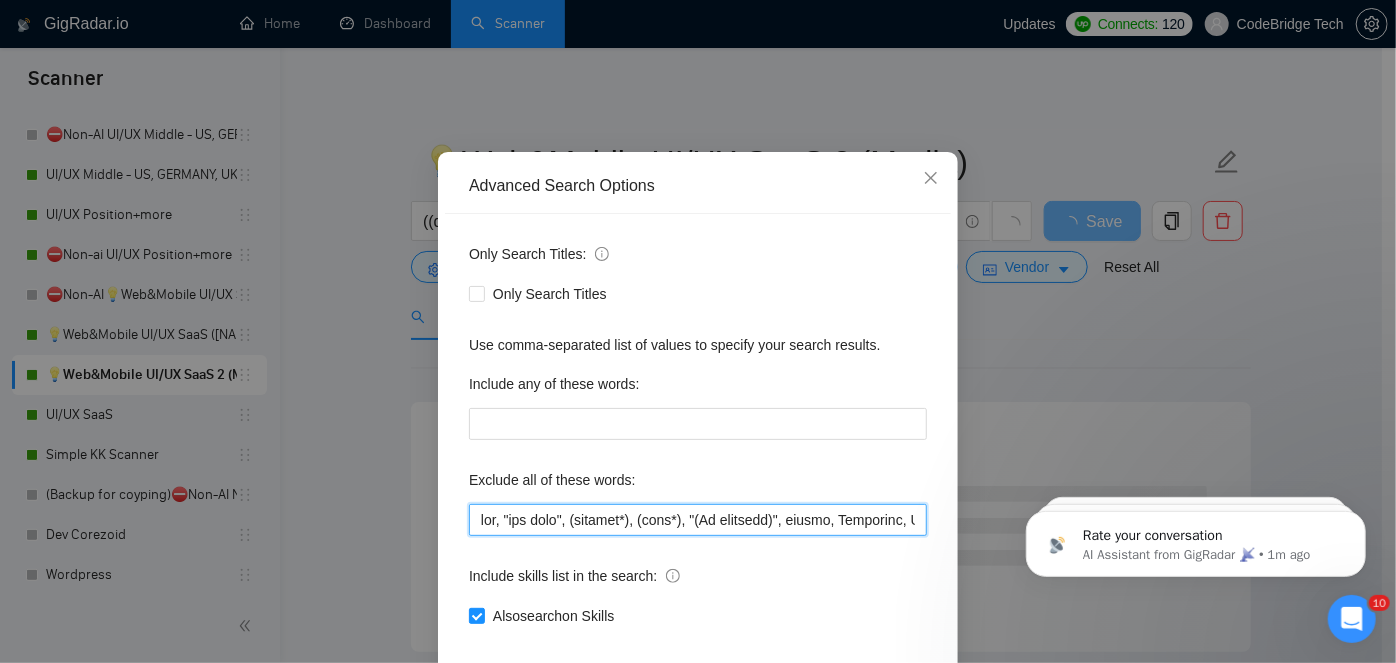 scroll, scrollTop: 0, scrollLeft: 11112, axis: horizontal 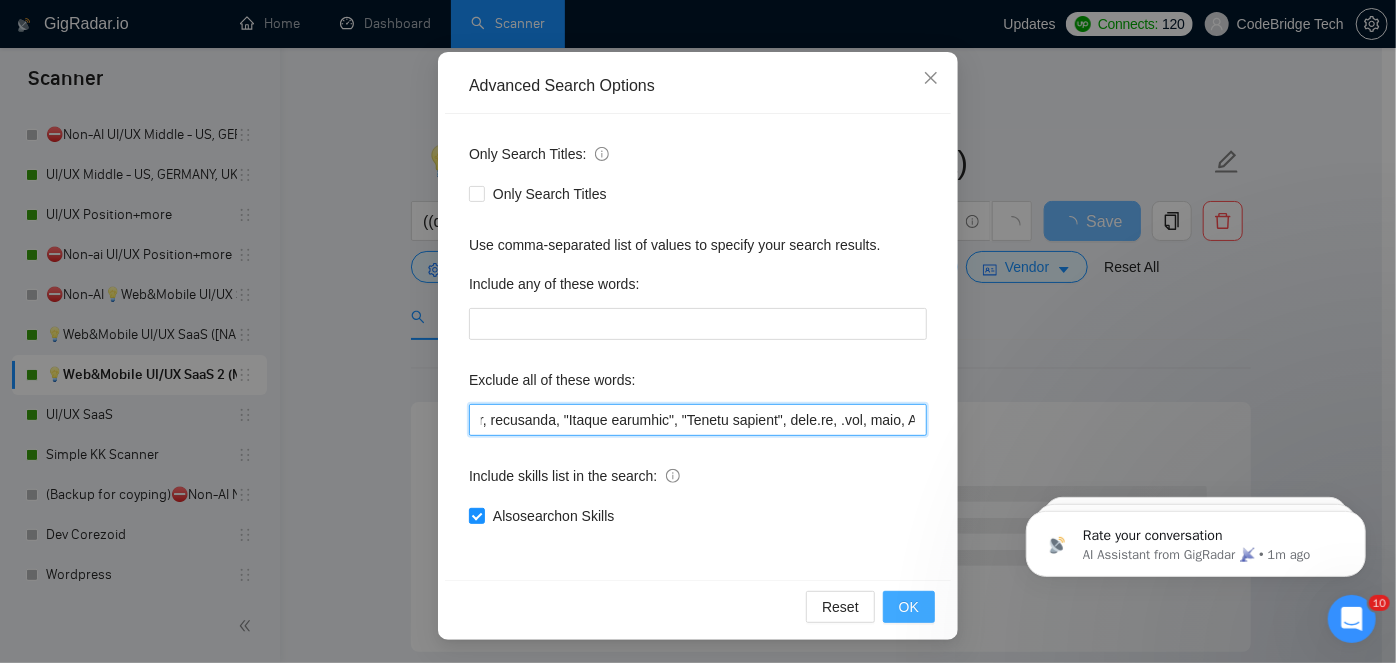 type on "ghl, "hub spot", (hubspot*), (icon*), "(No agencies)", cursor, Highlevel, Podia, Bespoke, groove, textile,fabric, clone, Godaddy, odoo, Embedded, Unbounce, "gohighlevel", "go high level", builder, "tv apps", Clickfunnels, ReadyMag, adult, erotic, tilda, Unity, amazon, "tote bag", booth, 3d, jersey, "on site", "on-site", "Quick turnaround", "work fast", "fast worker", Tableau, "technical design", "tech pack", "Jewelry design", Microsoft, powerpoint, Tableau, "technical design", "tech pack", "microsoft word", excel, "social media marketing", "digital marketing", images, image, "ad designer", ads, wordpress, branding, banner, "Creative Content", "content creator", print,Swift, learndash, autocad, autodesk, "Fashion design", "fashion designer, "alpha testing", recherche , cherche, "google docs", "google sheet", bubble, Shopify, framer, e-book, ebook, duda, "logo refresh", Webflow, flutterflow, firebase, equity, "Static Ads", package, Stripo , EDM, "Native german", "a few hours of work", "not big", "small budge..."" 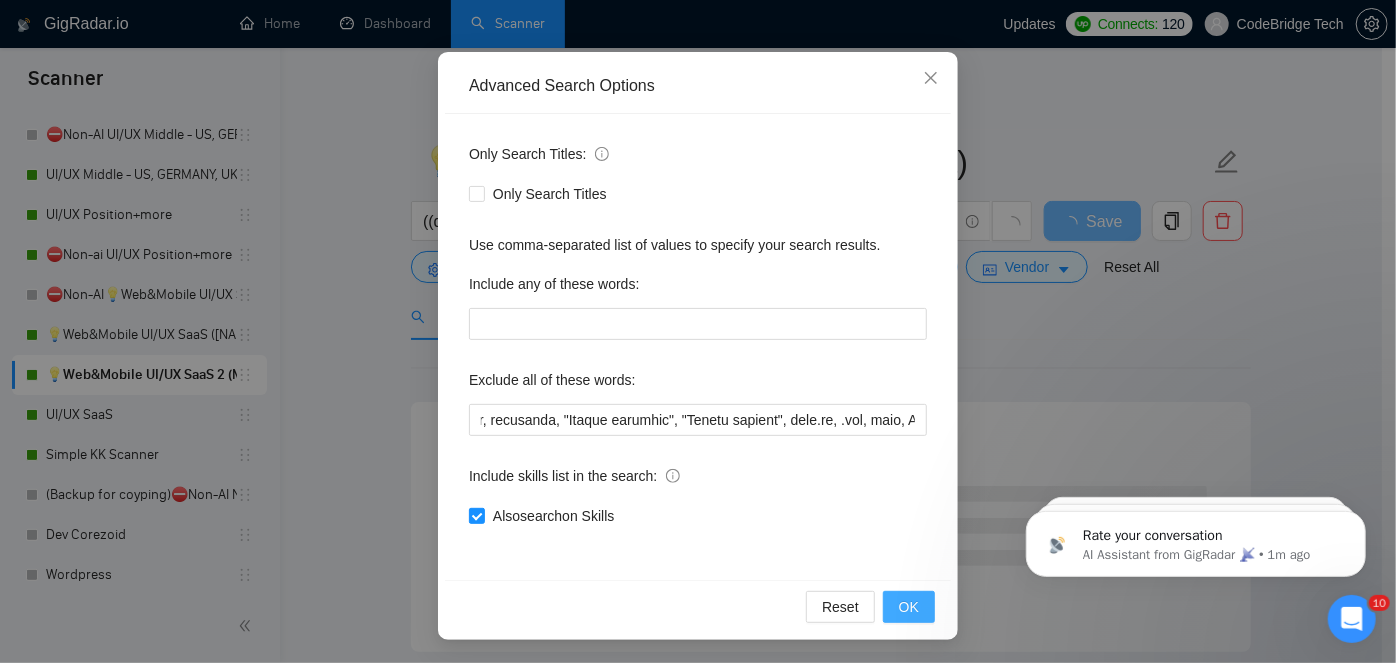 scroll, scrollTop: 0, scrollLeft: 0, axis: both 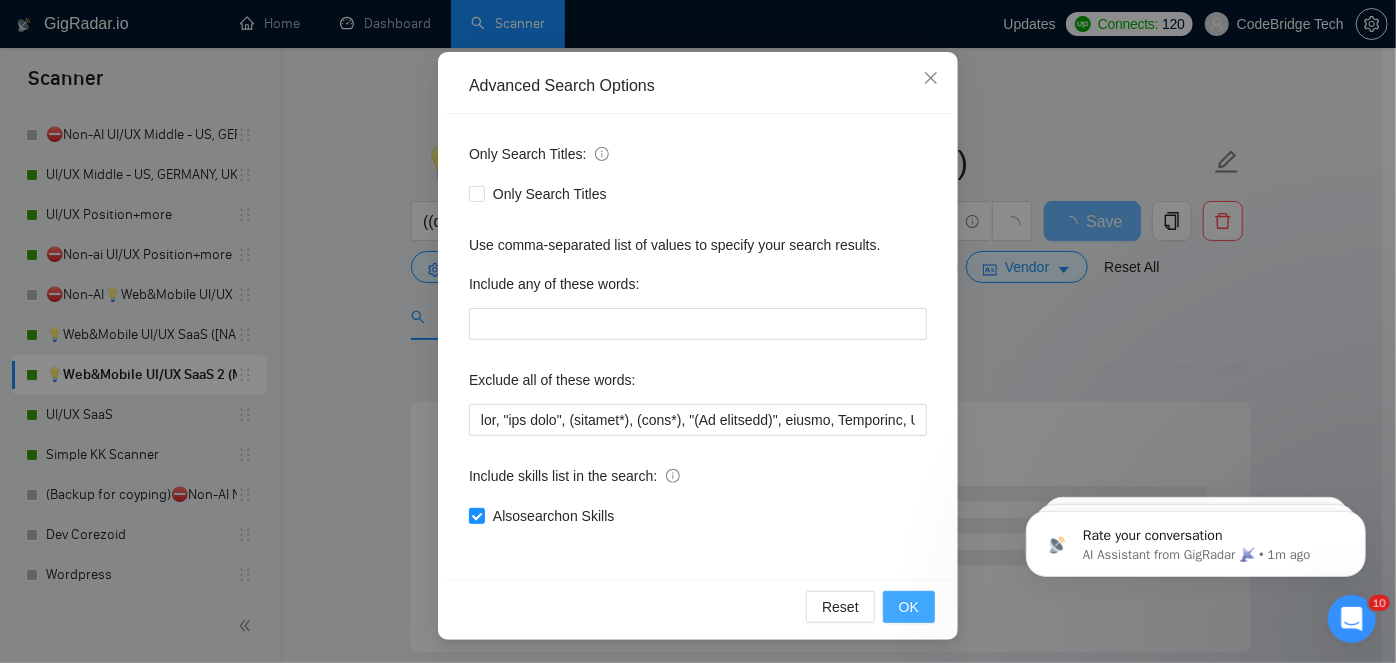 click on "OK" at bounding box center (909, 607) 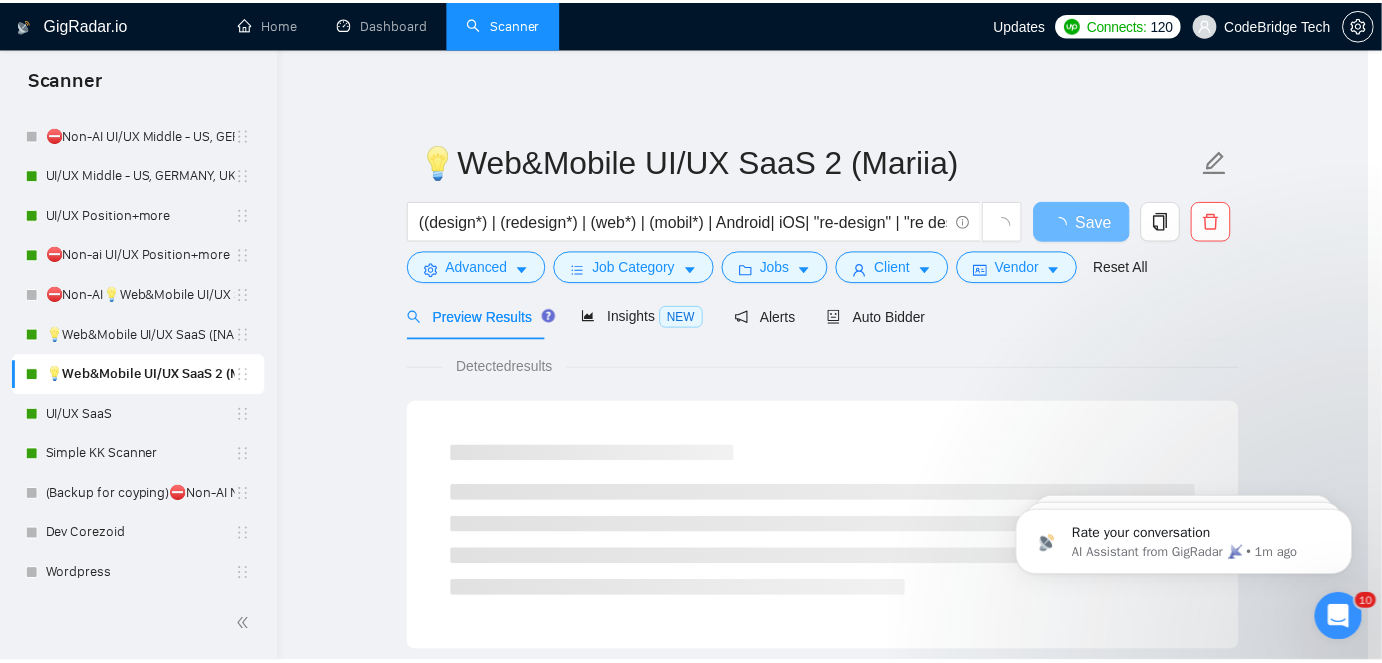 scroll, scrollTop: 68, scrollLeft: 0, axis: vertical 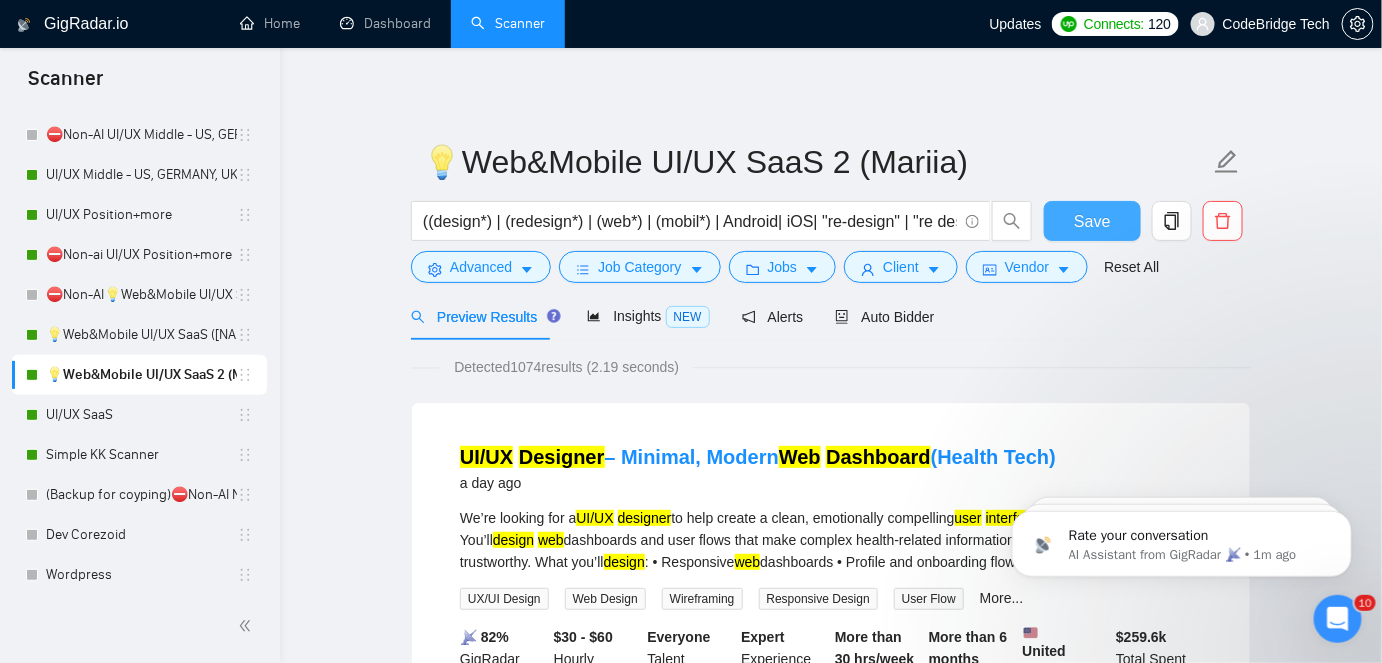 click on "Save" at bounding box center [1092, 221] 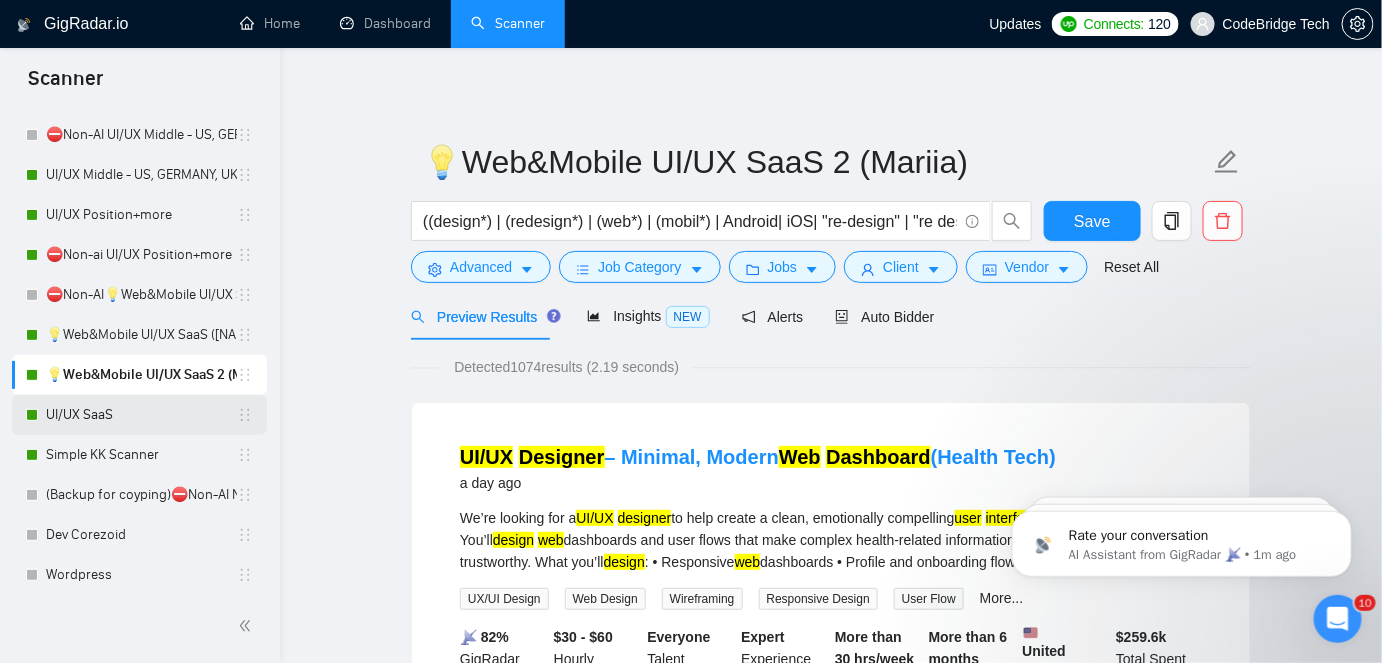 click on "UI/UX SaaS" at bounding box center [141, 415] 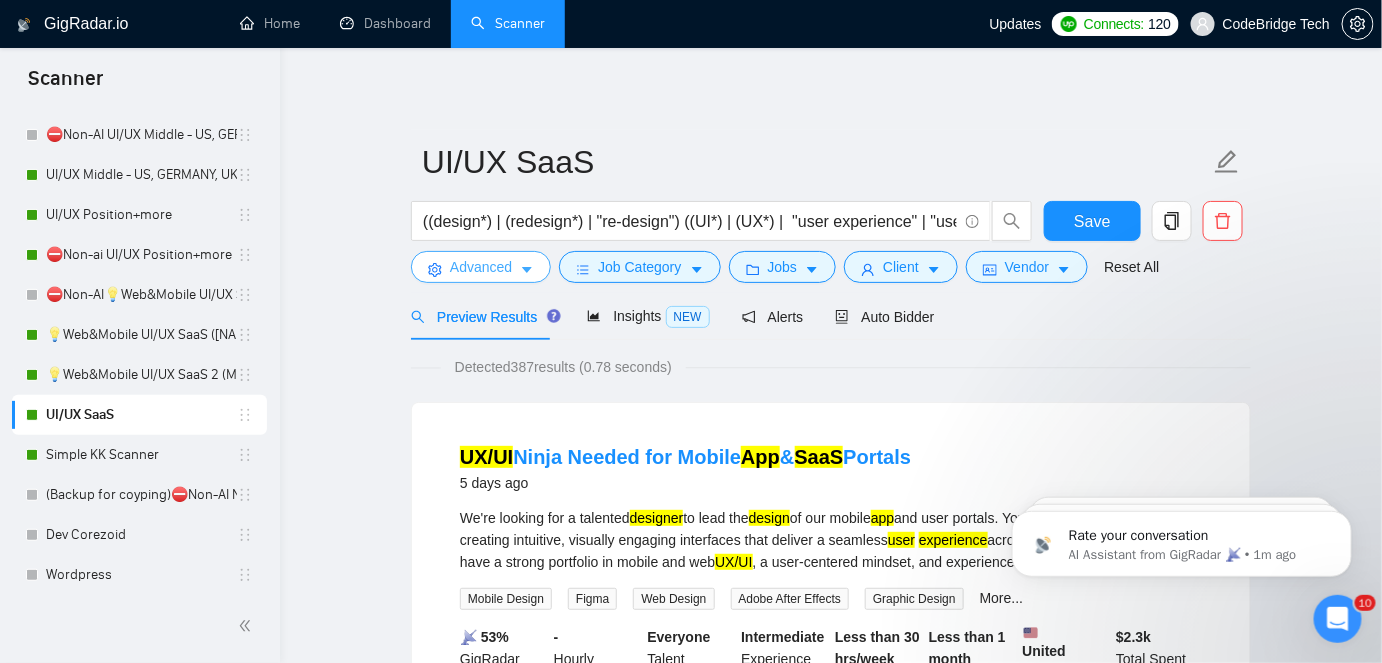 click on "Advanced" at bounding box center (481, 267) 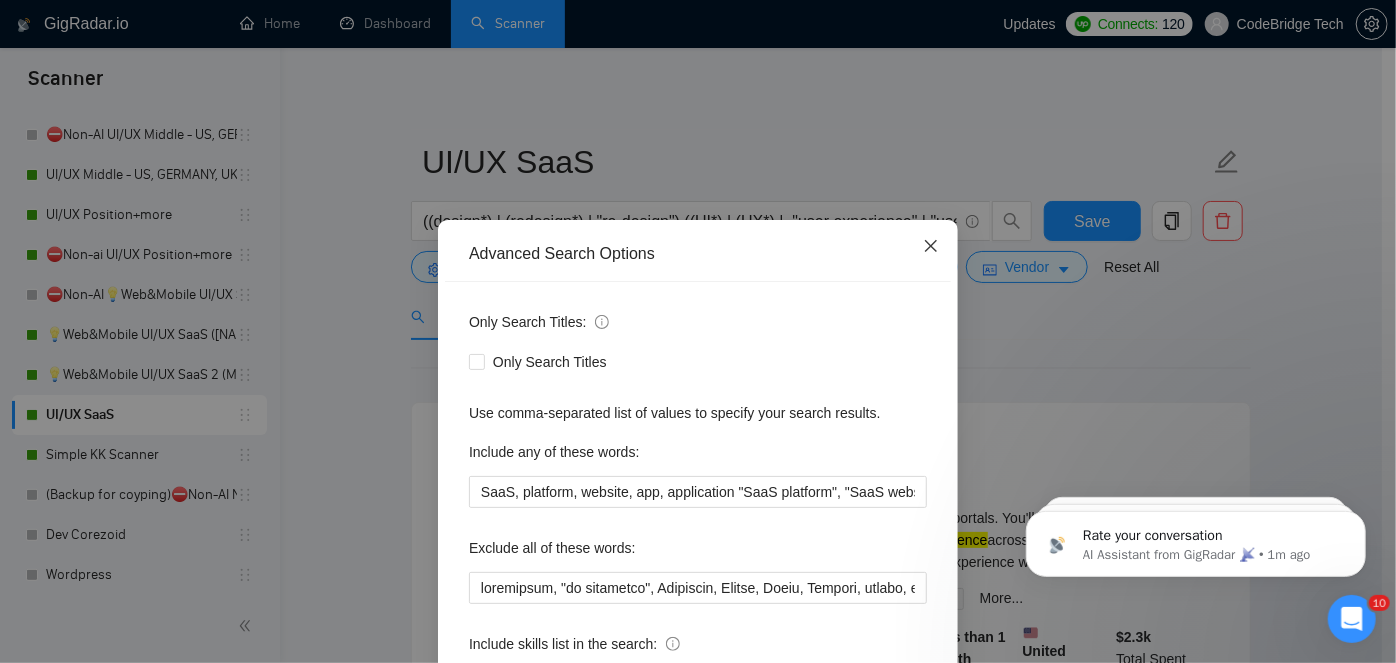 click 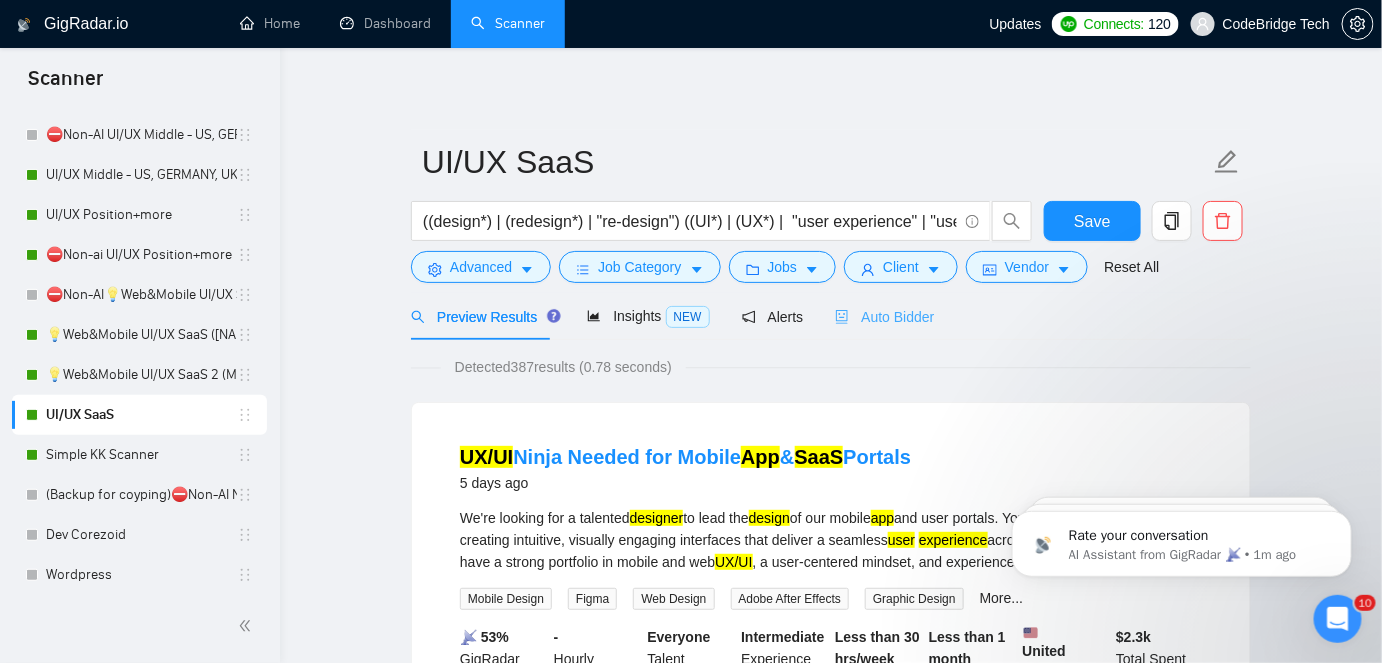 click on "Auto Bidder" at bounding box center (884, 316) 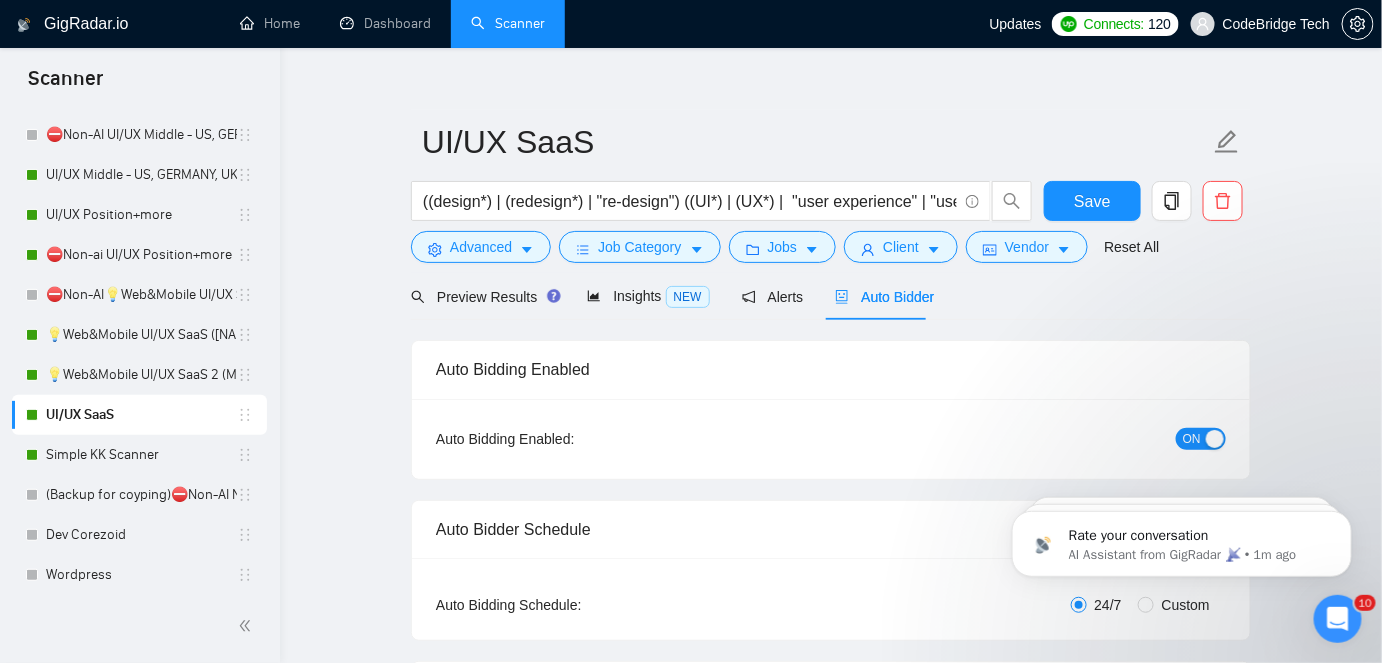 type 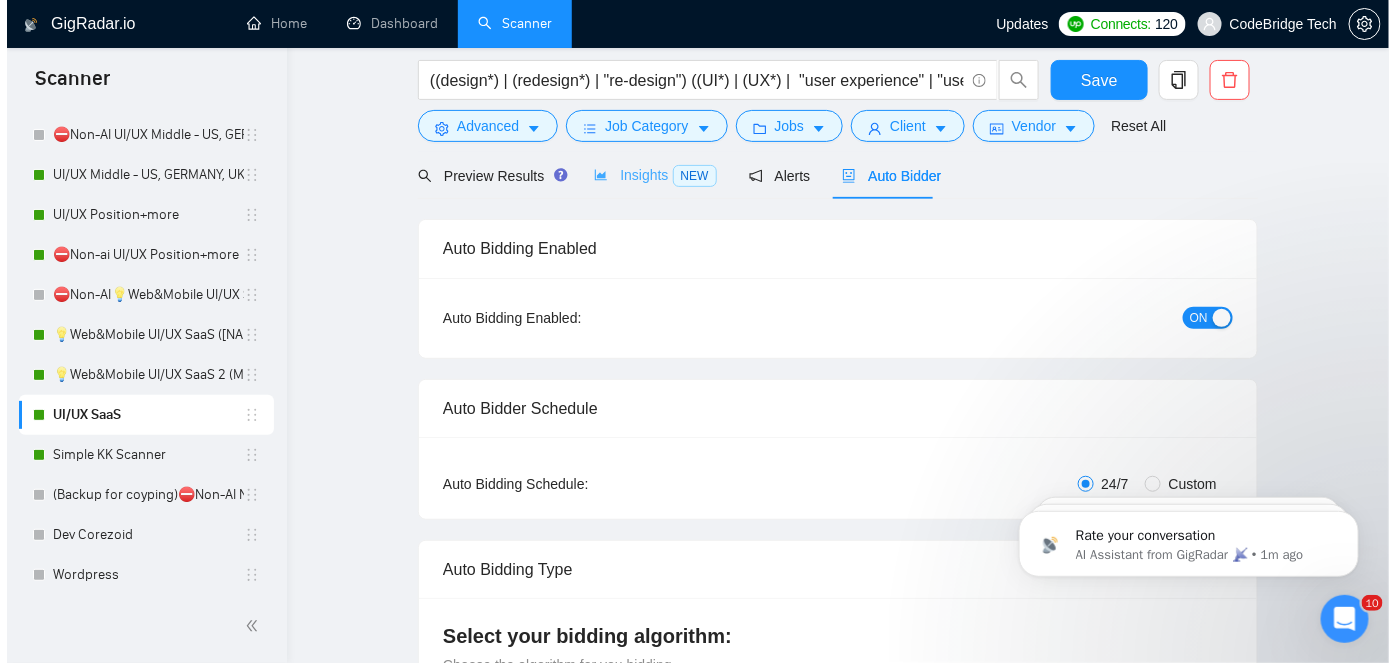 scroll, scrollTop: 0, scrollLeft: 0, axis: both 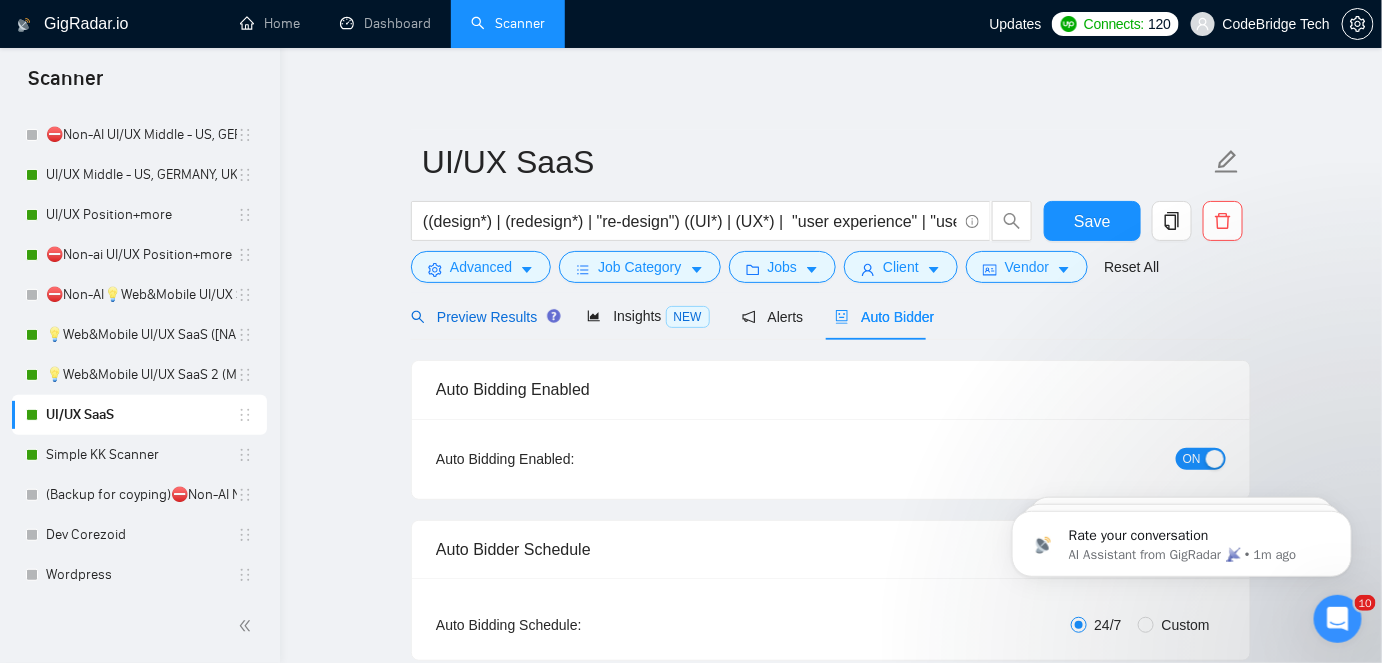 click on "Preview Results" at bounding box center [483, 317] 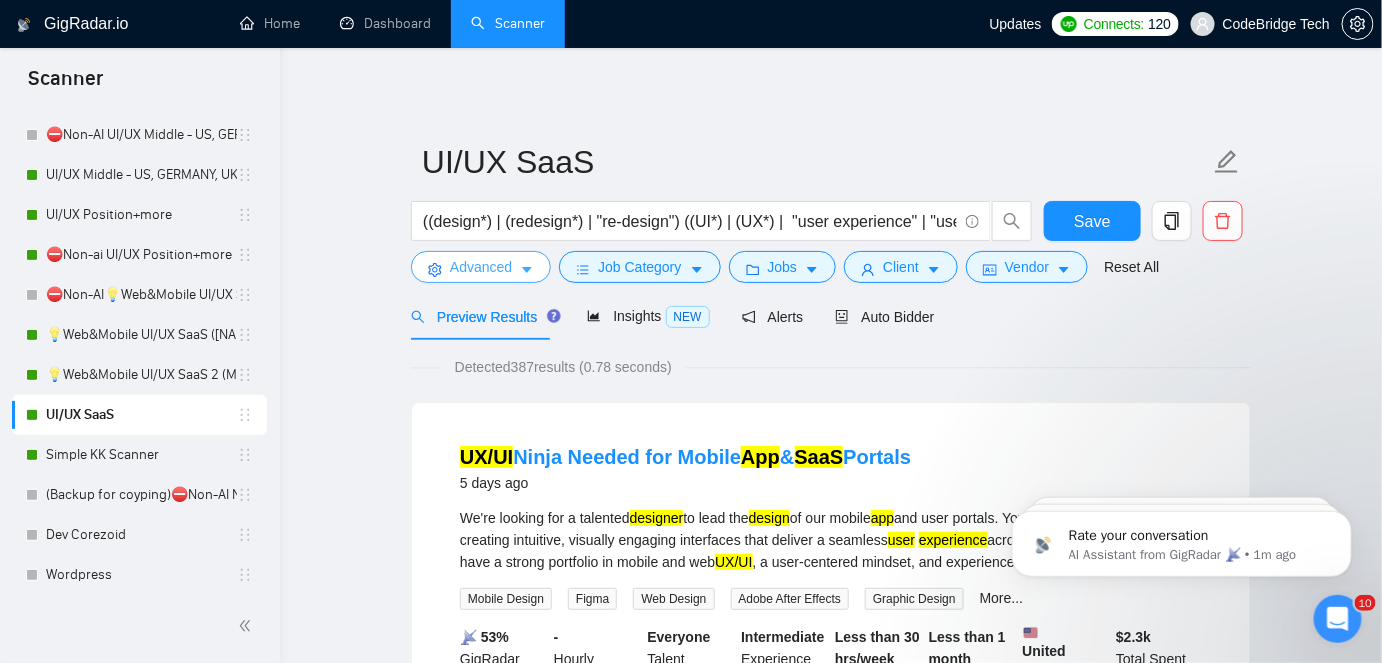 click on "Advanced" at bounding box center [481, 267] 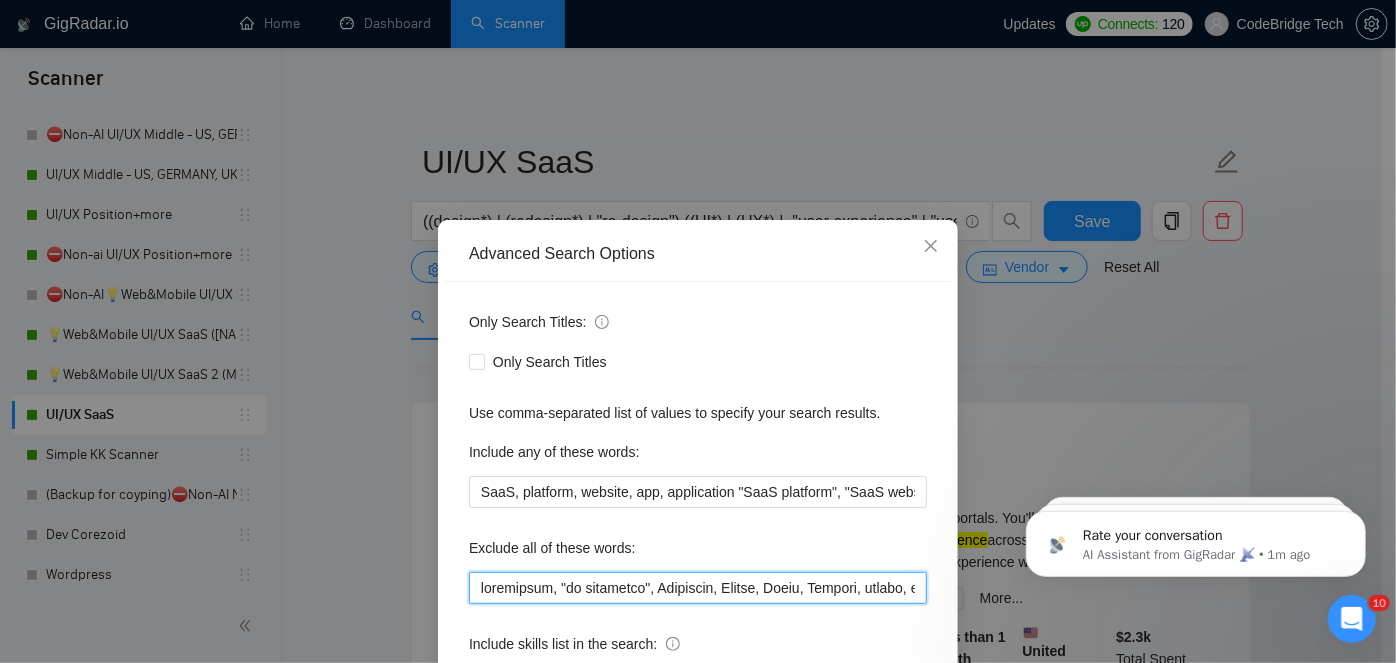 click at bounding box center [698, 588] 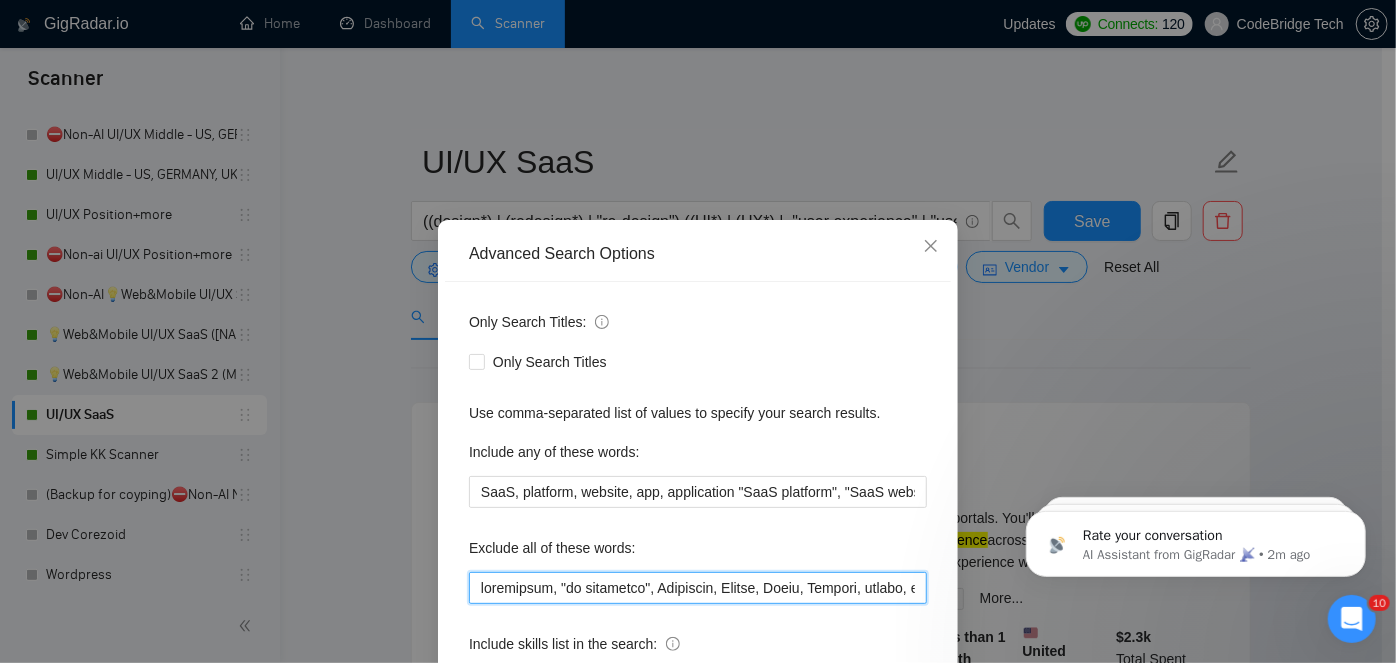 click at bounding box center (698, 588) 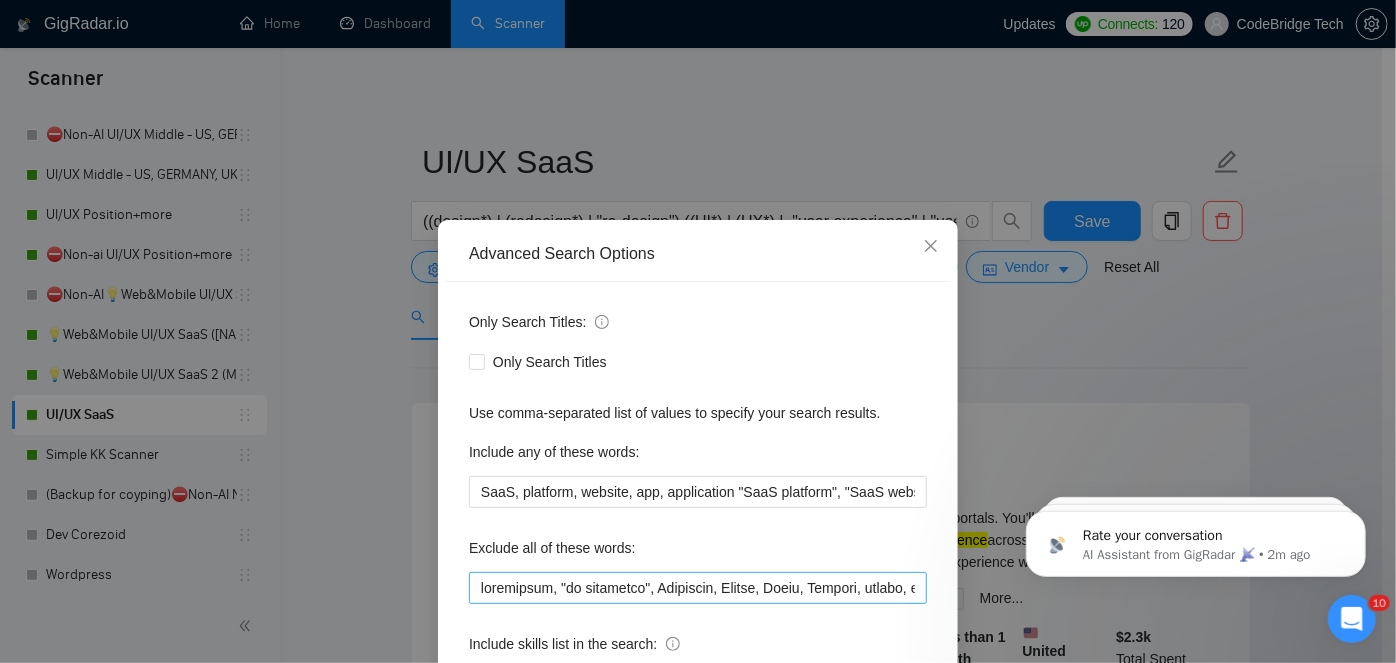 scroll, scrollTop: 0, scrollLeft: 4197, axis: horizontal 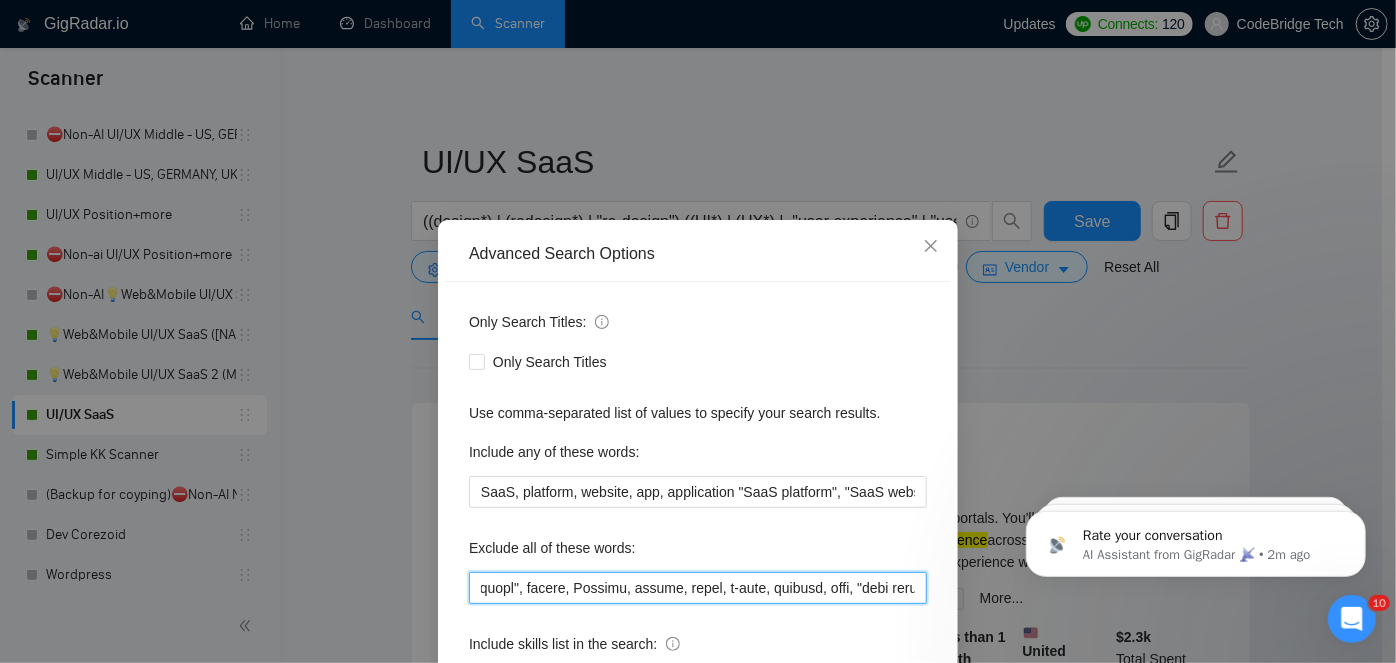 click at bounding box center [698, 588] 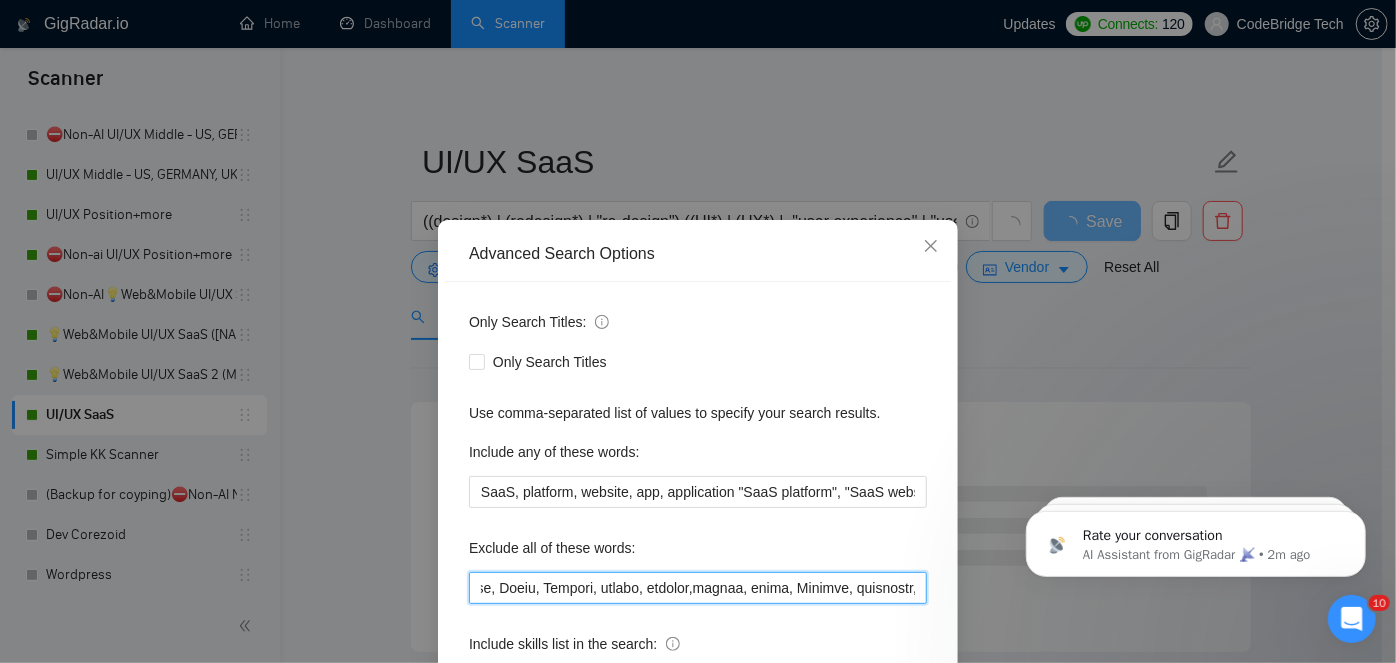 scroll, scrollTop: 0, scrollLeft: 0, axis: both 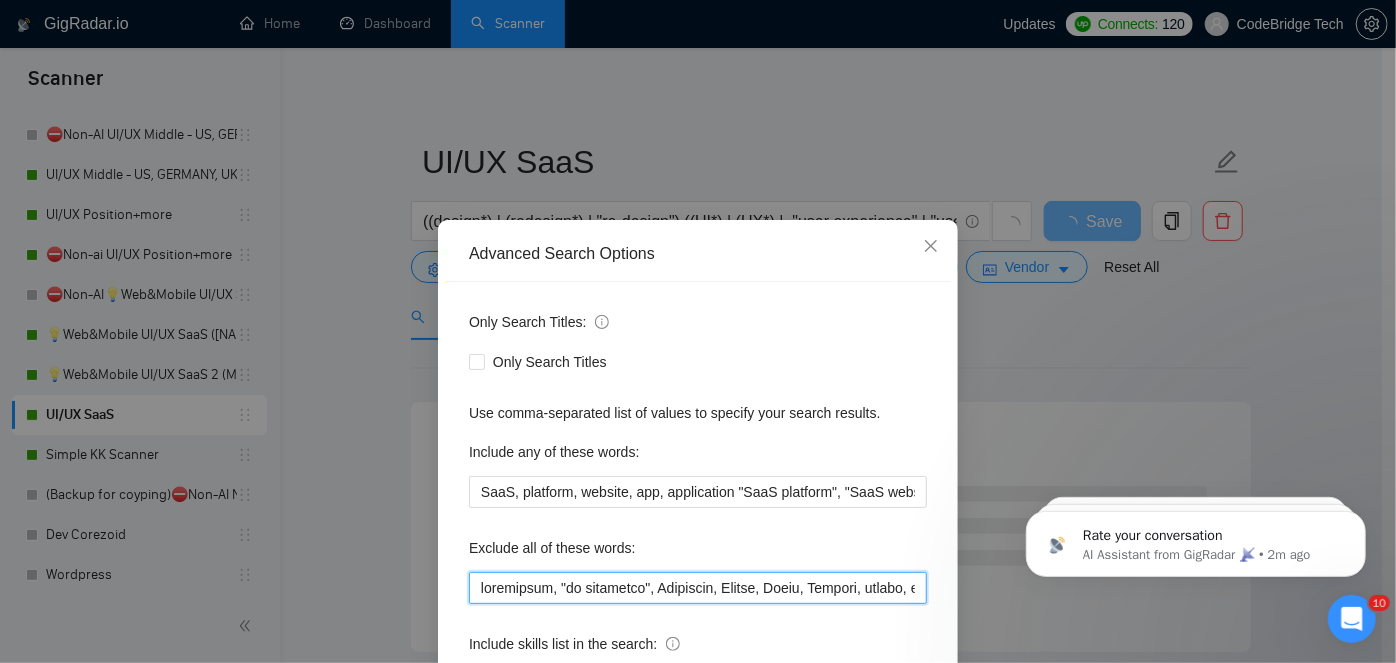 drag, startPoint x: 501, startPoint y: 592, endPoint x: 448, endPoint y: 585, distance: 53.460266 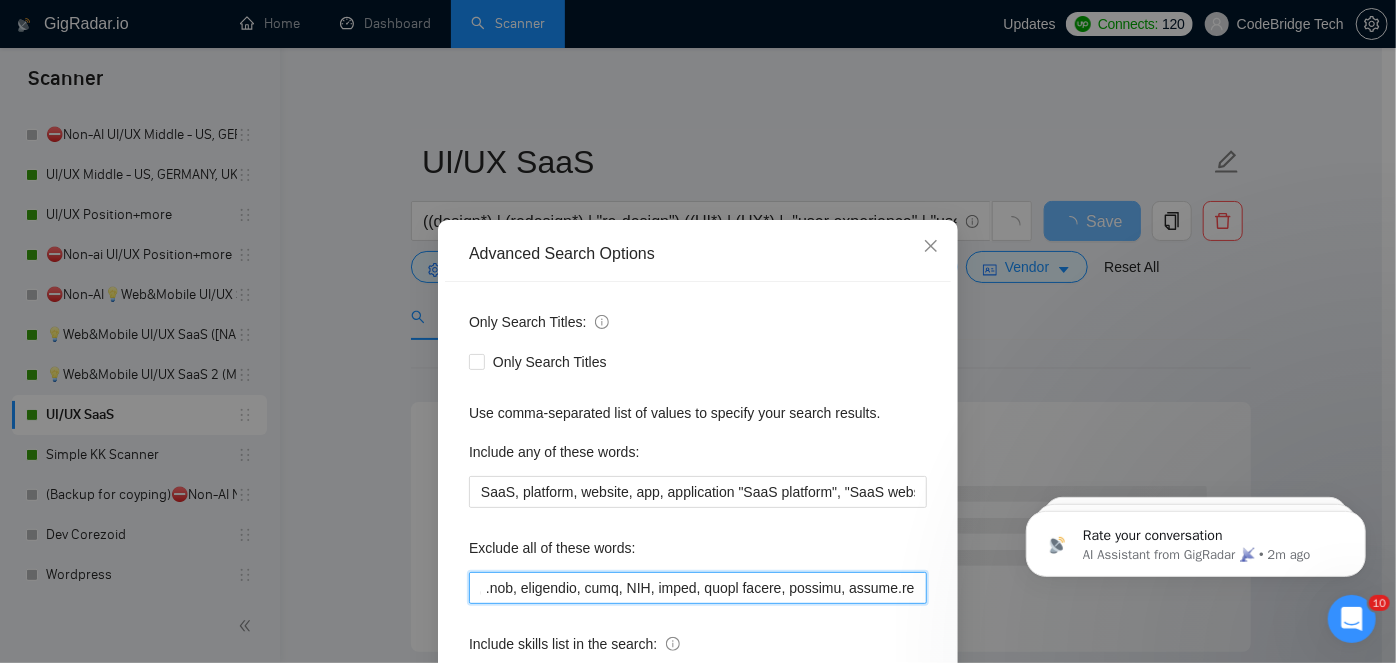 scroll, scrollTop: 0, scrollLeft: 10205, axis: horizontal 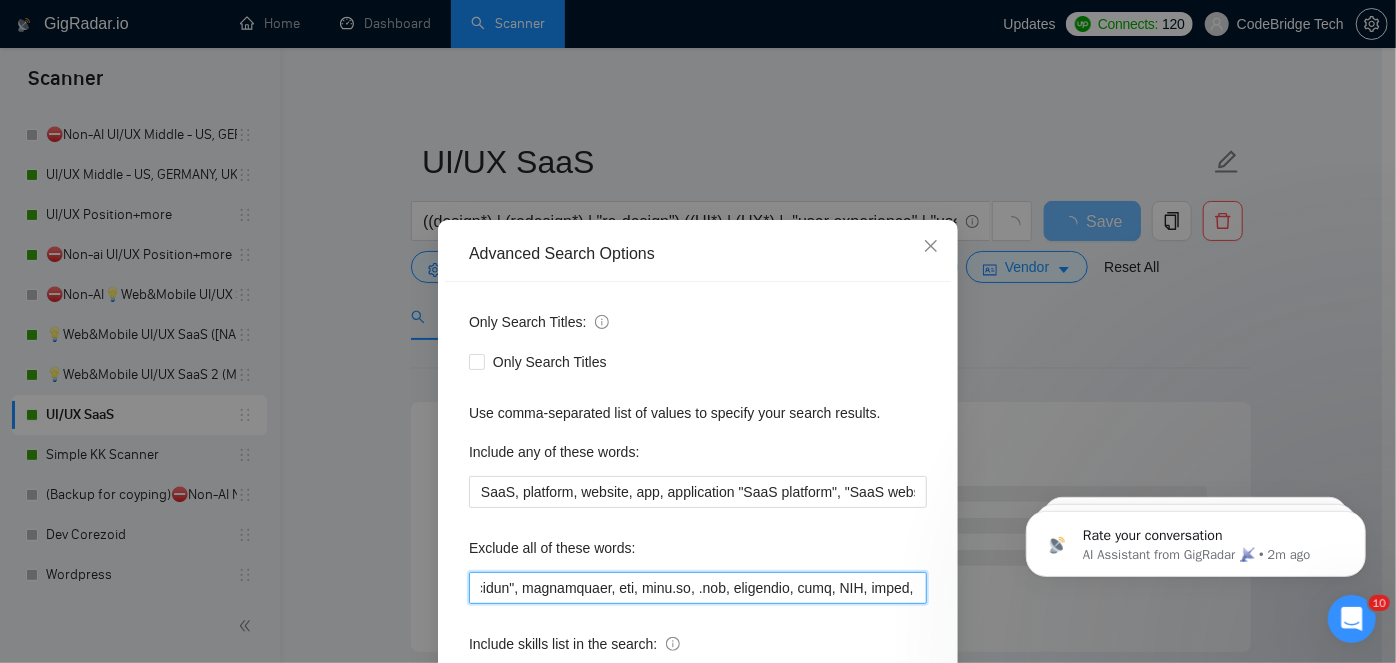click at bounding box center (698, 588) 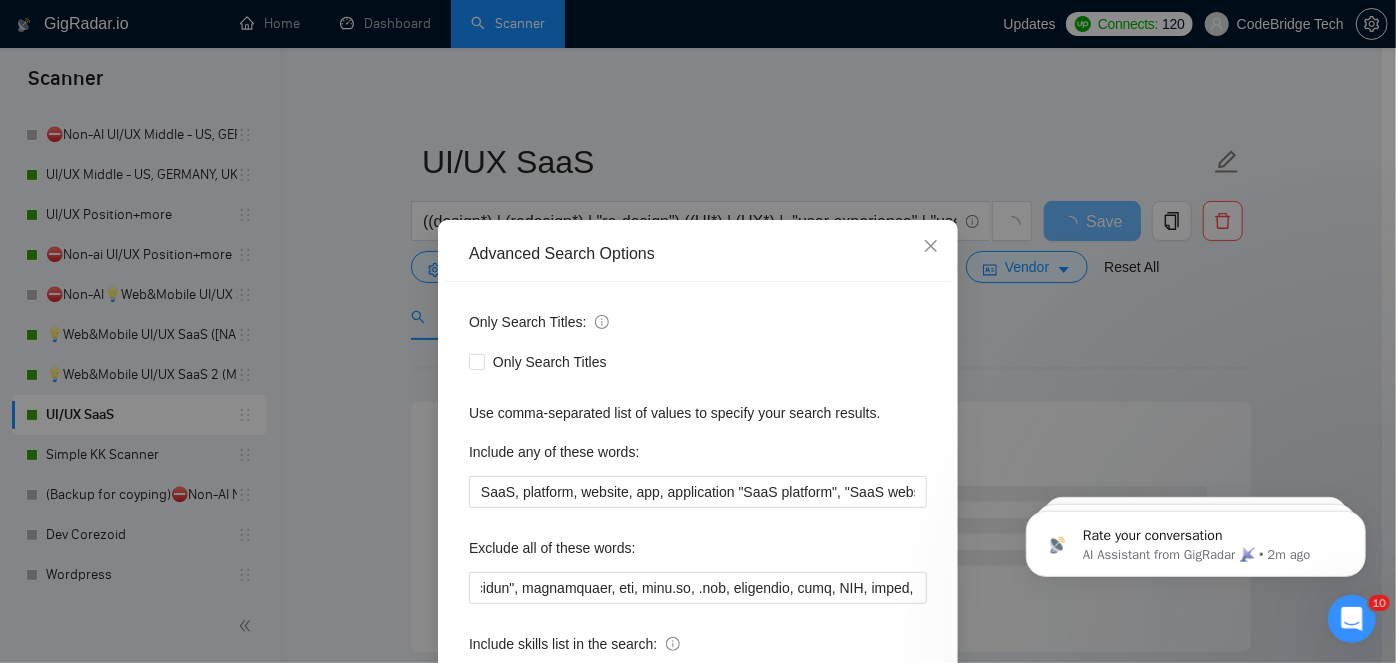 scroll, scrollTop: 0, scrollLeft: 0, axis: both 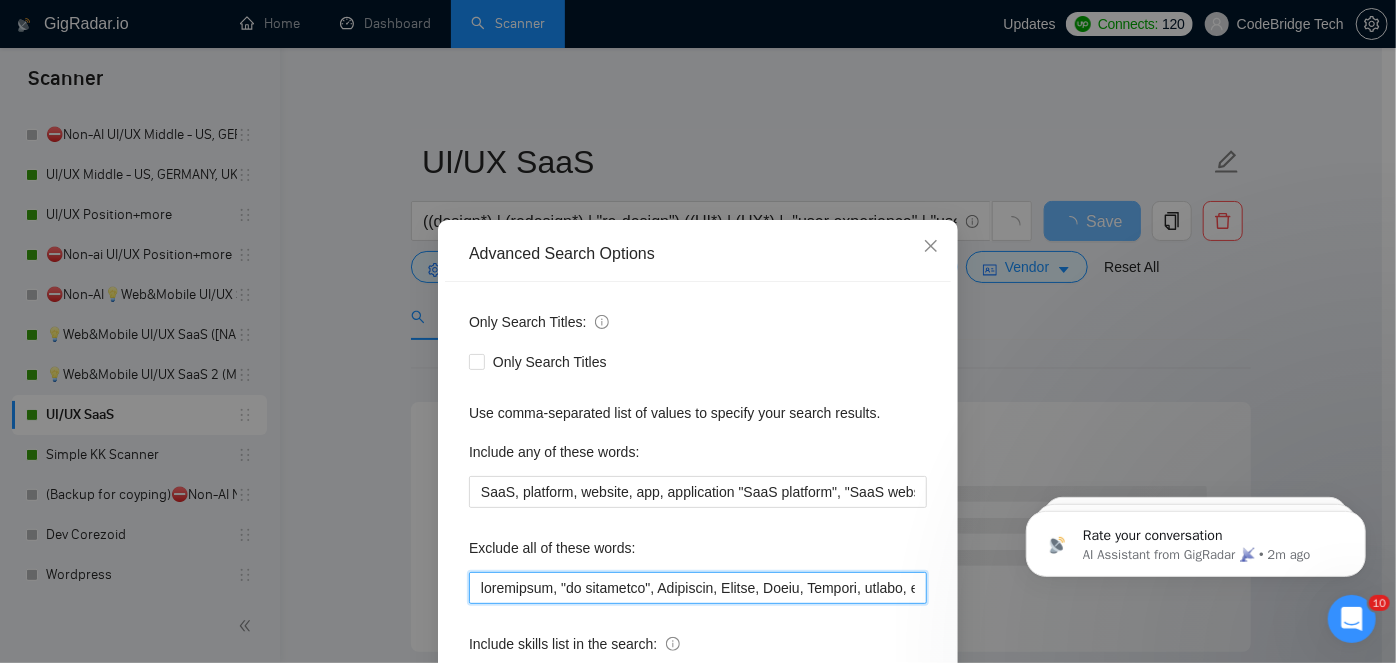 click at bounding box center (698, 588) 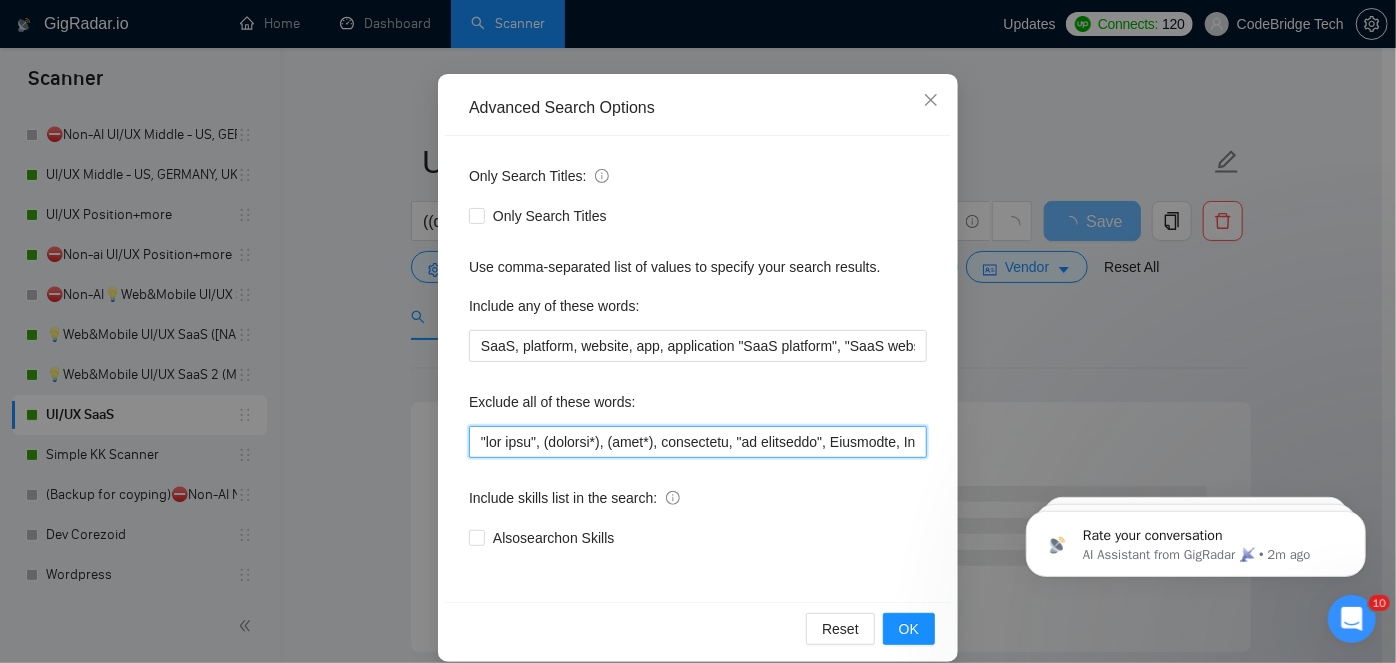 scroll, scrollTop: 168, scrollLeft: 0, axis: vertical 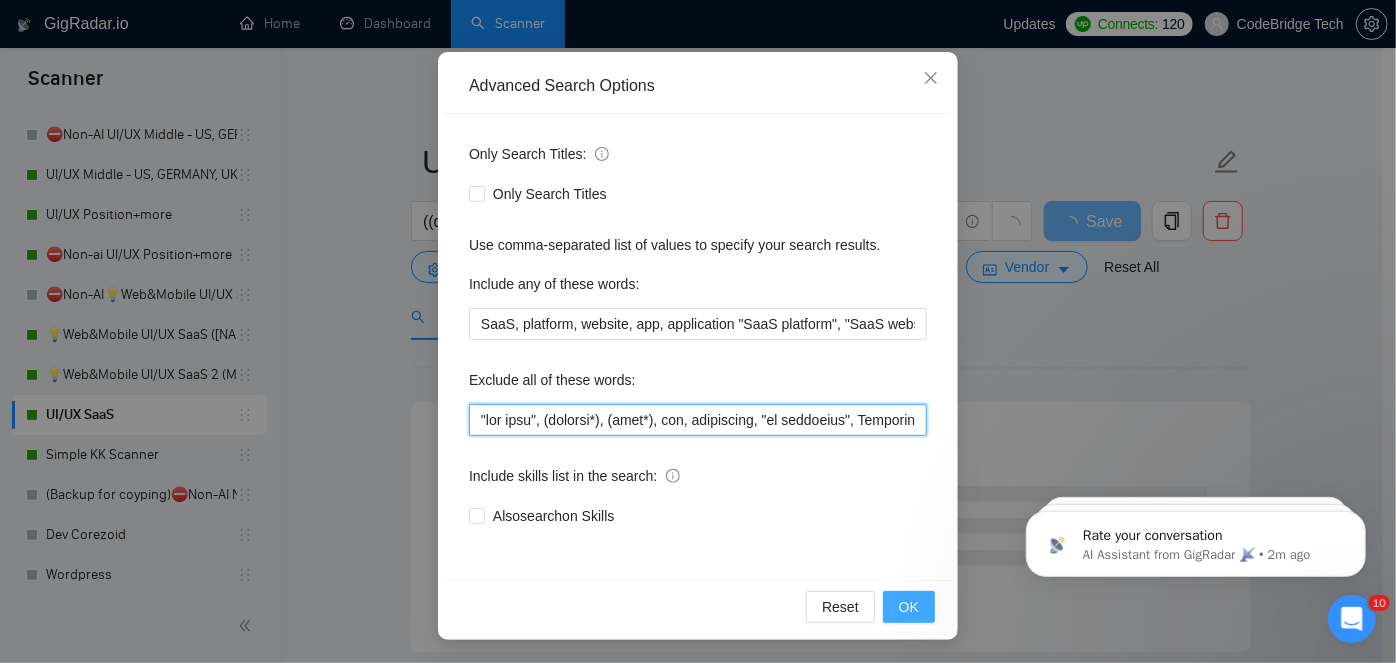 type on ""hub spot", (hubspot*), (icon*), ghl, salesforce, "go highlevel", Highlevel, Hotjar, Podia, Bespoke, groove, textile,fabric, clone, Godaddy, templates, template, mailchimp, mailerlite, wrap, Embedded, "gohighlevel",Clickfunnels, ReadyMag,"Go high level", adult, erotic, Builder, tilda, Unity, amazon, "tote bag", booth, 3d, jersey, "Quick turnaround", "work fast", "fast worker", Microsoft, powerpoint, tableau, "3D Modeling", infographic, email, "technical design", "tech pack", excel, "on-site", "social media marketing", "digital marketing",images, image, "ad designer", banner, "Creative Content", "content creator", print,Swift, print, "Fashion design", "fashion designer", recherche , cherche, "Google docs", "google sheet", bubble, Shopify, framer, ebook, e-book, duda, "logo refresh", Webflow, flutterflow, firebase, equity, "Static Ads", package, Stripo , EDM, "Native german", "a few hours of work", "not big", "small budget", "logo designer", brochure, poster, apparel, streetwear, beehiiv, sharepoint, book, p..." 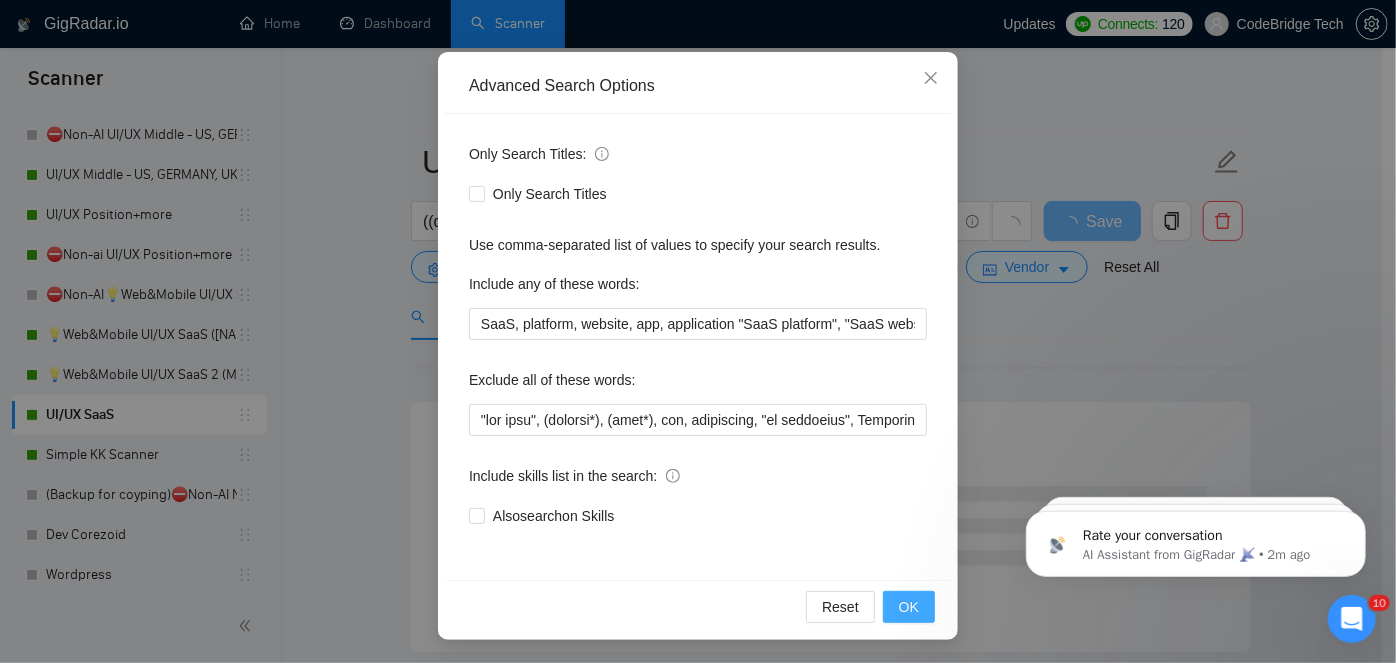 click on "OK" at bounding box center [909, 607] 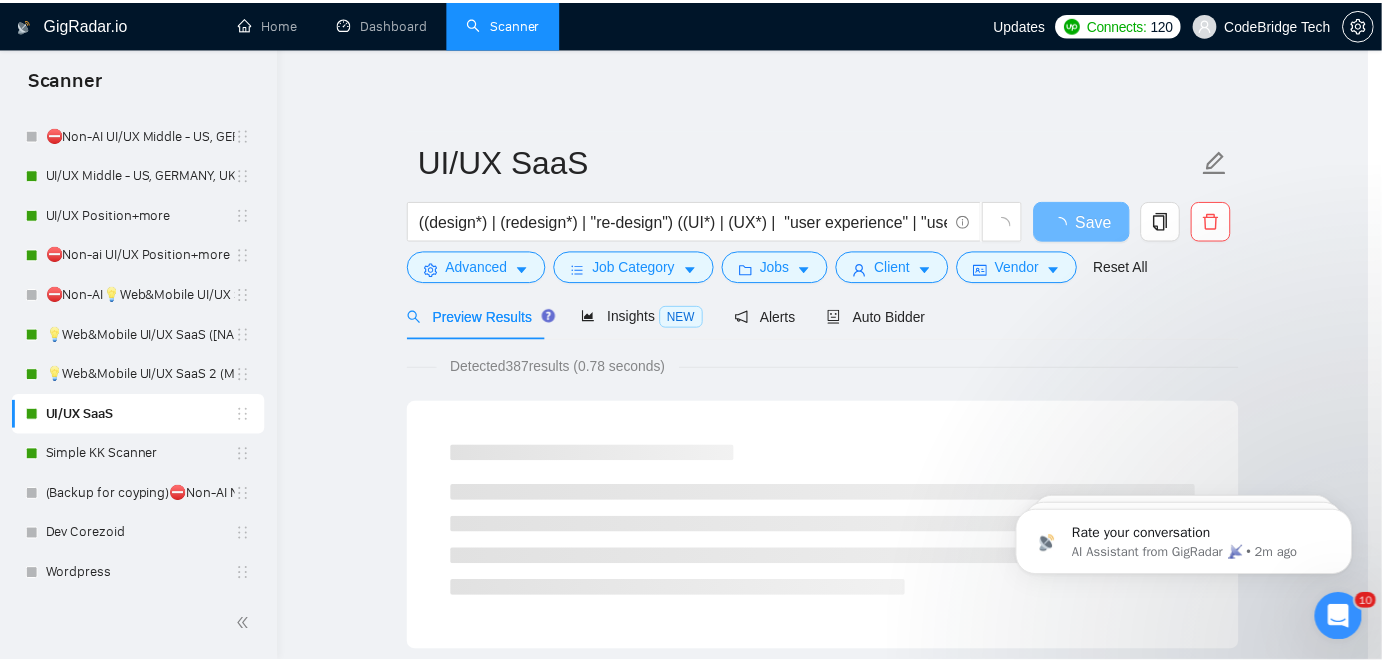 scroll, scrollTop: 68, scrollLeft: 0, axis: vertical 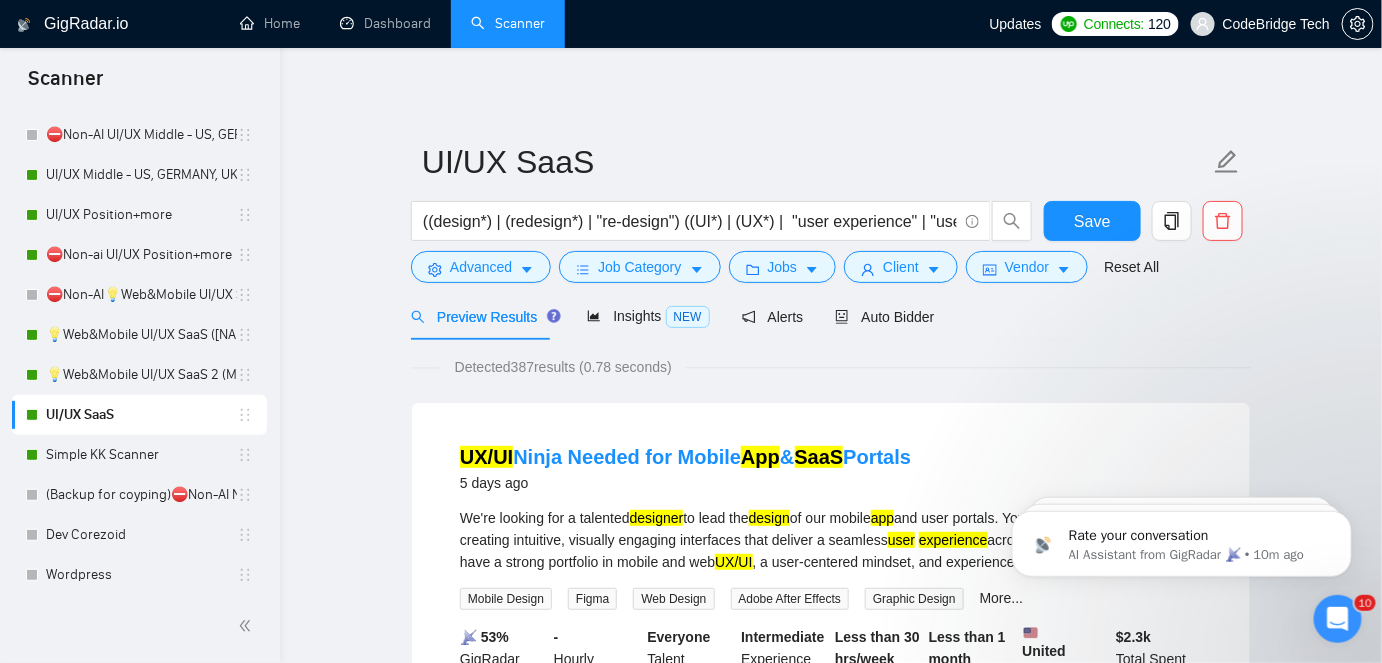 click at bounding box center (1337, 618) 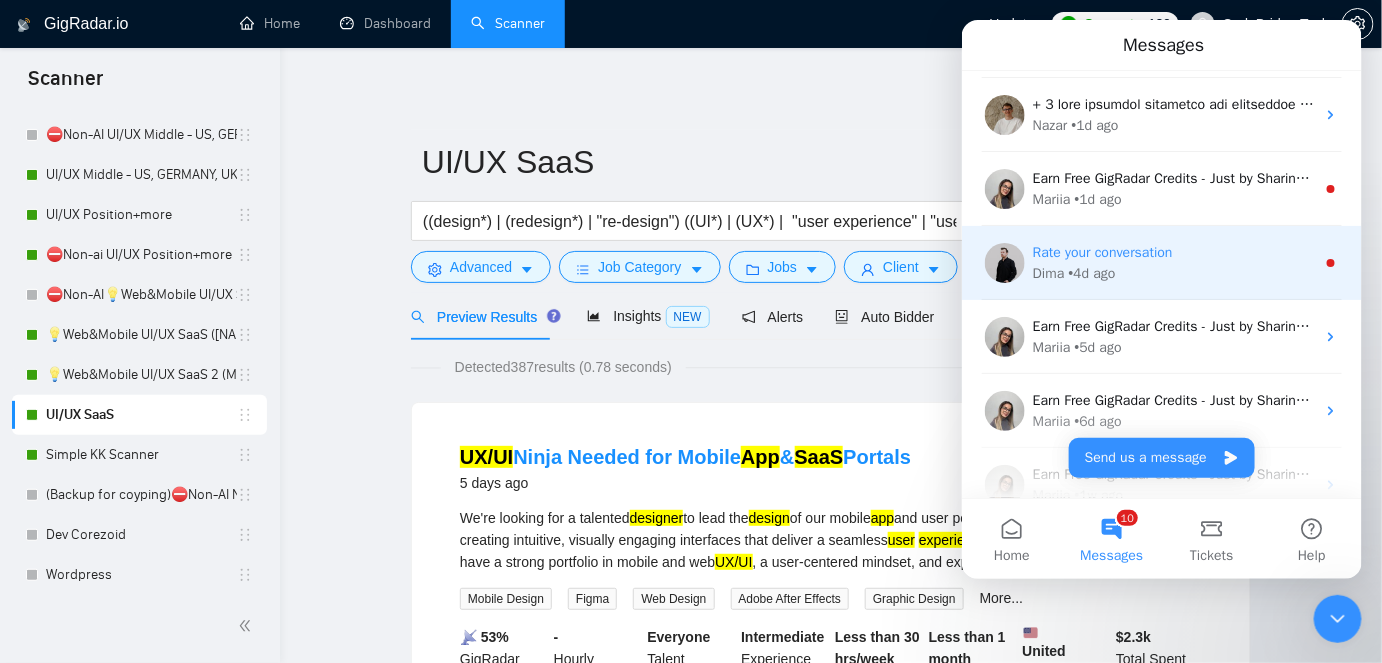 scroll, scrollTop: 0, scrollLeft: 0, axis: both 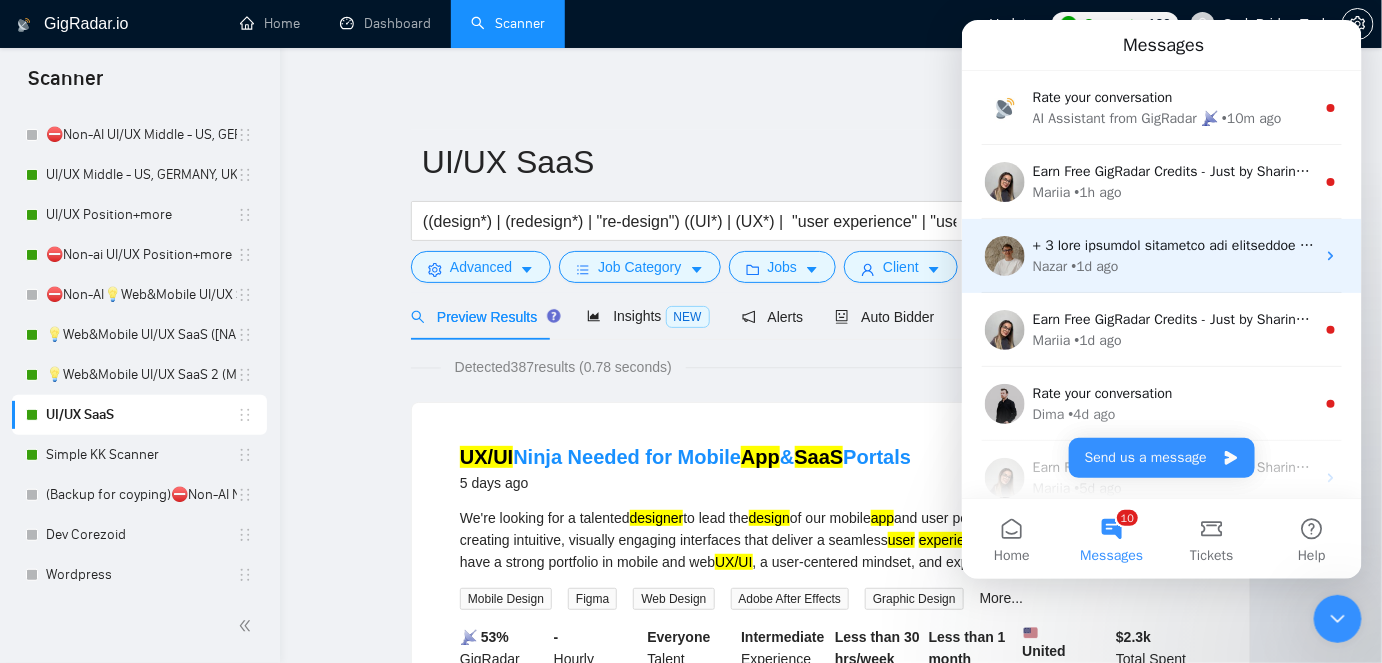 click on "•  1d ago" at bounding box center [1094, 265] 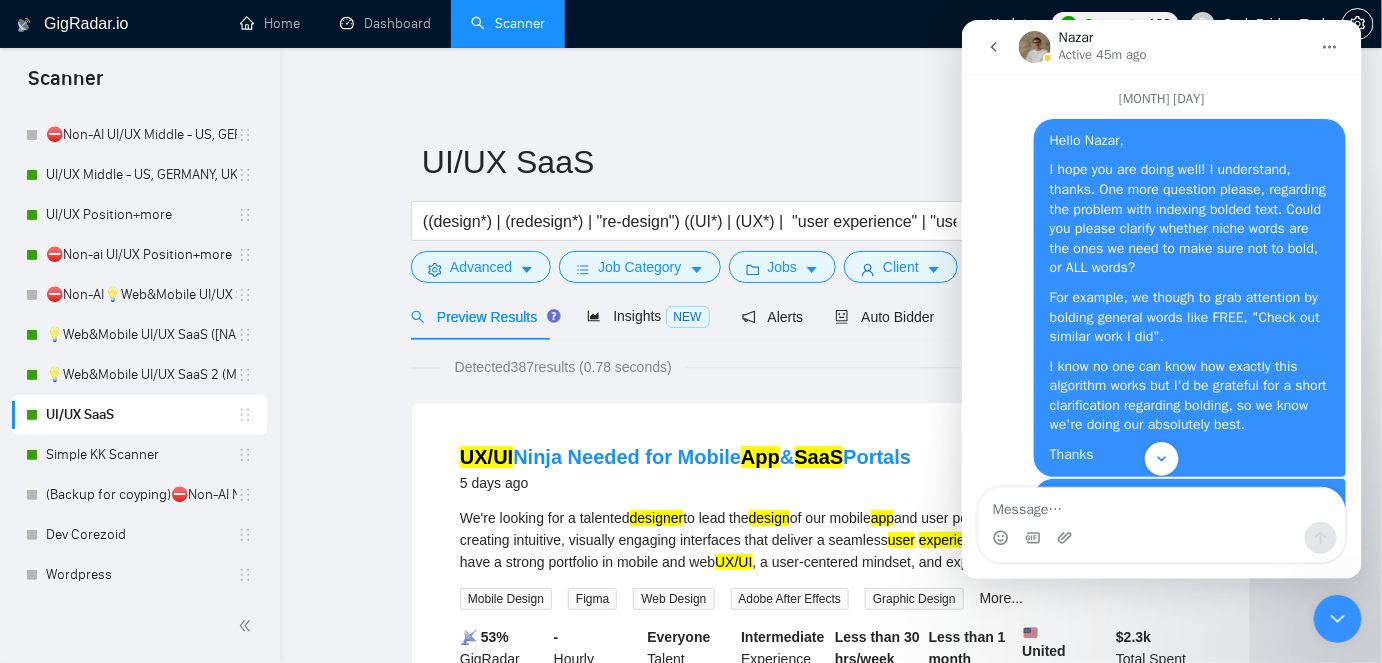 scroll, scrollTop: 8742, scrollLeft: 0, axis: vertical 